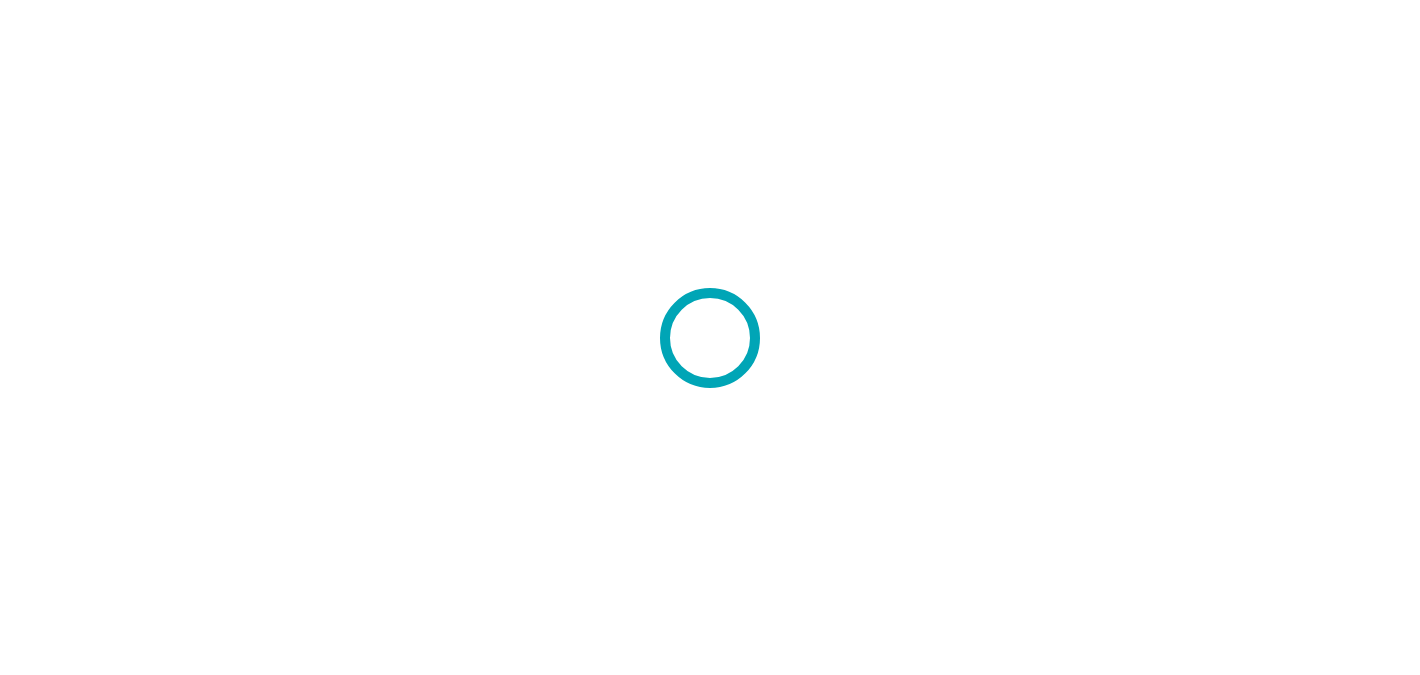 scroll, scrollTop: 0, scrollLeft: 0, axis: both 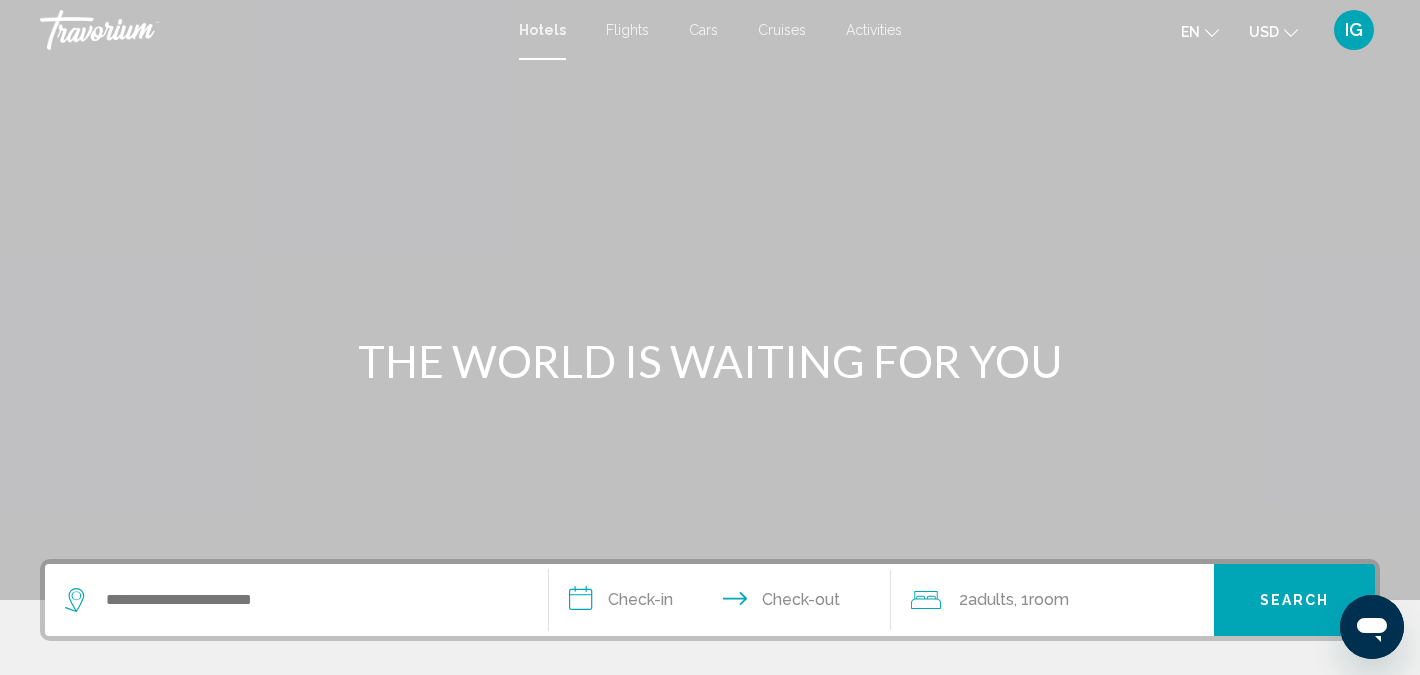 click on "Activities" at bounding box center (874, 30) 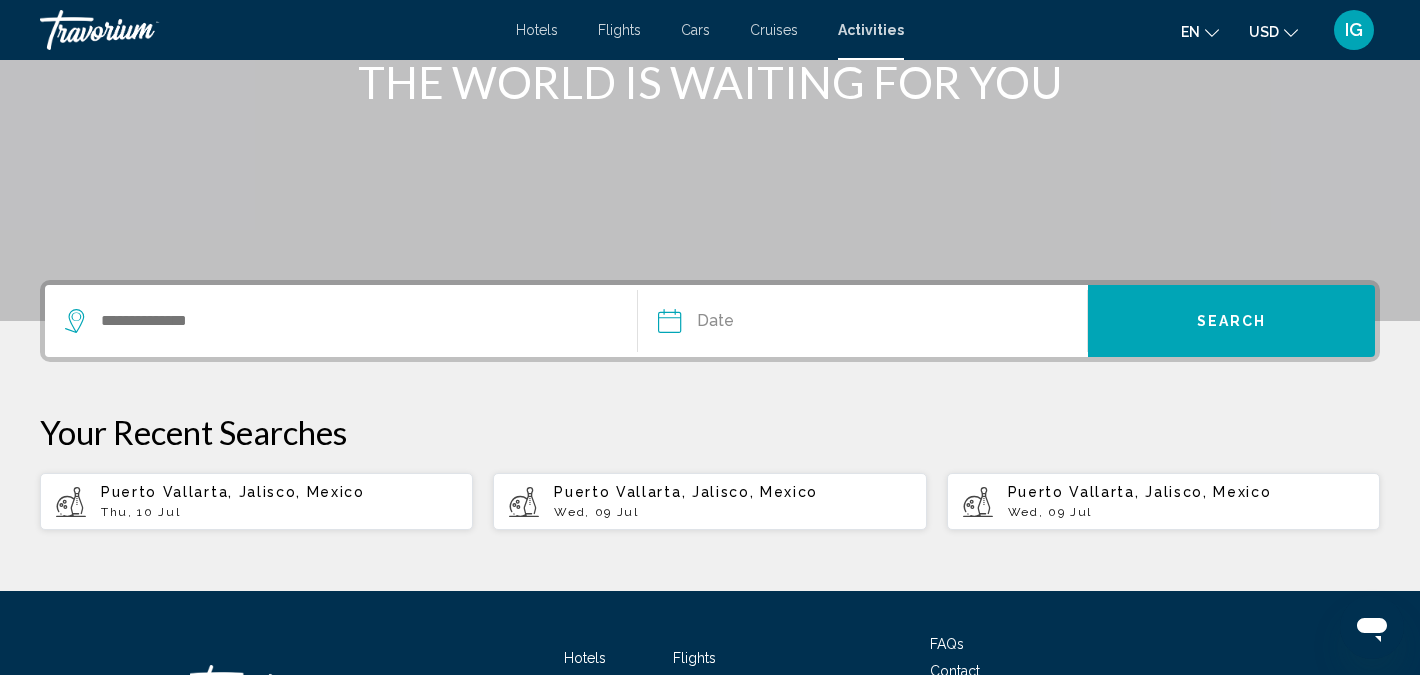 scroll, scrollTop: 281, scrollLeft: 0, axis: vertical 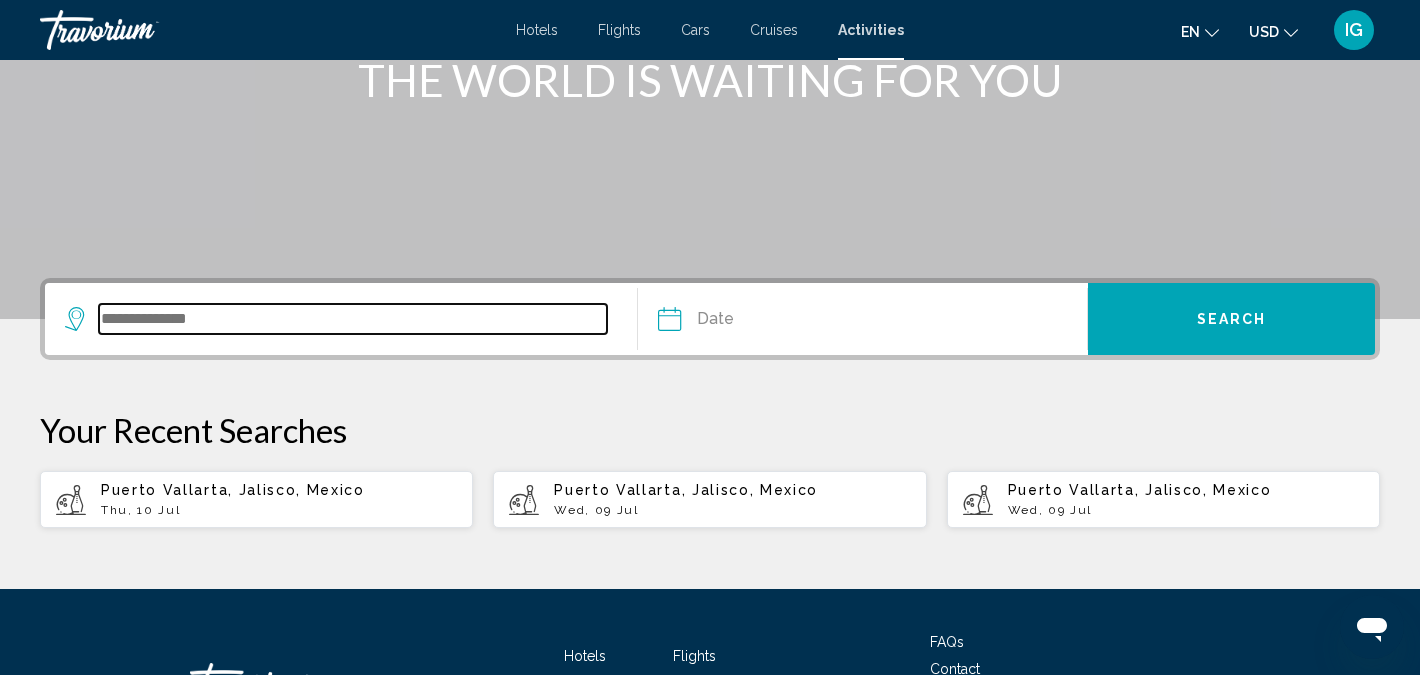 click at bounding box center (353, 319) 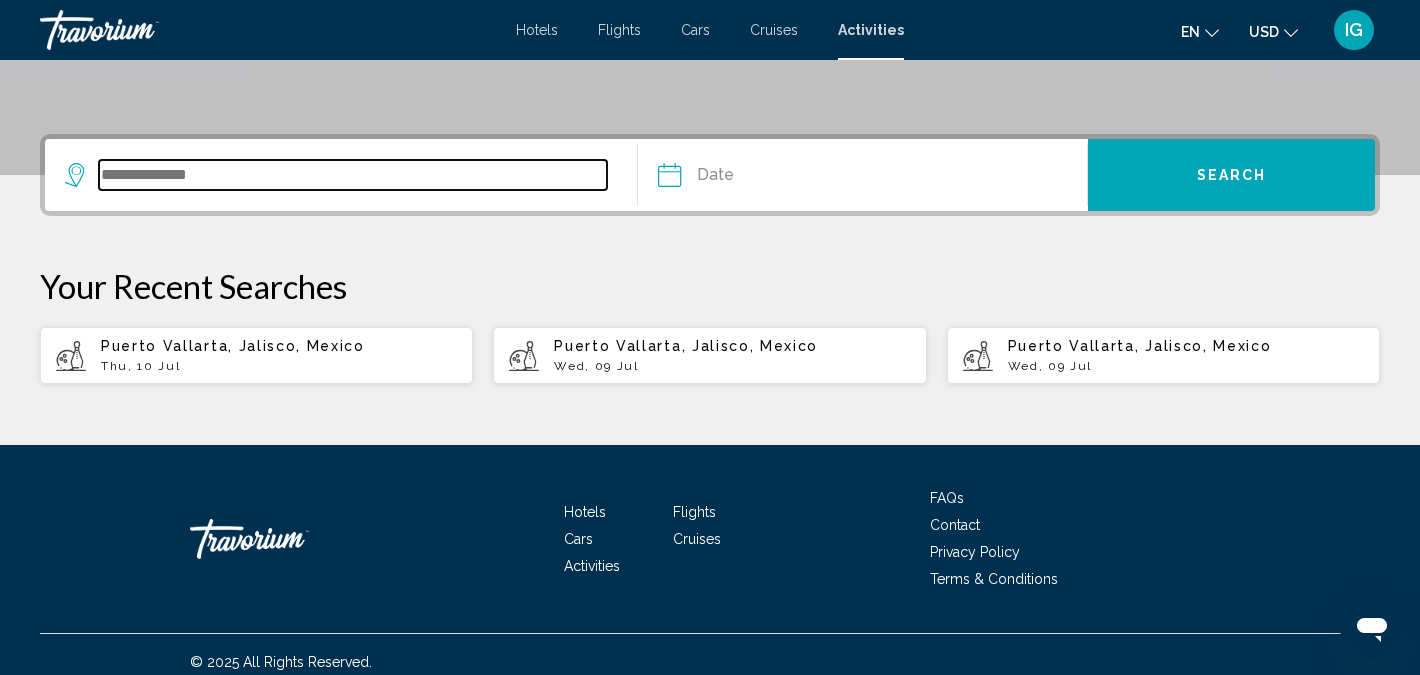 scroll, scrollTop: 440, scrollLeft: 0, axis: vertical 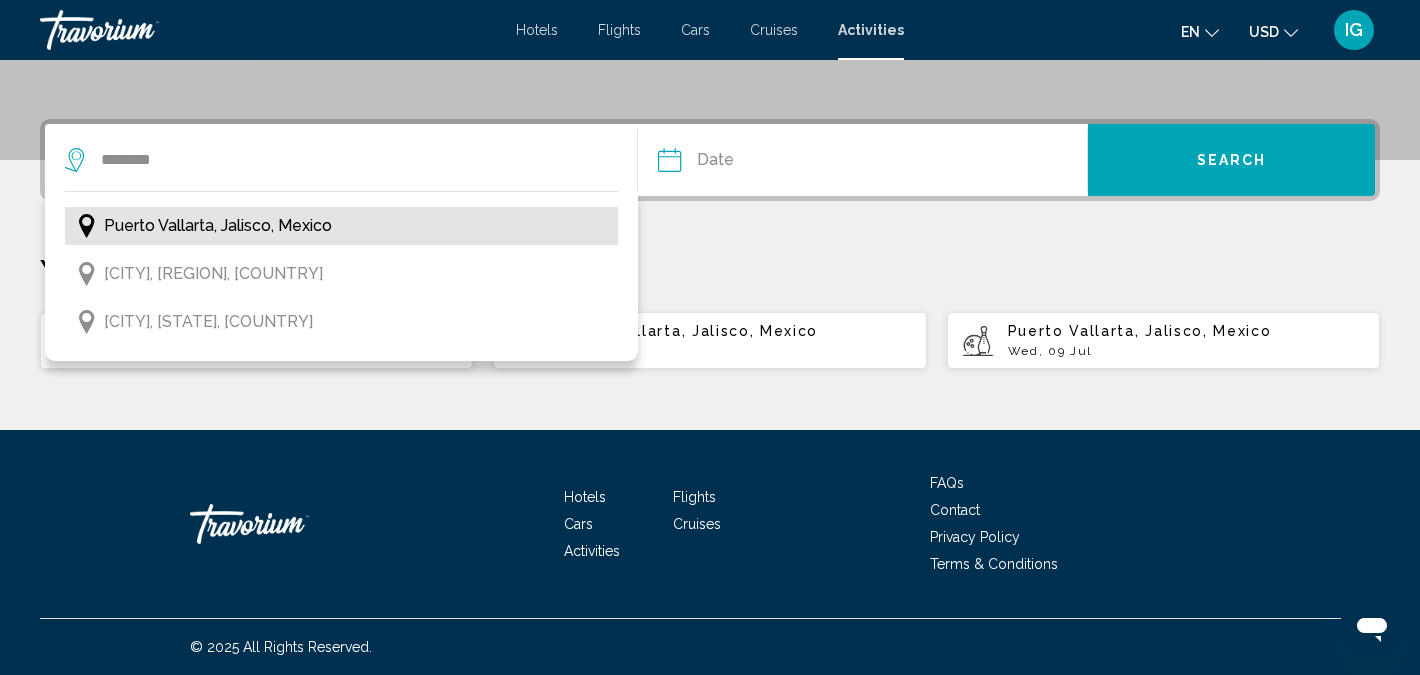 click on "Puerto Vallarta, Jalisco, Mexico" at bounding box center [341, 226] 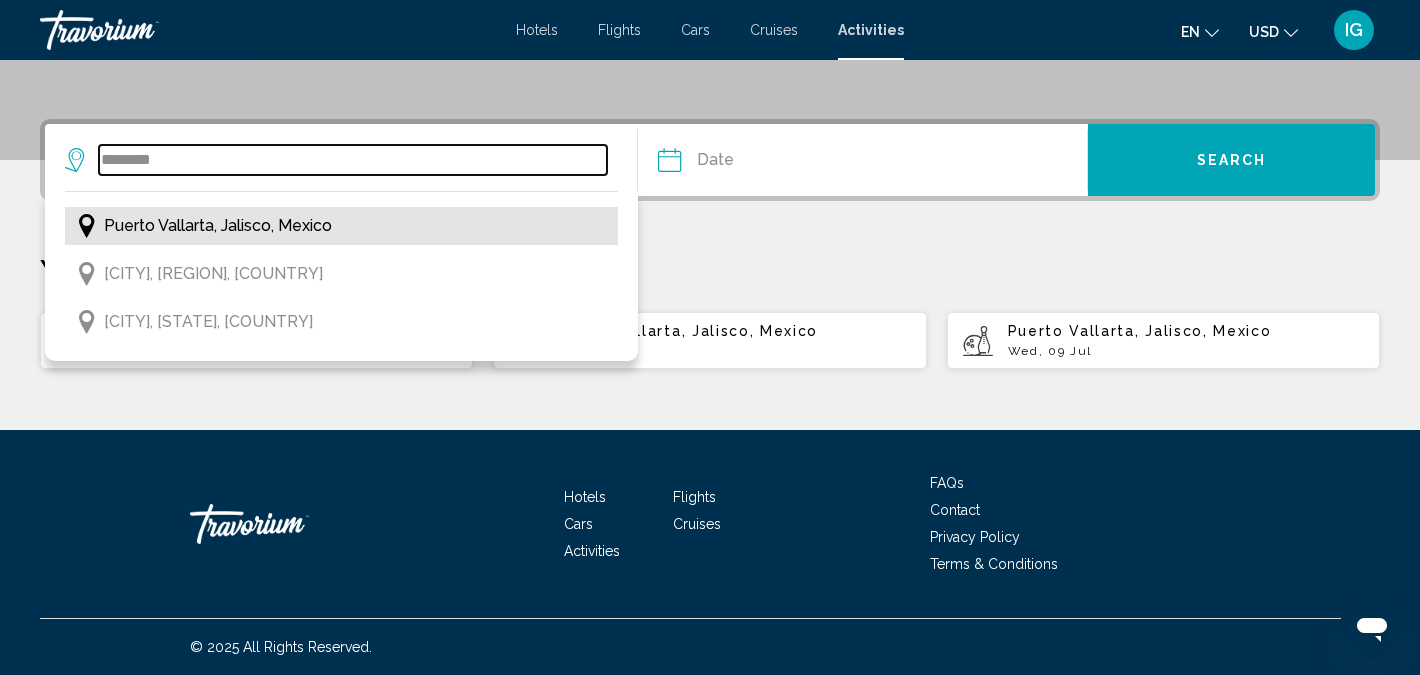 type on "**********" 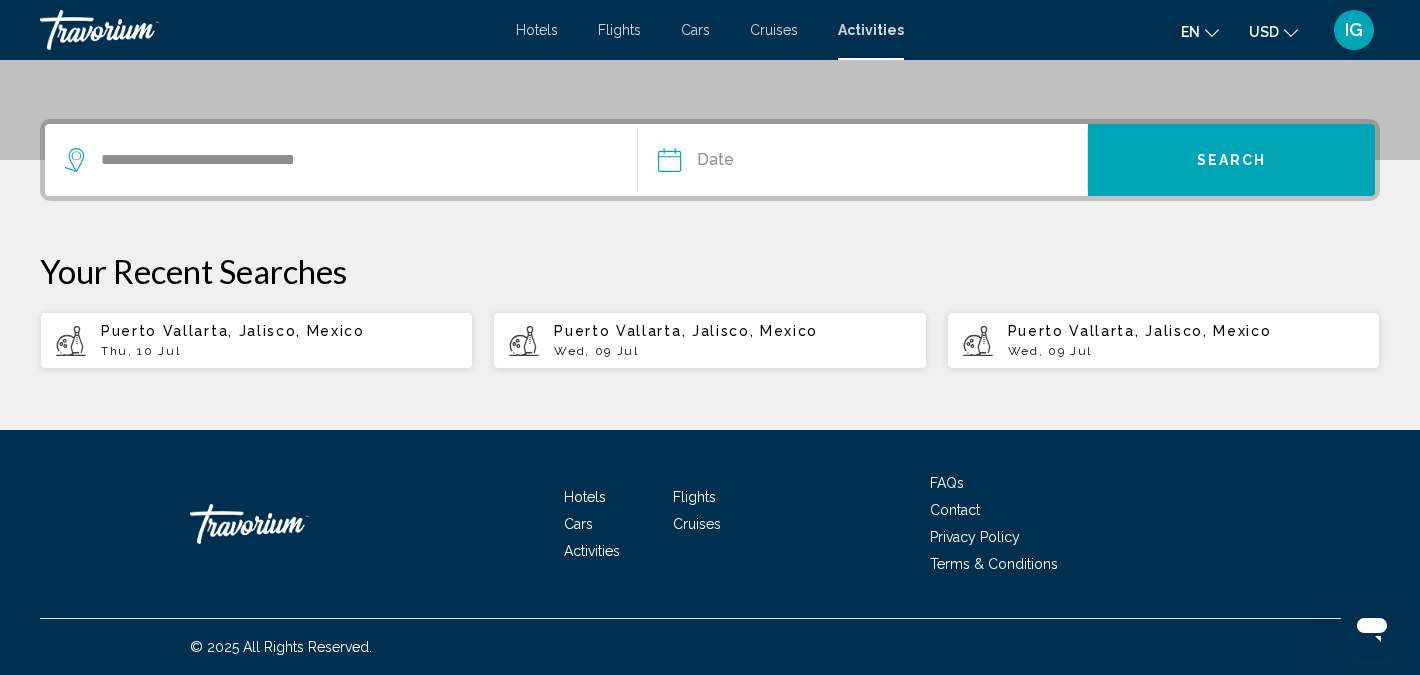 click at bounding box center (764, 163) 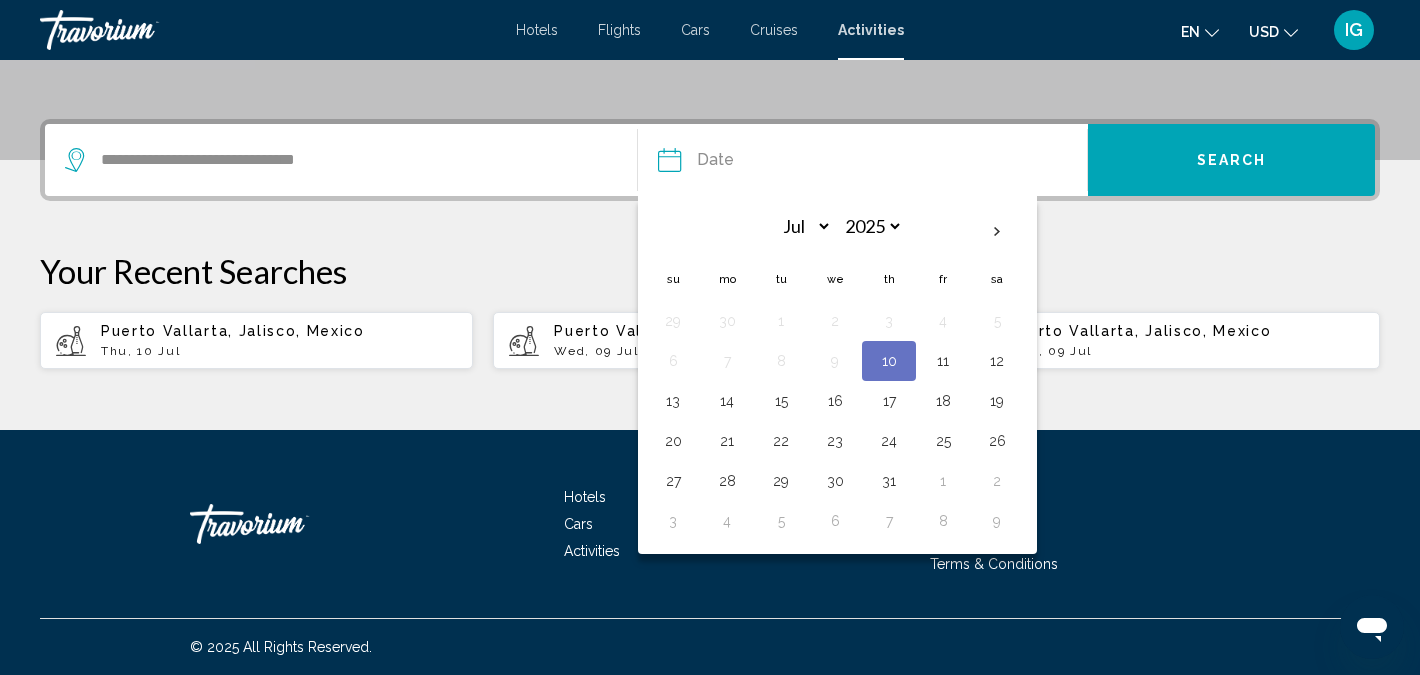 click on "10" at bounding box center (889, 361) 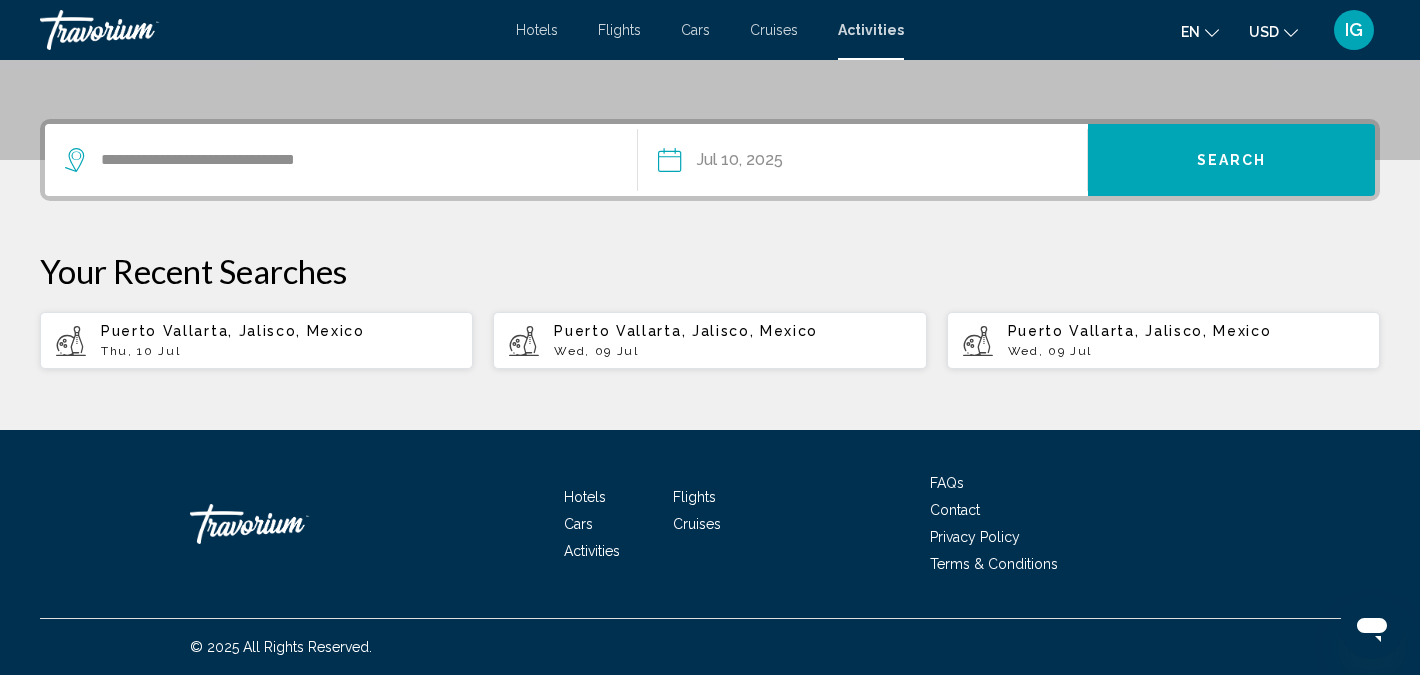 click on "Search" at bounding box center [1231, 160] 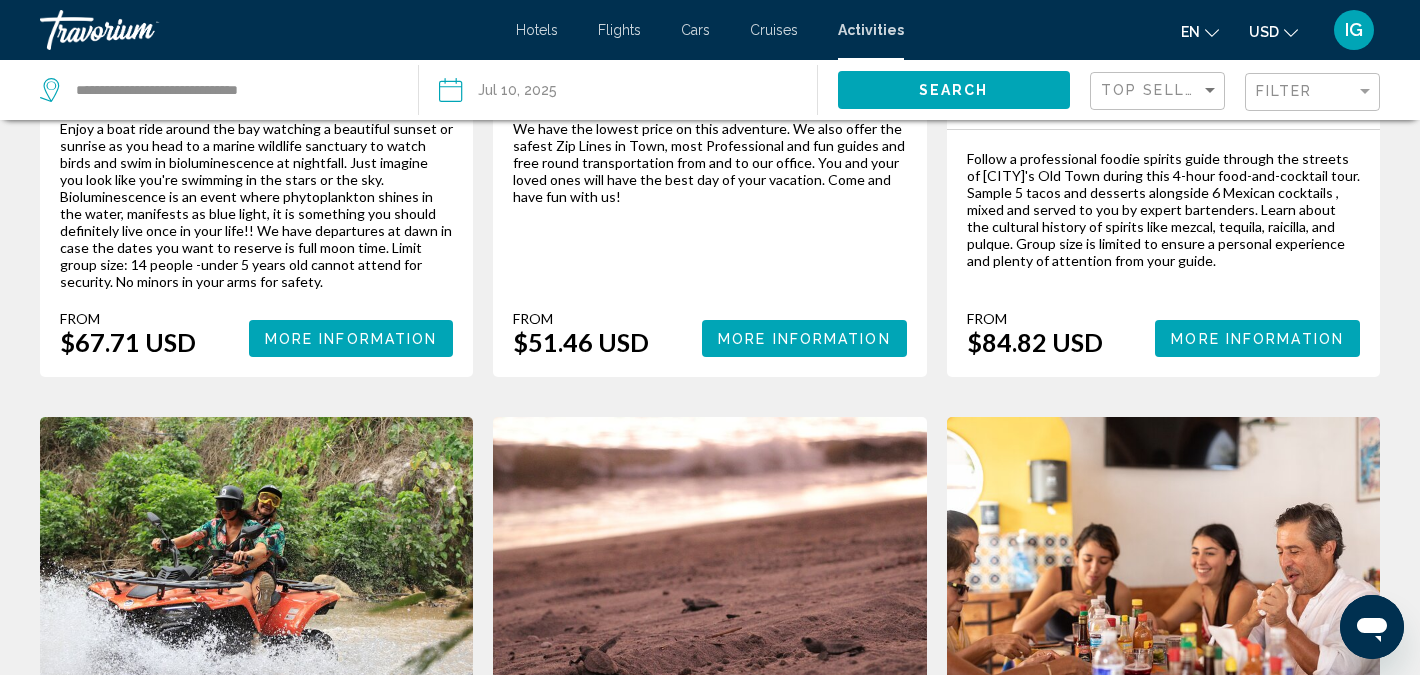 scroll, scrollTop: 2361, scrollLeft: 0, axis: vertical 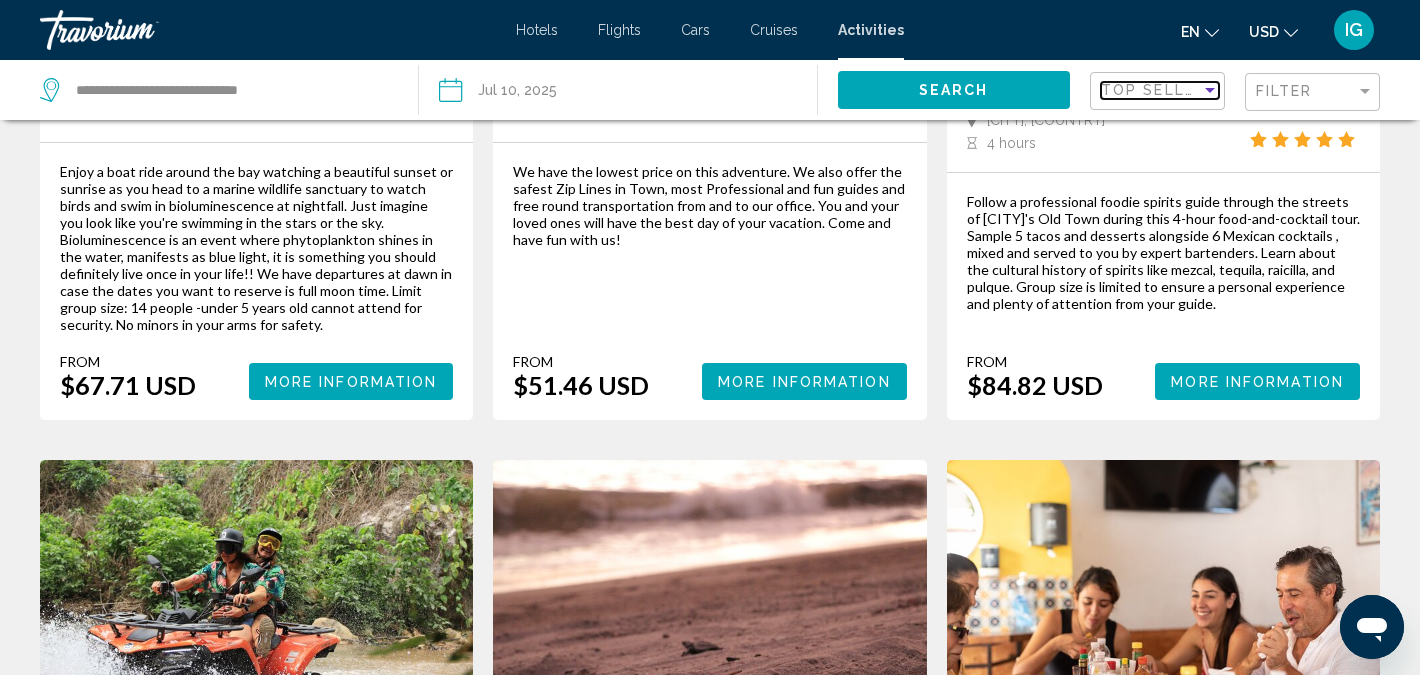 click at bounding box center (1210, 90) 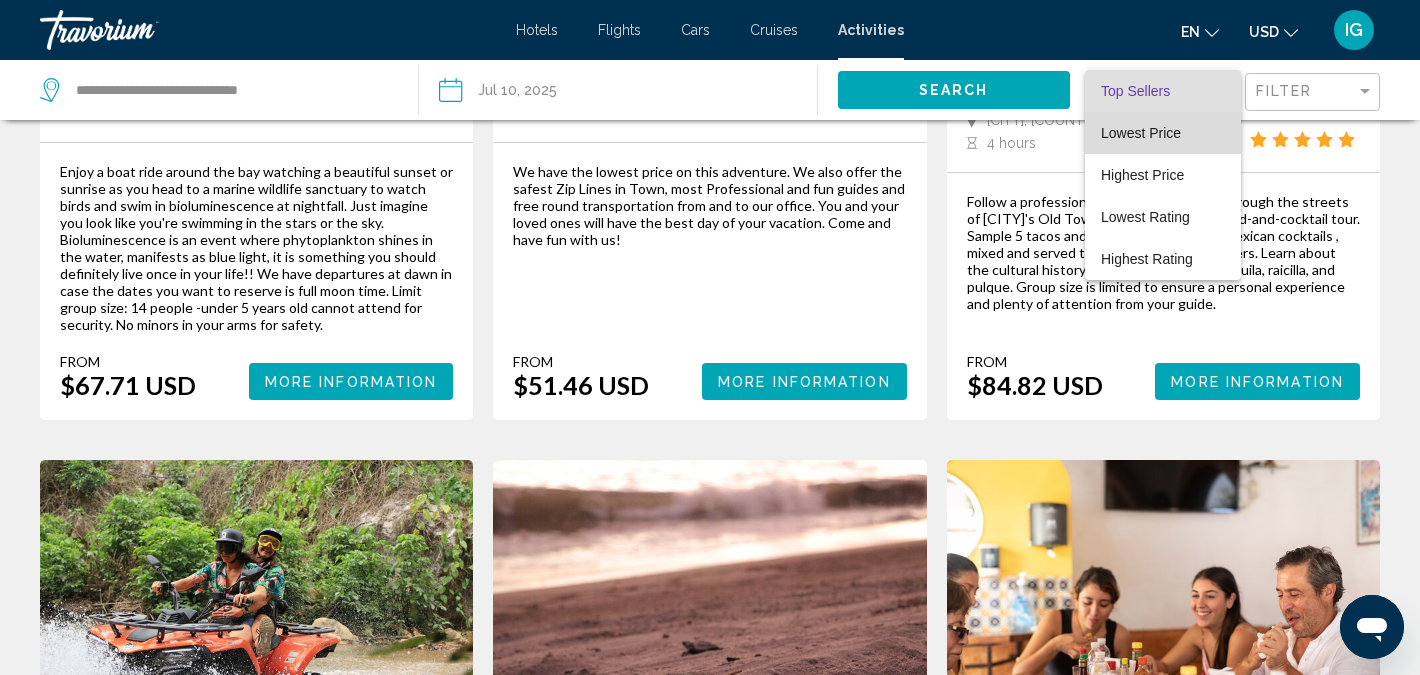 click on "Lowest Price" at bounding box center (1141, 133) 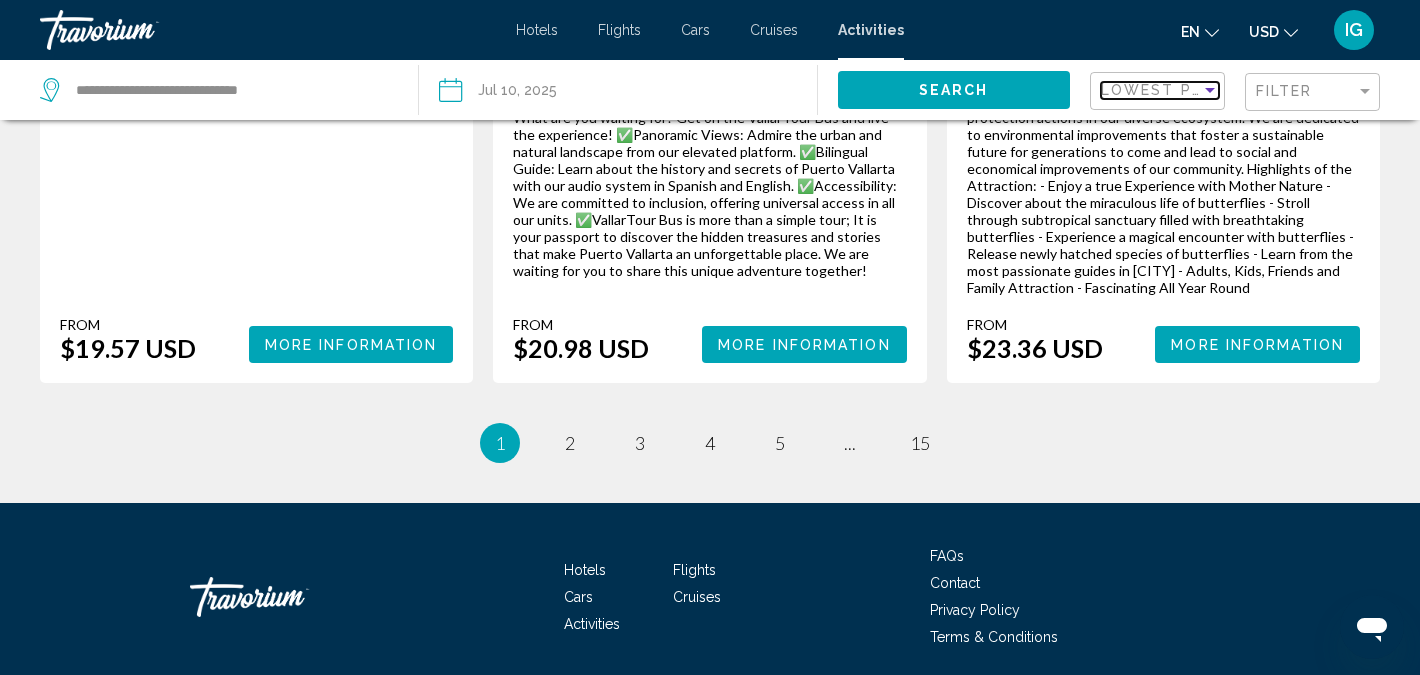 scroll, scrollTop: 3396, scrollLeft: 0, axis: vertical 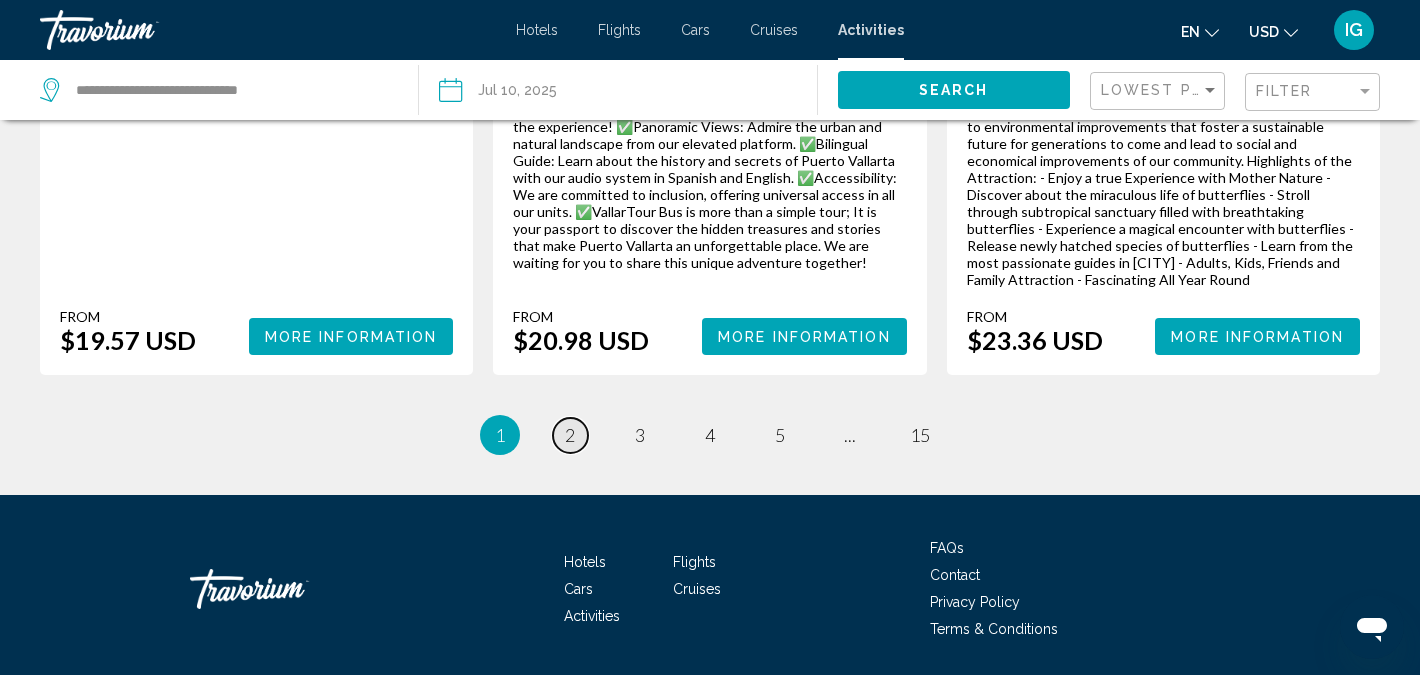 click on "2" at bounding box center [570, 435] 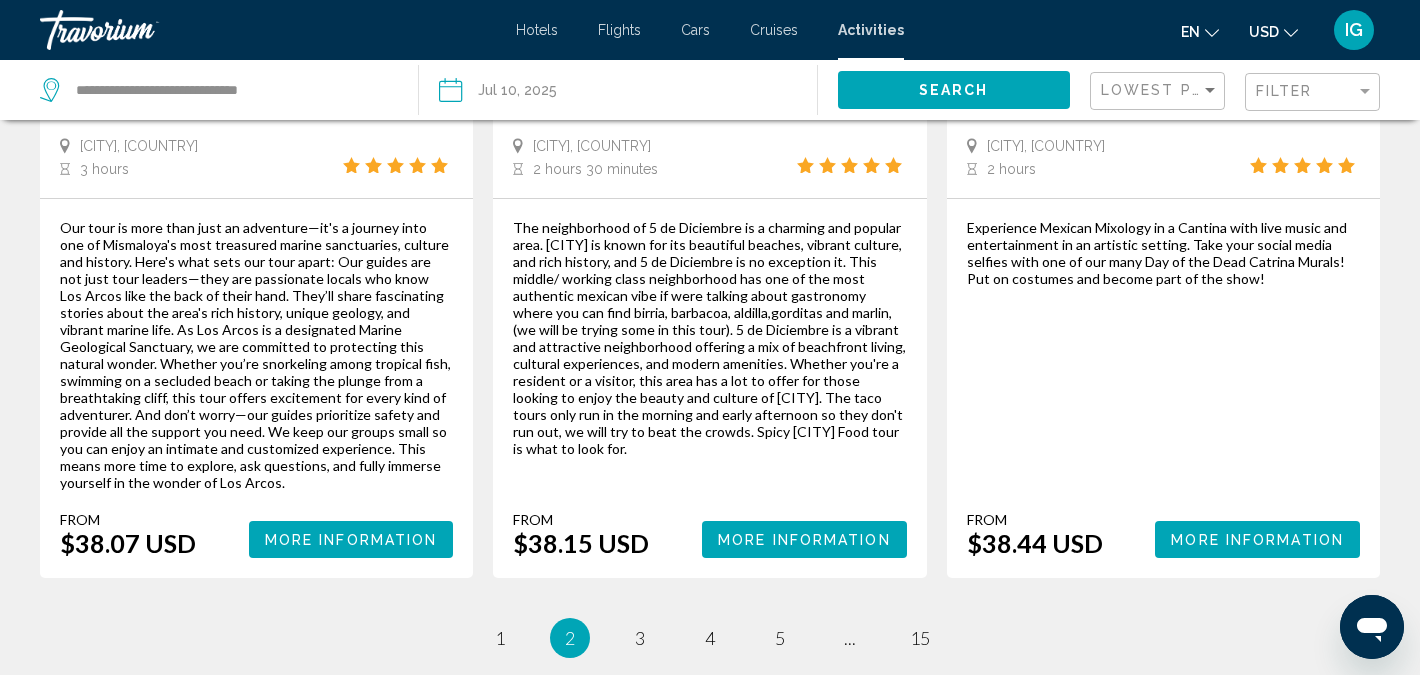 scroll, scrollTop: 2911, scrollLeft: 0, axis: vertical 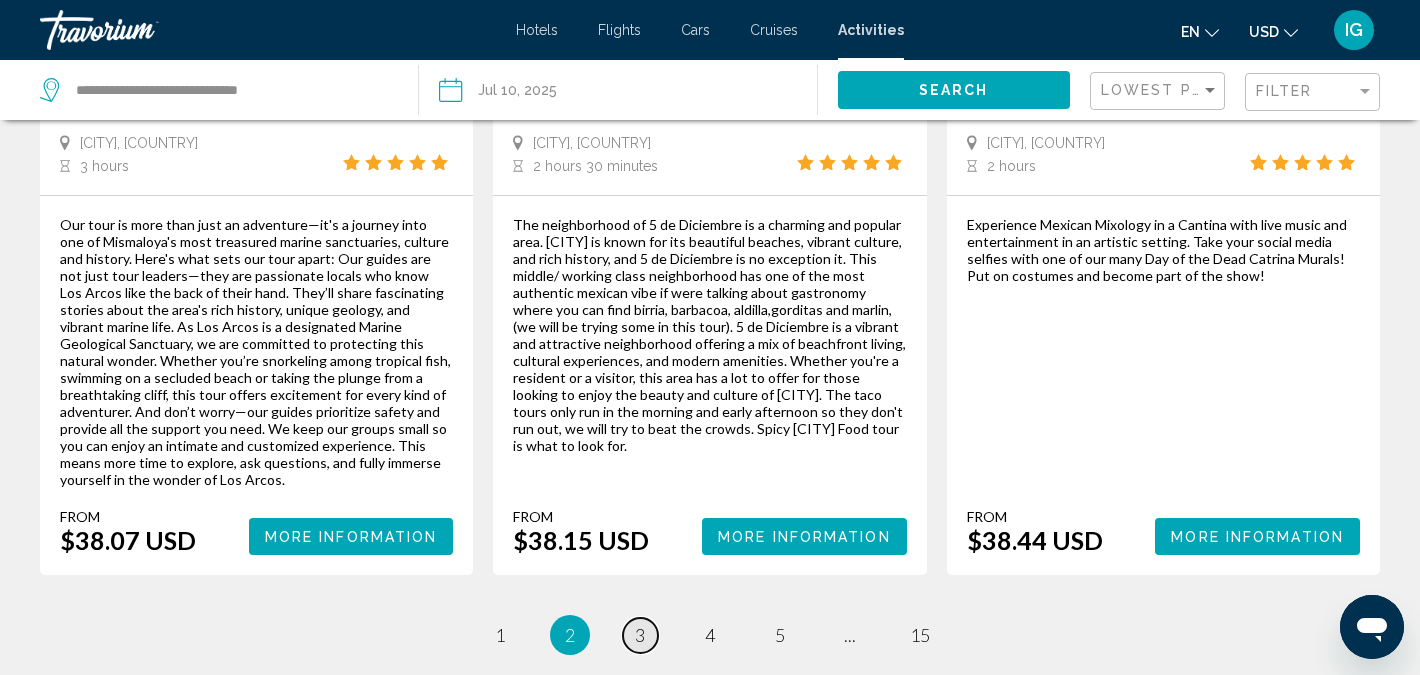 click on "3" at bounding box center [640, 635] 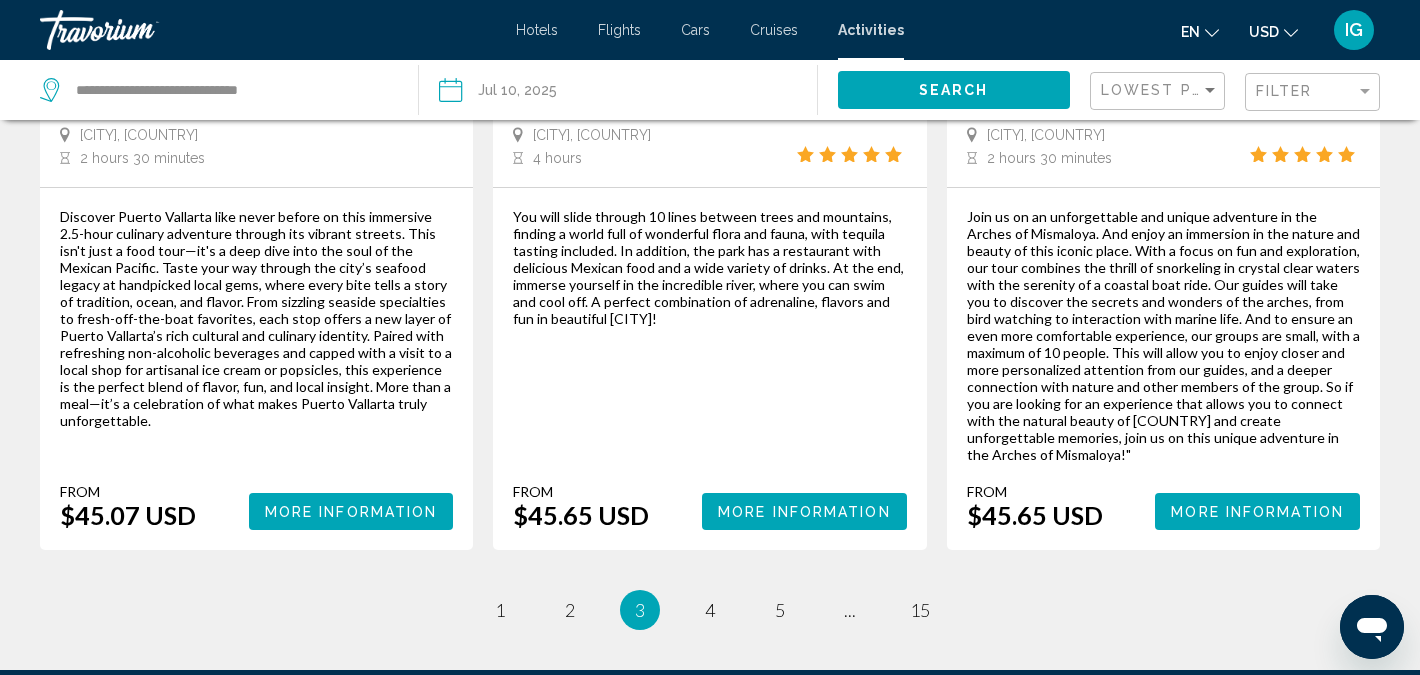 scroll, scrollTop: 2976, scrollLeft: 0, axis: vertical 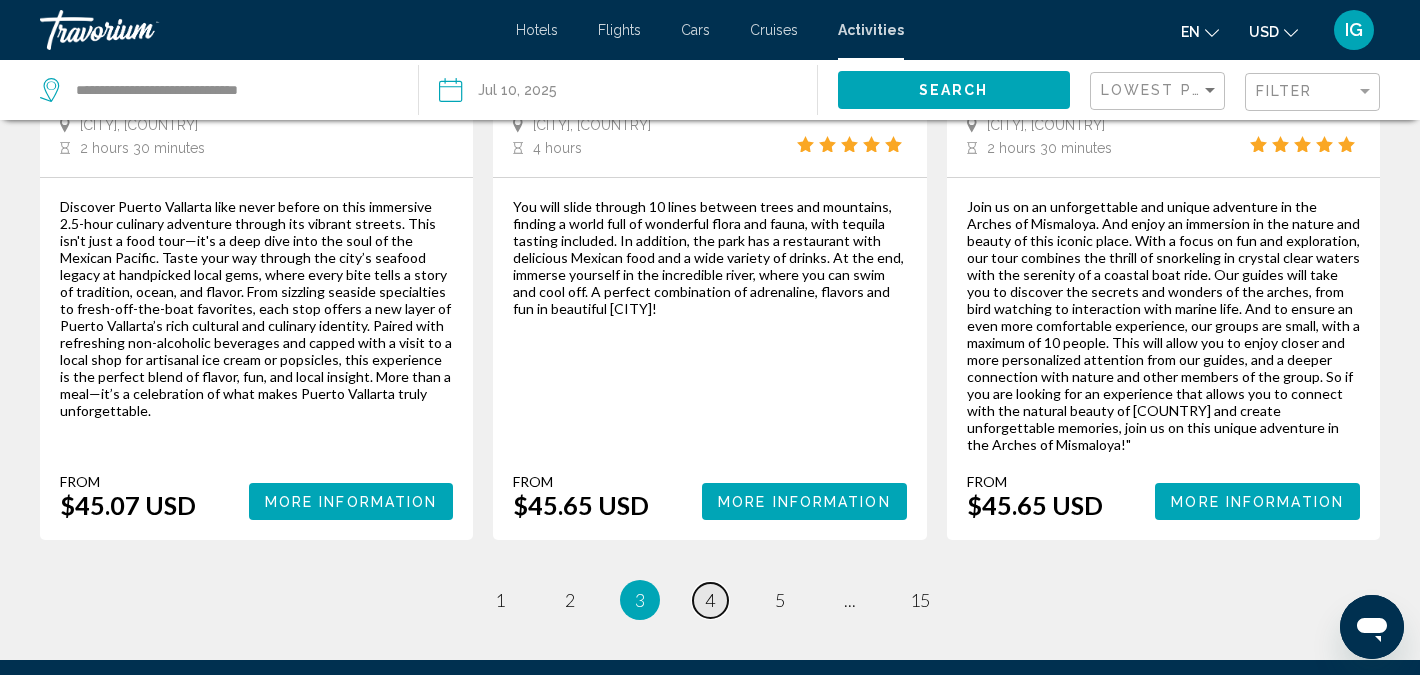 click on "page  4" at bounding box center (710, 600) 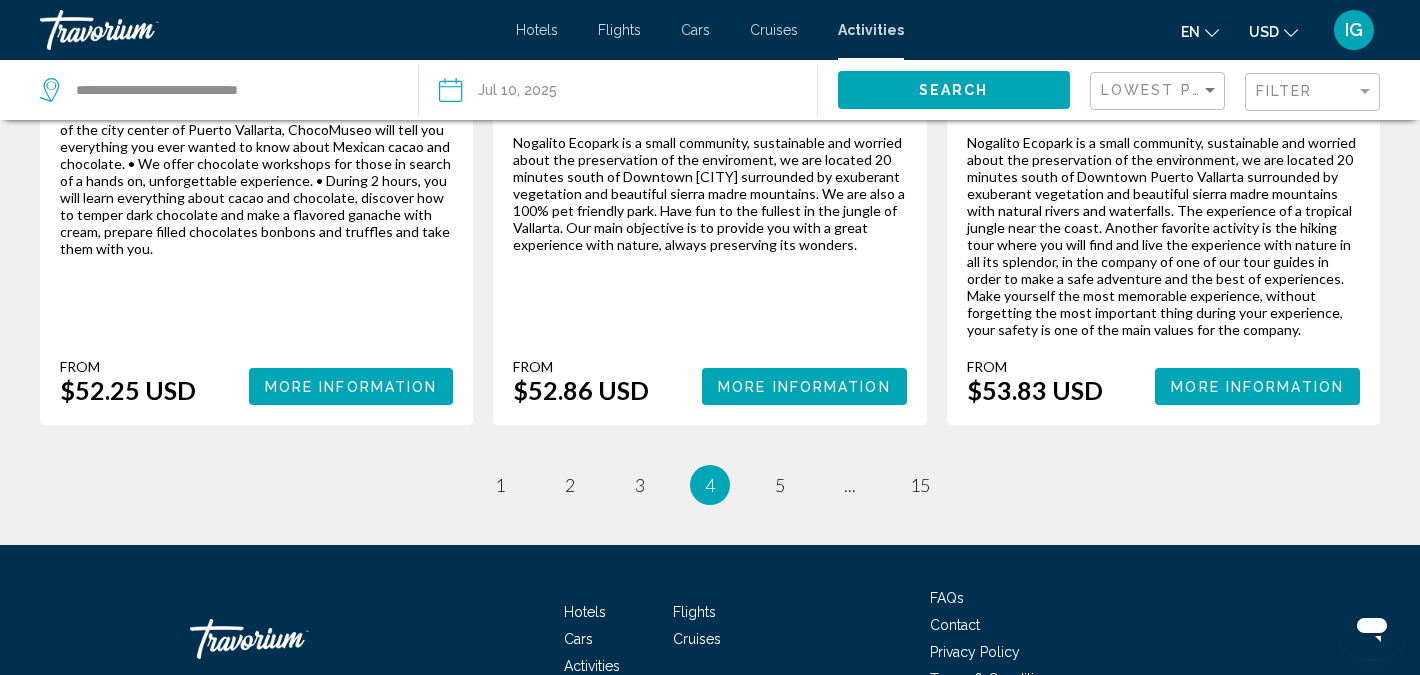scroll, scrollTop: 3137, scrollLeft: 0, axis: vertical 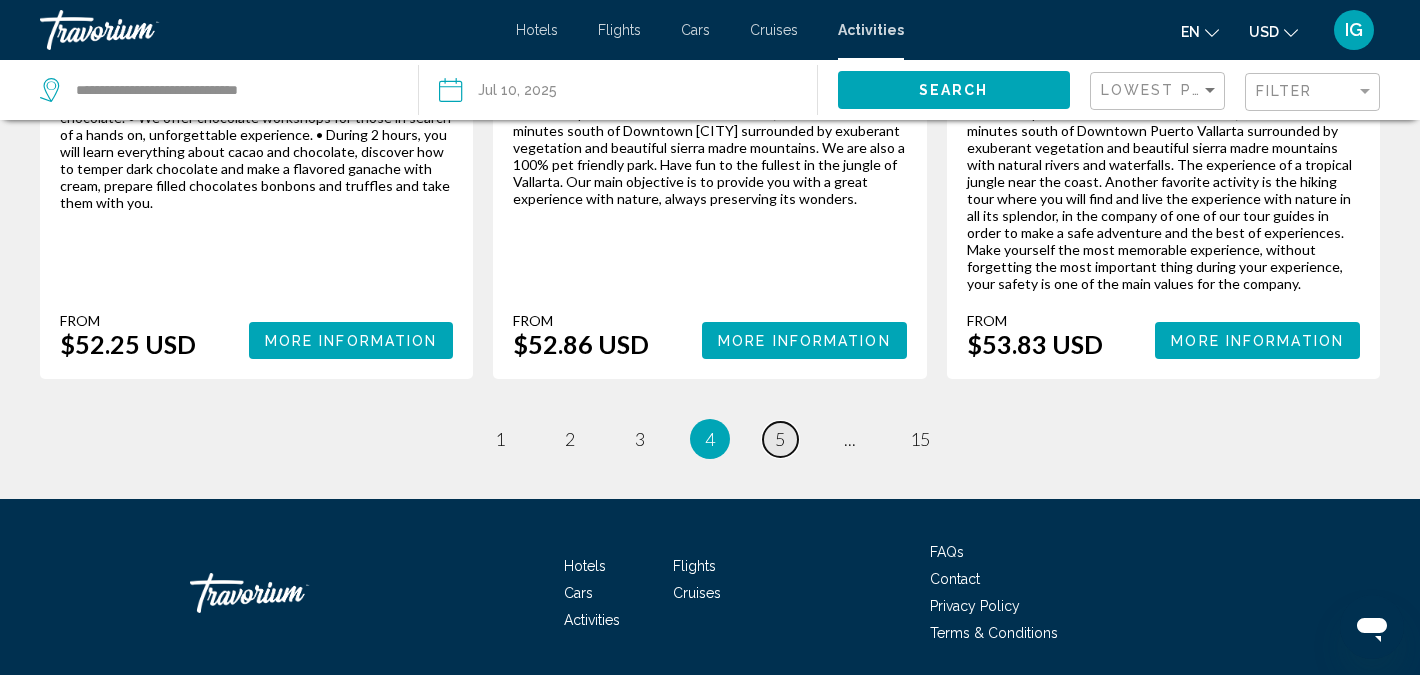 click on "page  5" at bounding box center [780, 439] 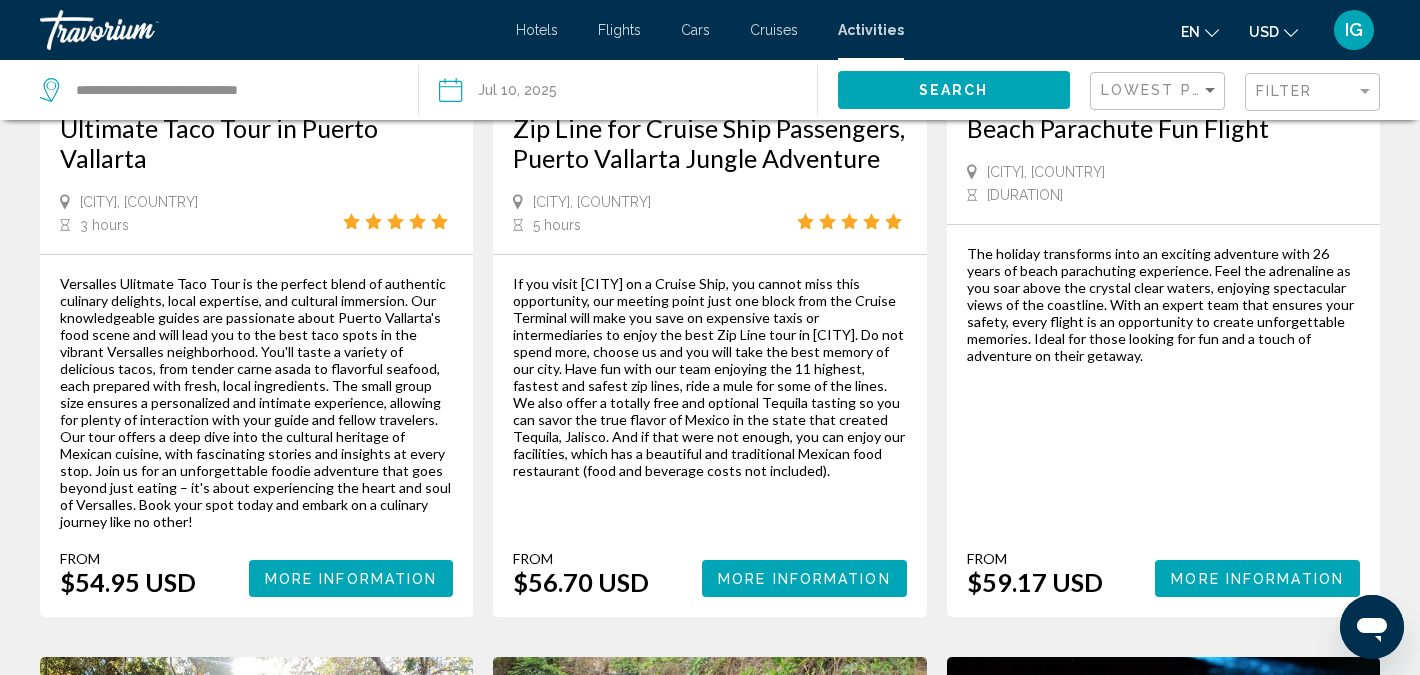 scroll, scrollTop: 433, scrollLeft: 0, axis: vertical 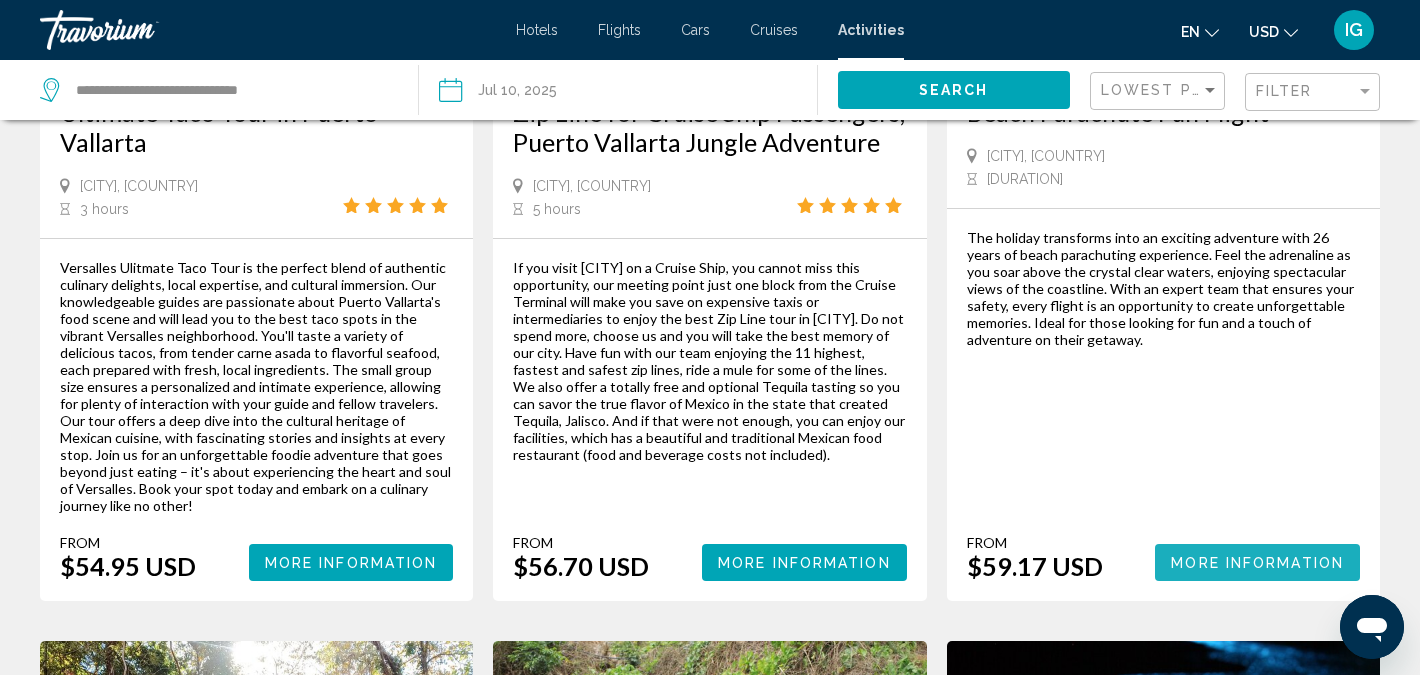 click on "More Information" at bounding box center (1257, 563) 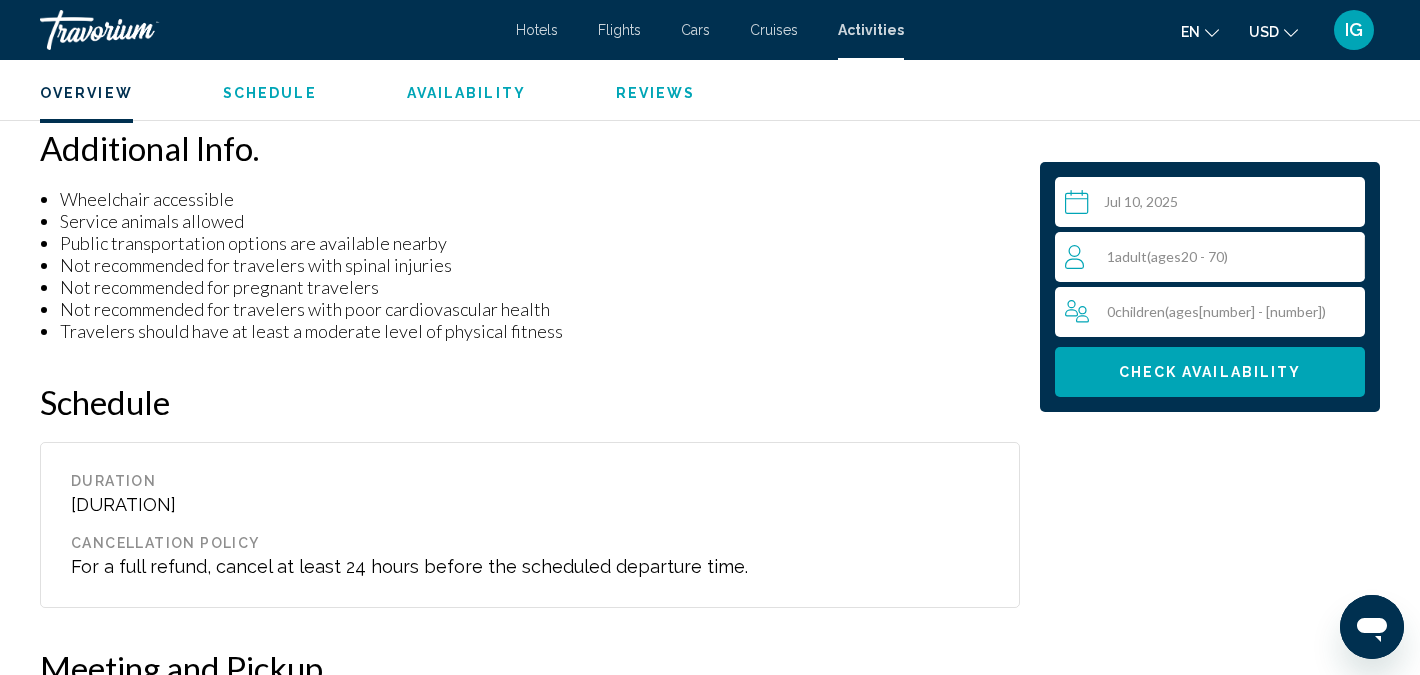 scroll, scrollTop: 1204, scrollLeft: 0, axis: vertical 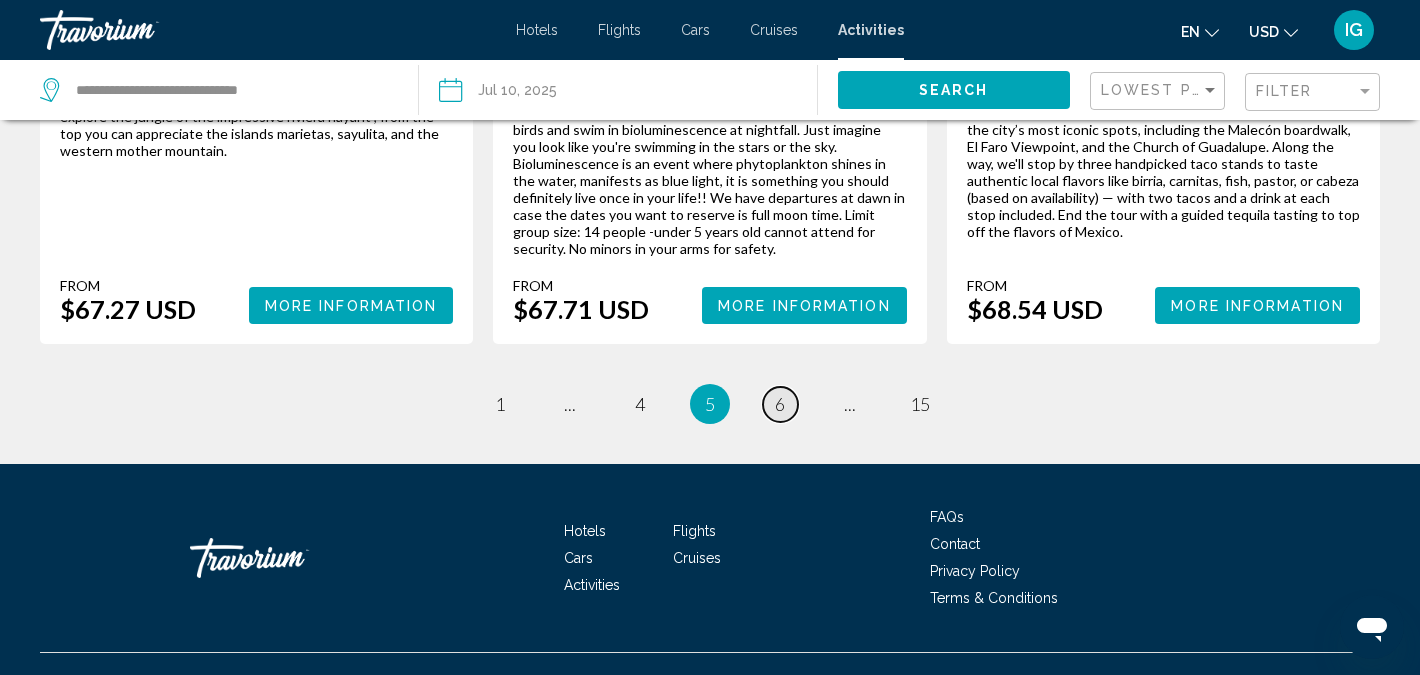 click on "6" at bounding box center (780, 404) 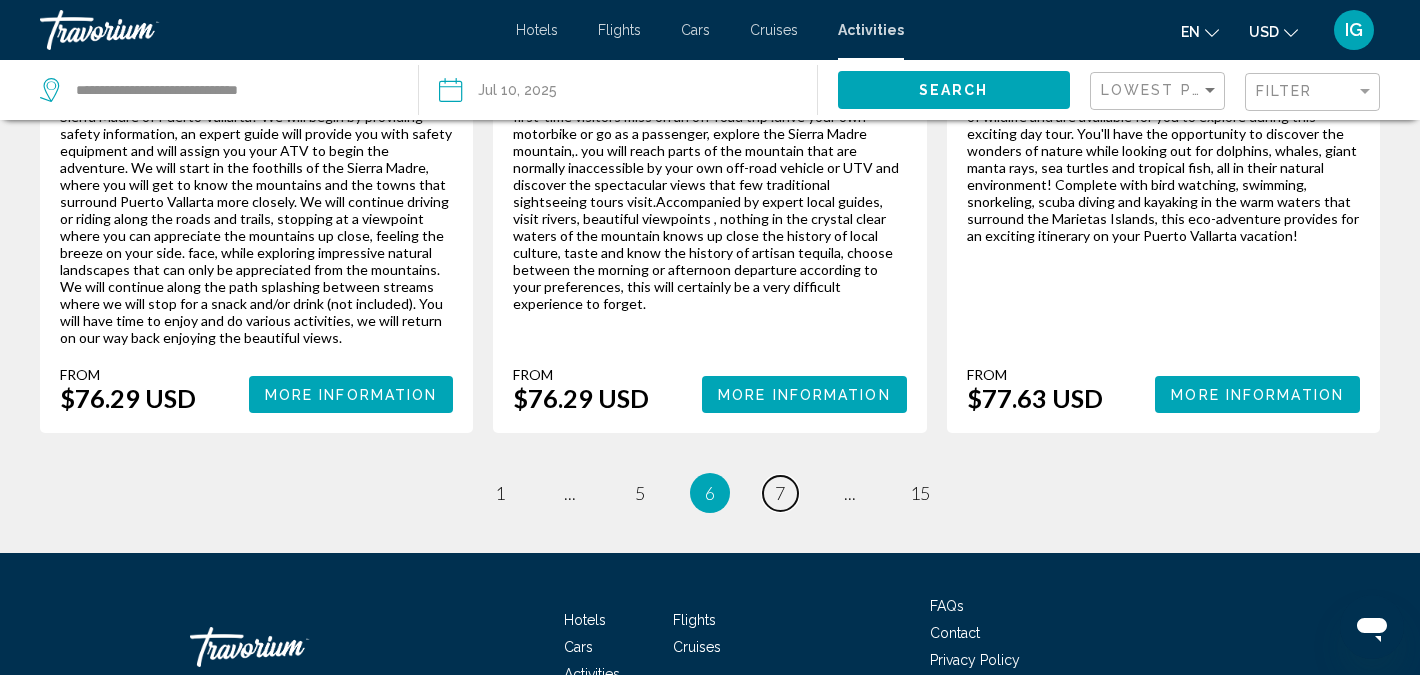 scroll, scrollTop: 3071, scrollLeft: 0, axis: vertical 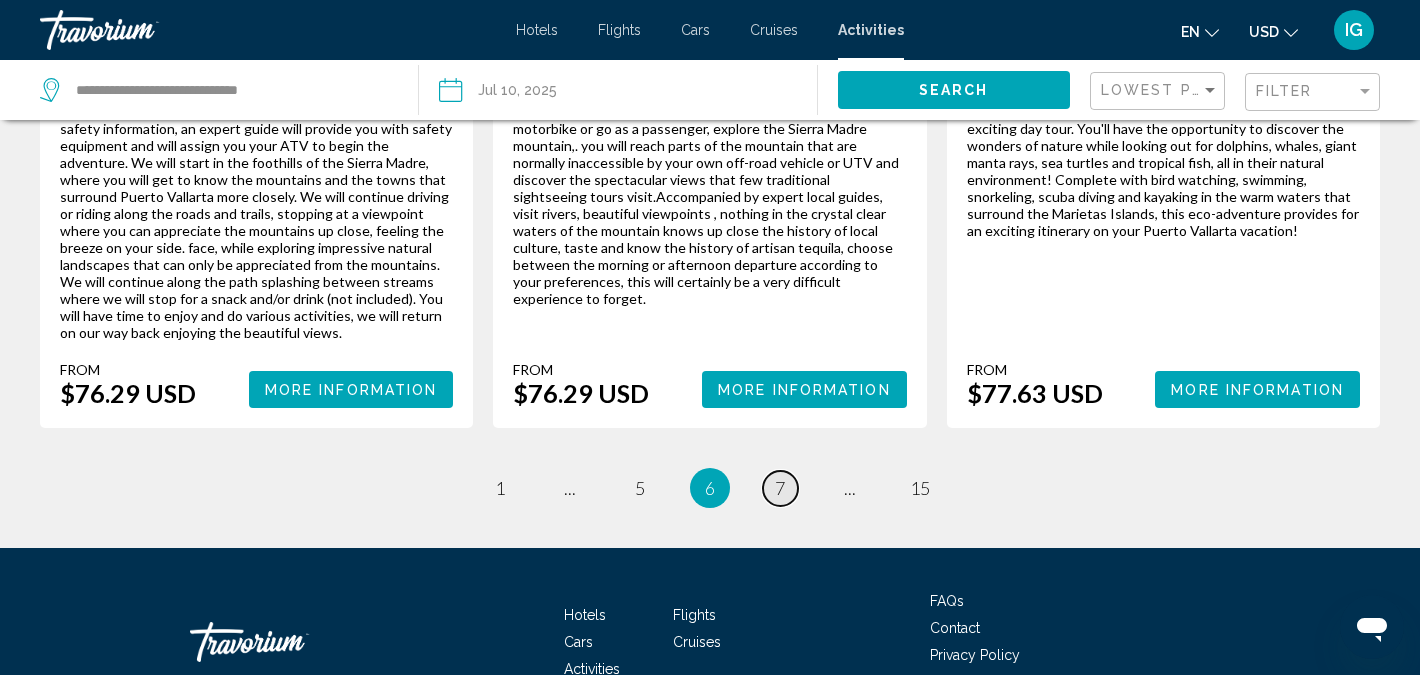 click on "7" at bounding box center (780, 488) 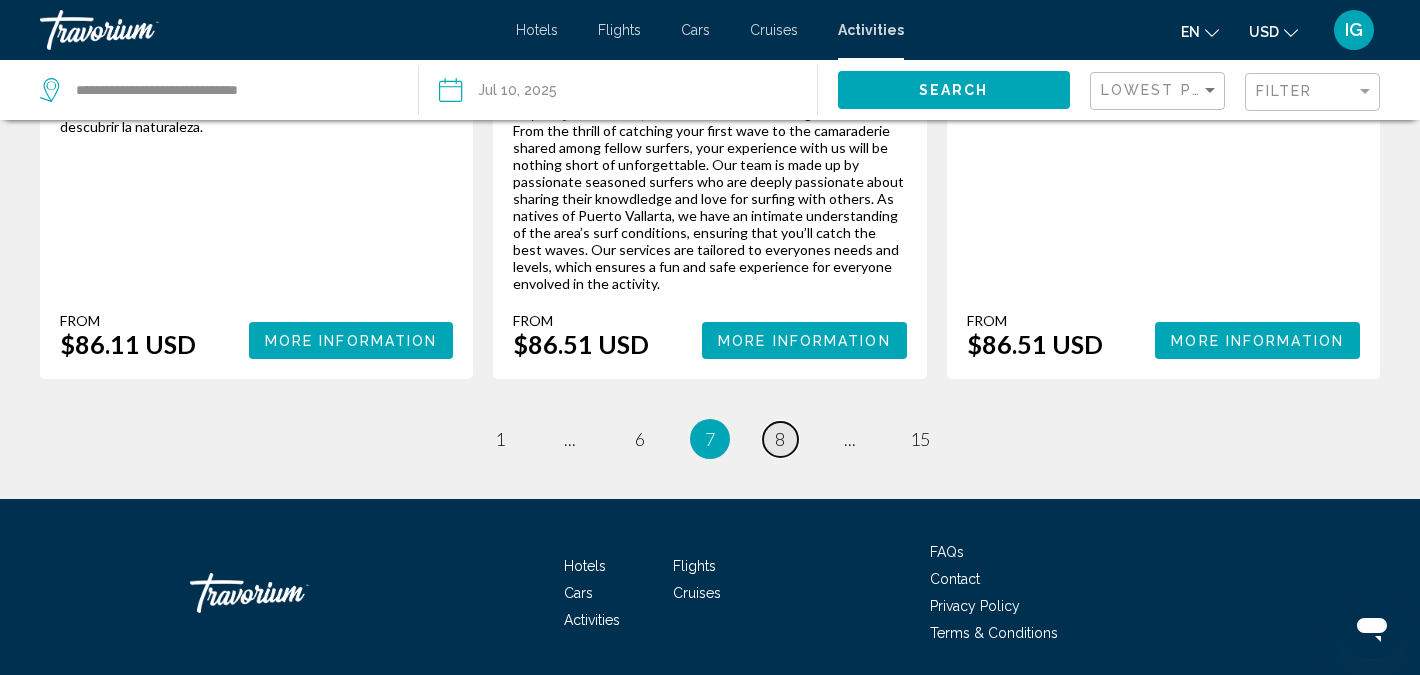 scroll, scrollTop: 3180, scrollLeft: 0, axis: vertical 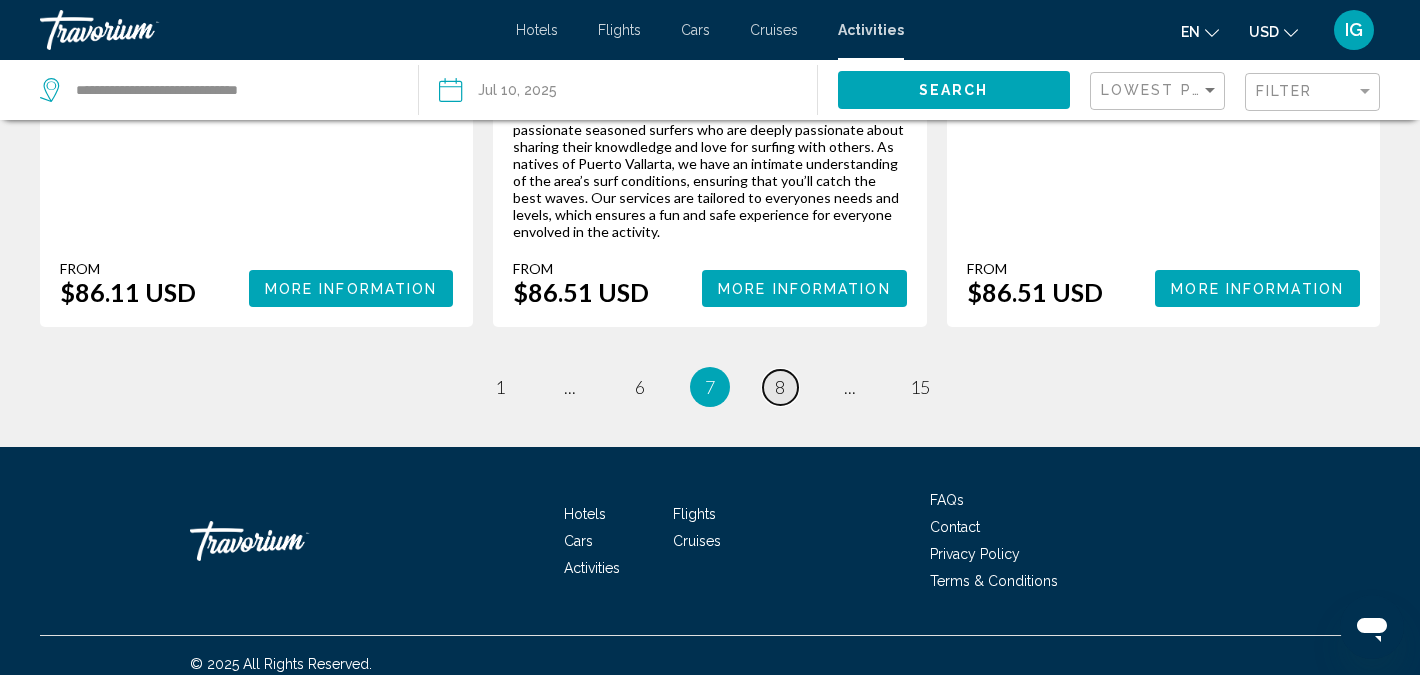 click on "page  8" at bounding box center (780, 387) 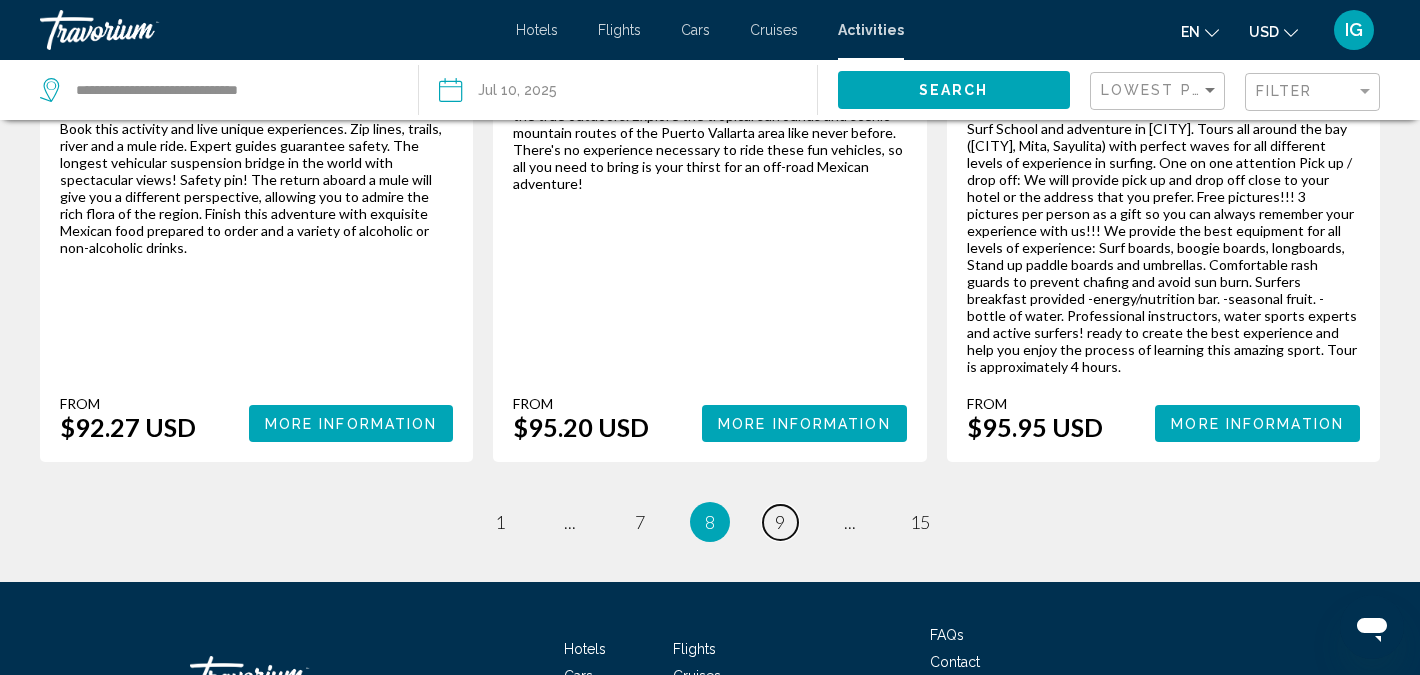 scroll, scrollTop: 3205, scrollLeft: 0, axis: vertical 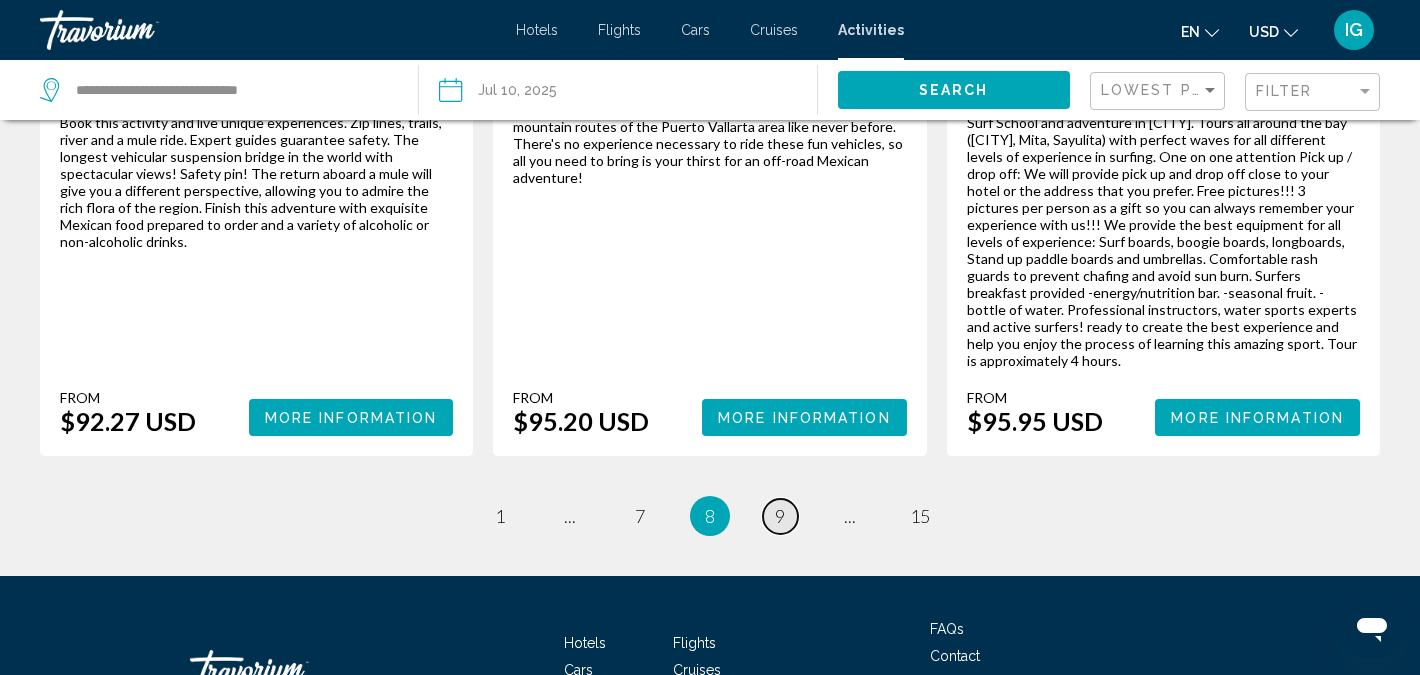 click on "9" at bounding box center [780, 516] 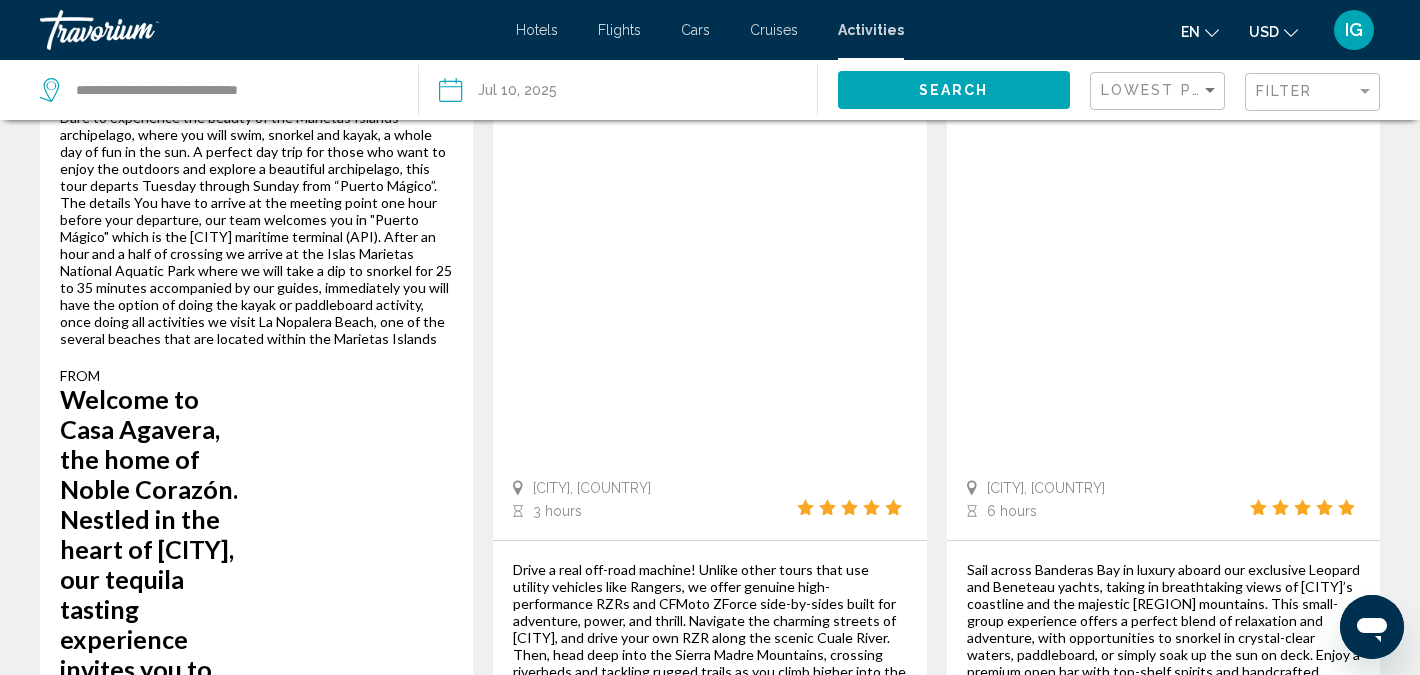 scroll, scrollTop: 3255, scrollLeft: 0, axis: vertical 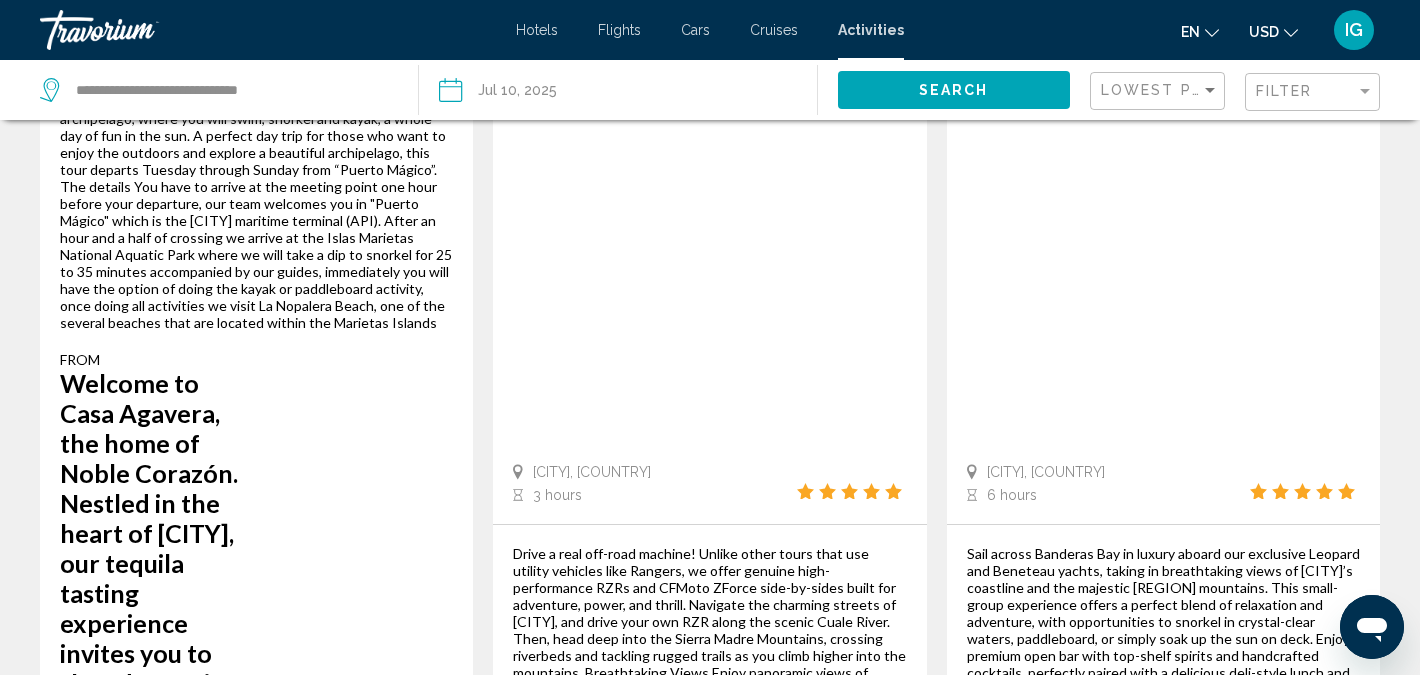click on "10" at bounding box center (780, 1528) 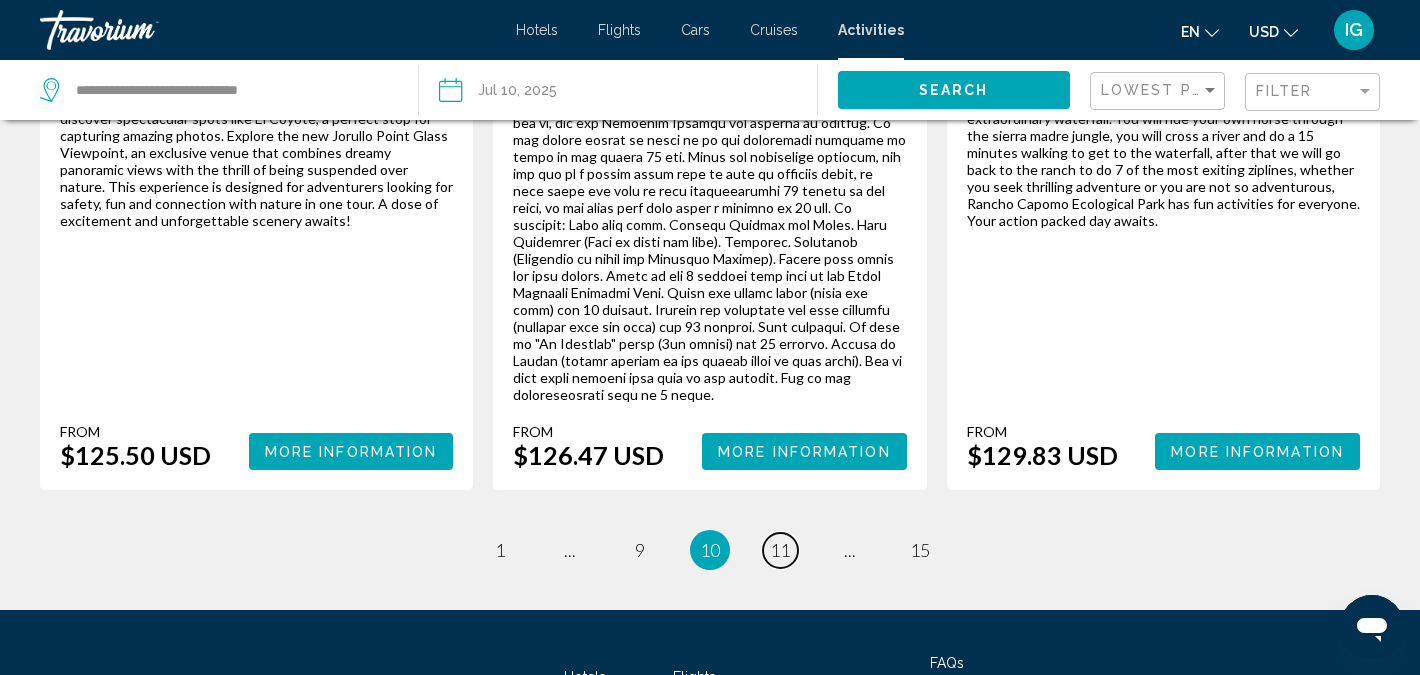 scroll, scrollTop: 3363, scrollLeft: 0, axis: vertical 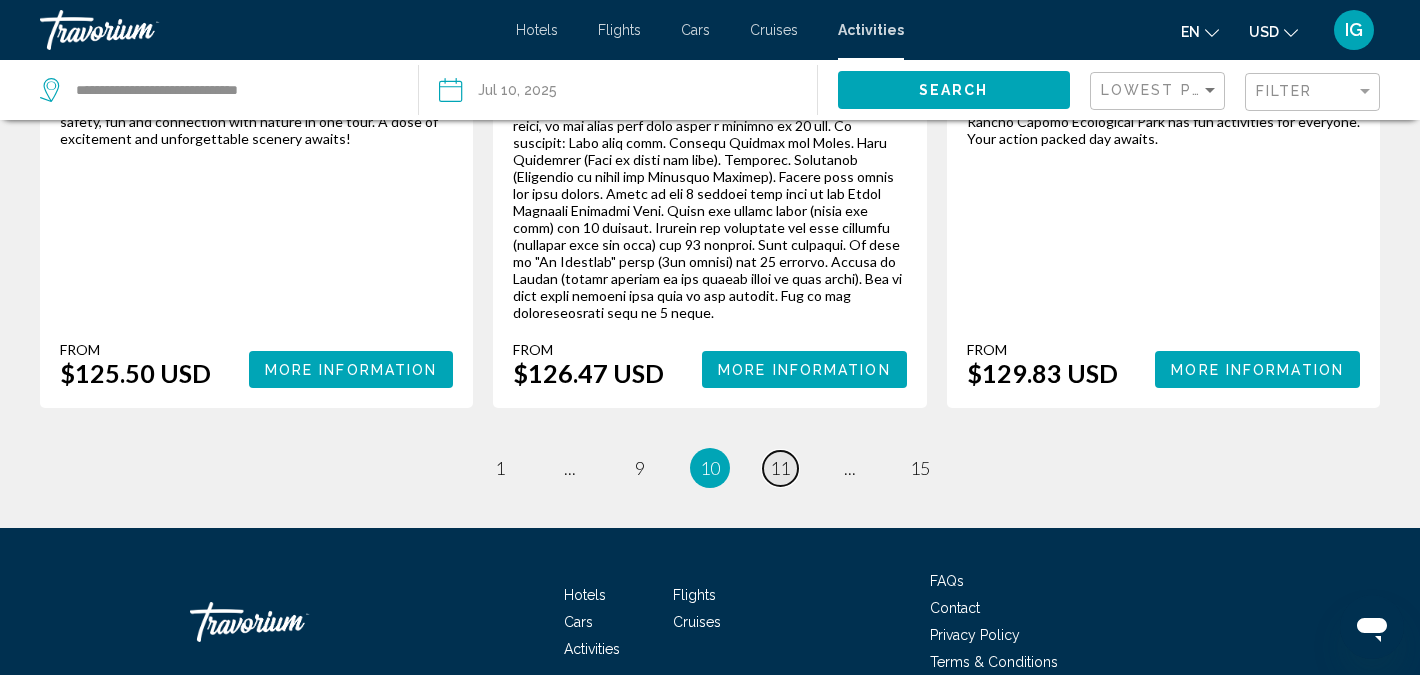 click on "11" at bounding box center [780, 468] 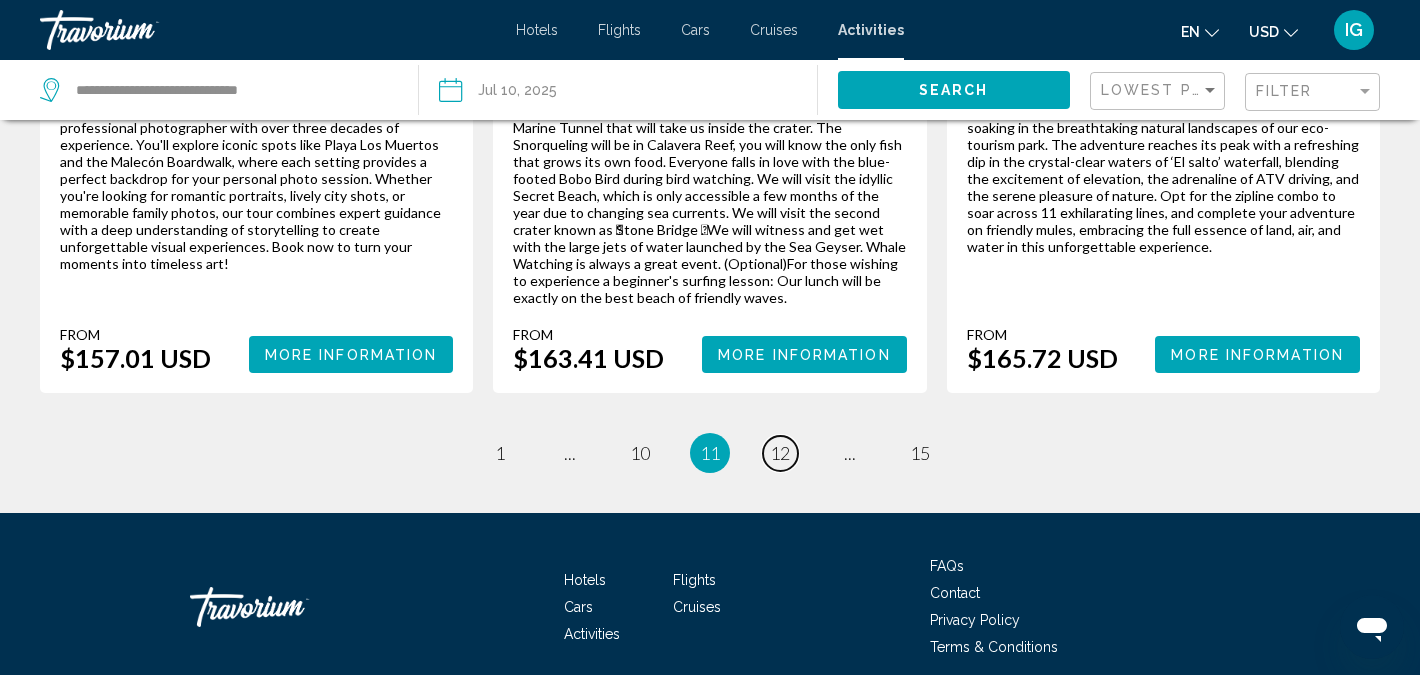 scroll, scrollTop: 3240, scrollLeft: 0, axis: vertical 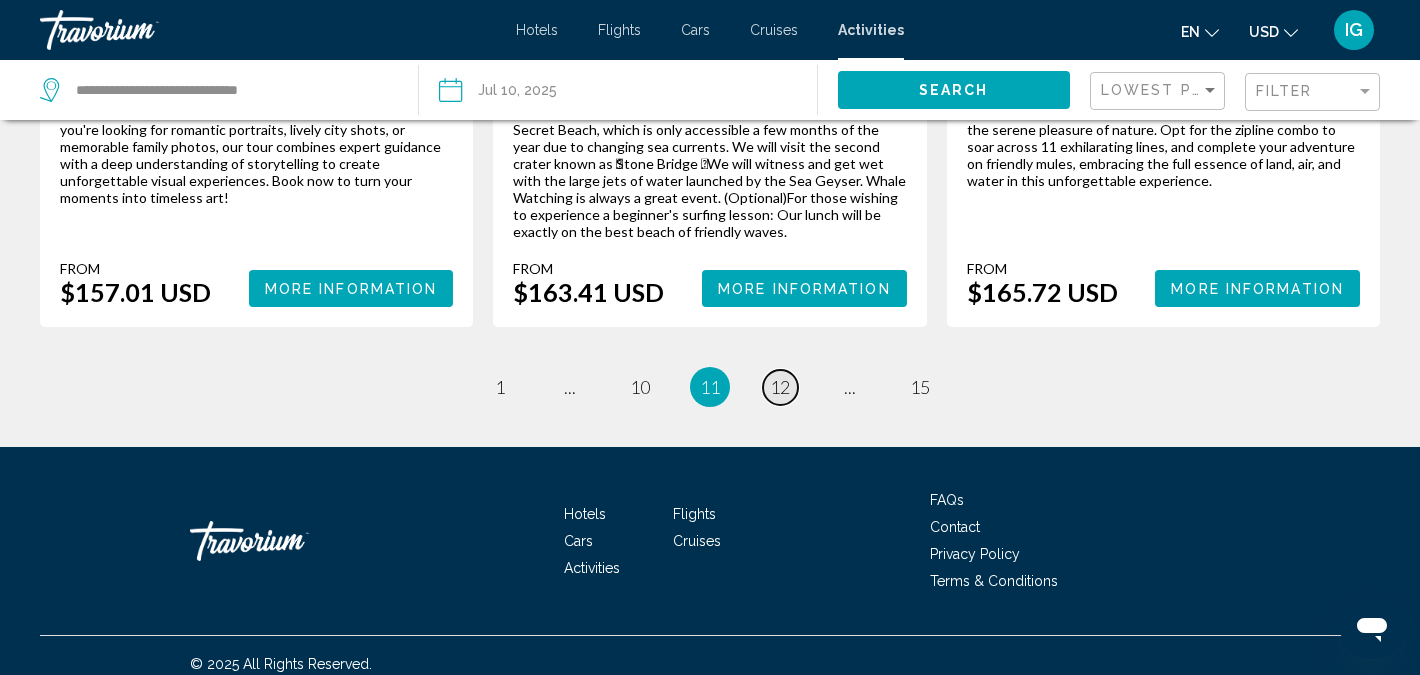click on "12" at bounding box center (780, 387) 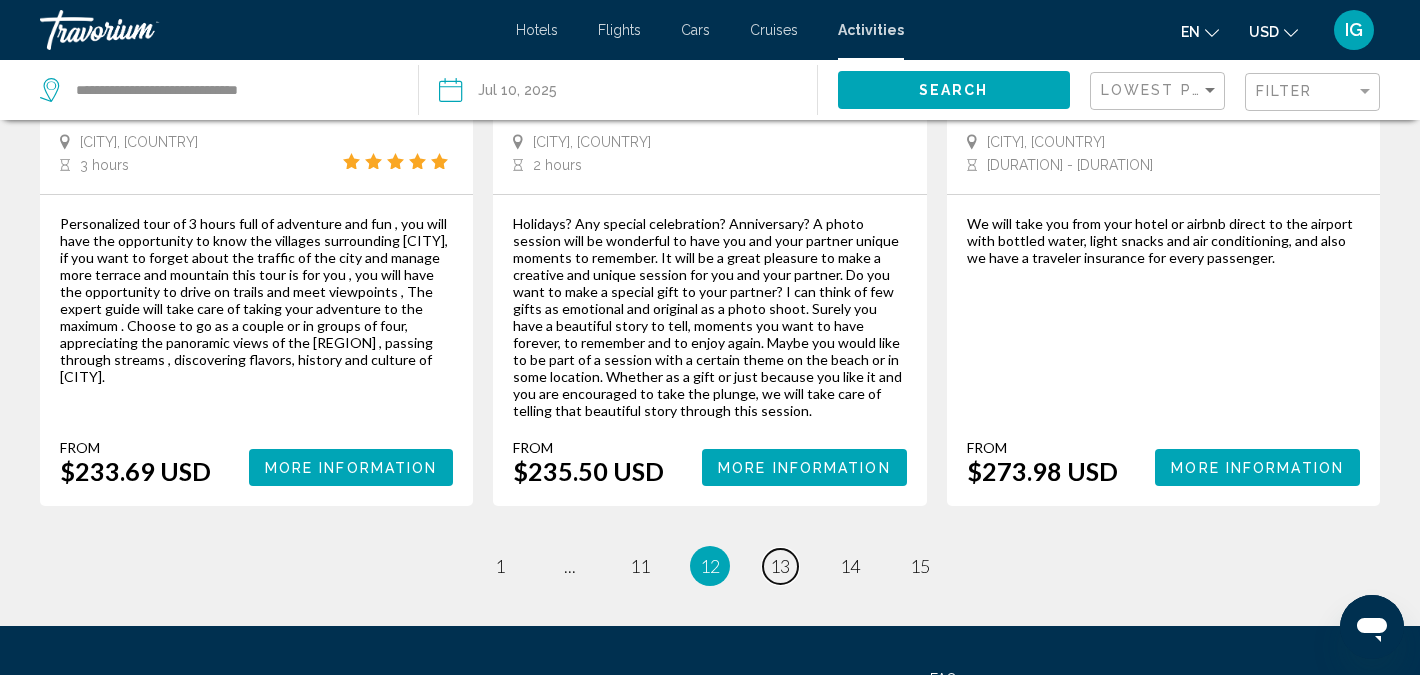 scroll, scrollTop: 3173, scrollLeft: 0, axis: vertical 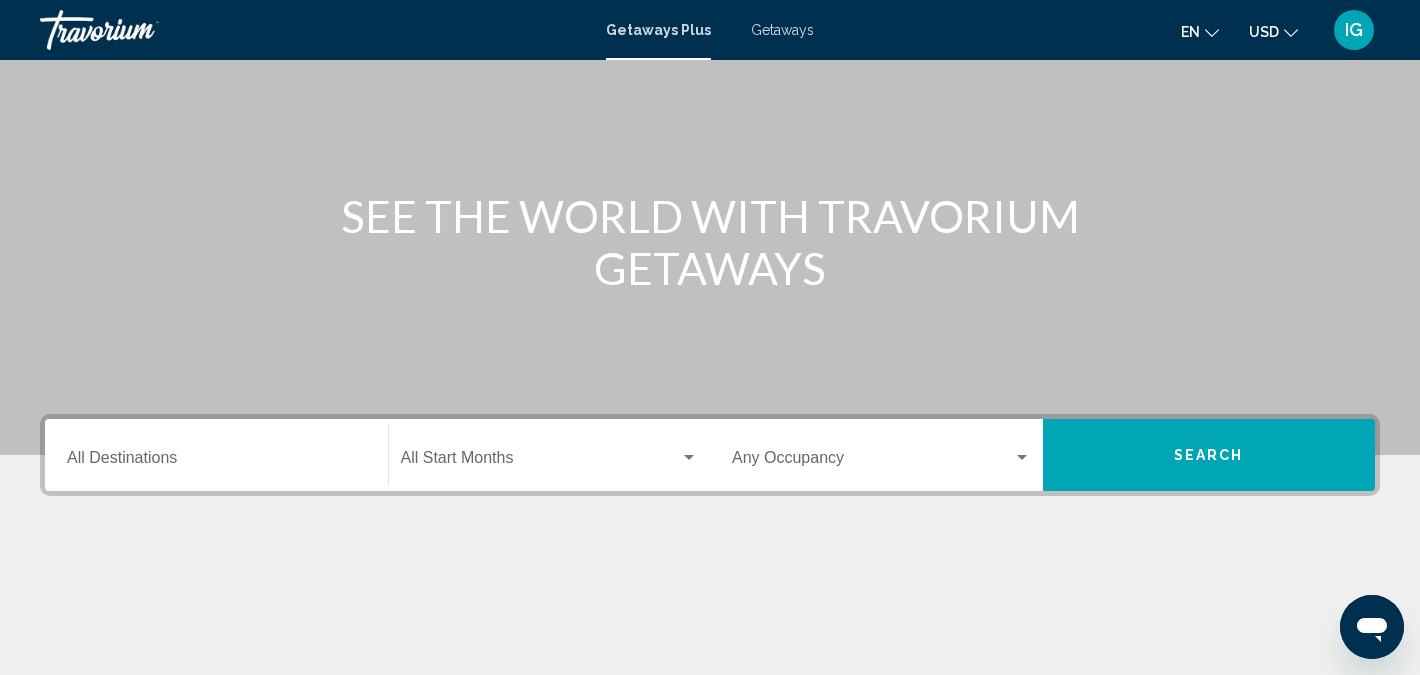 click on "Destination All Destinations" at bounding box center (216, 462) 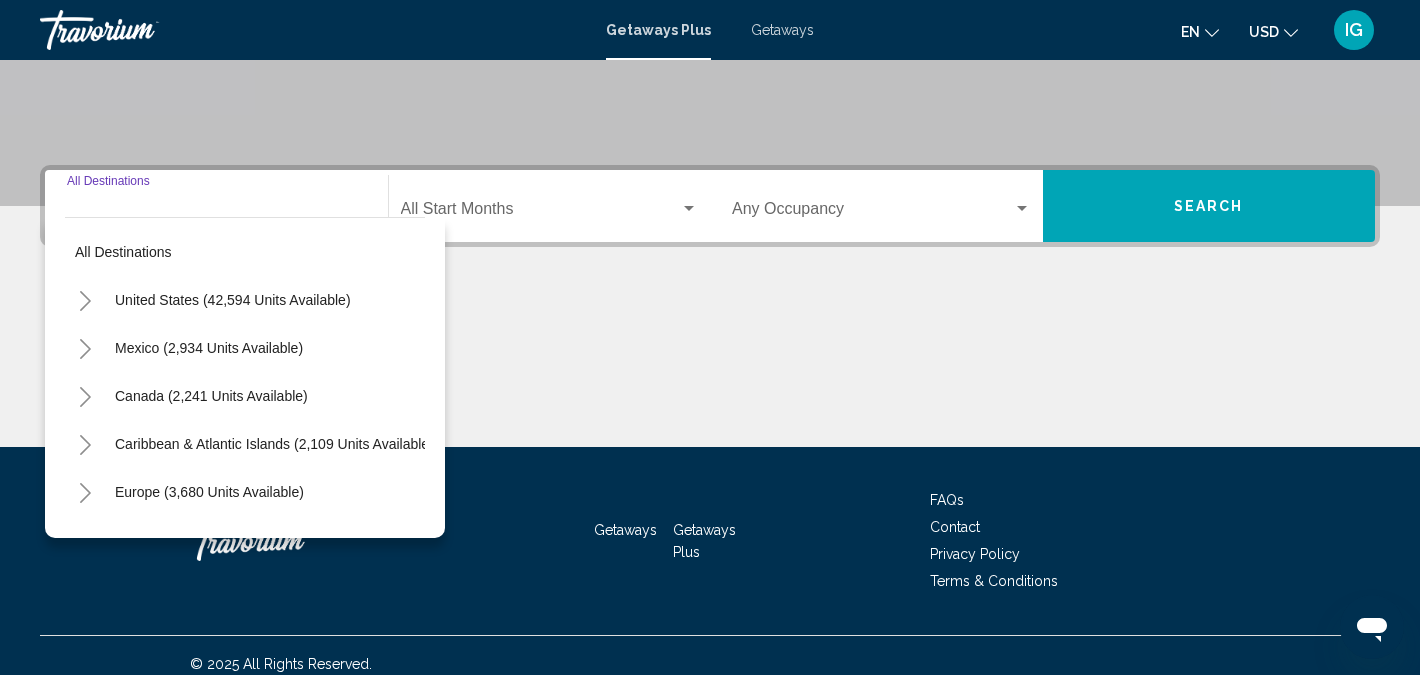 scroll, scrollTop: 411, scrollLeft: 0, axis: vertical 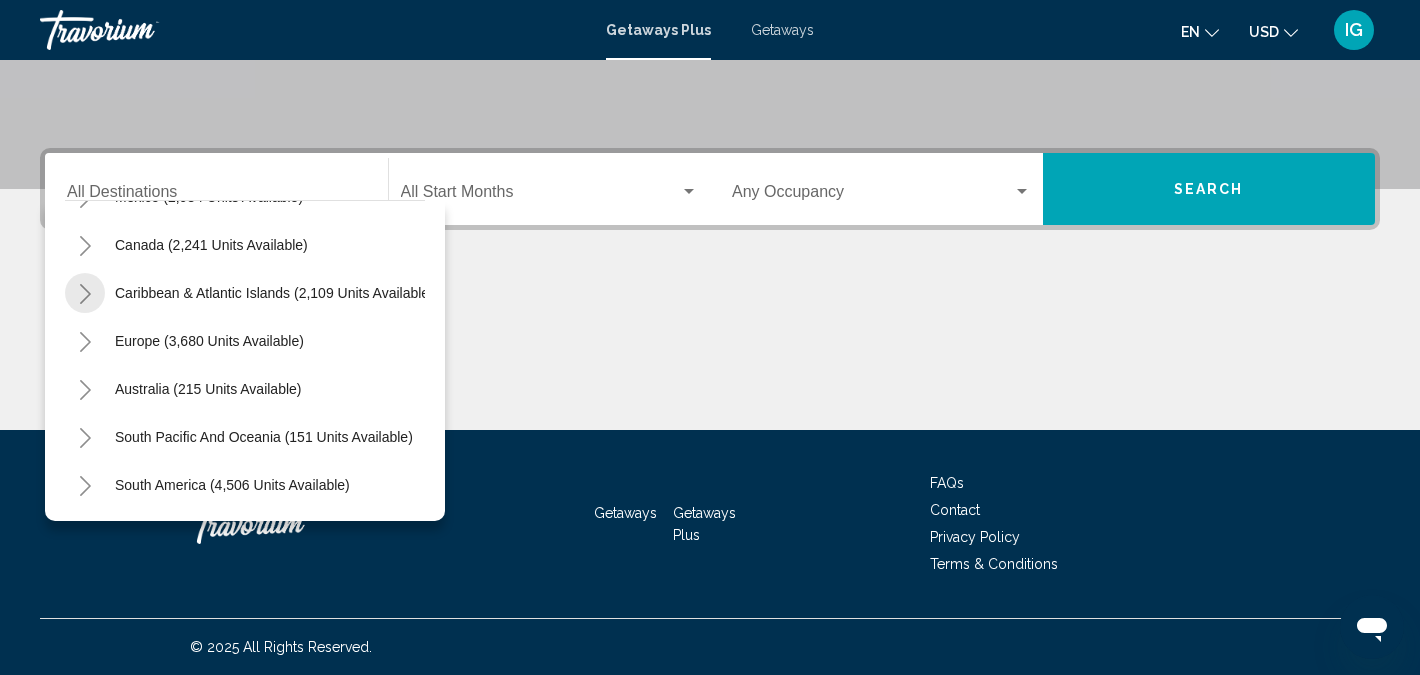 click 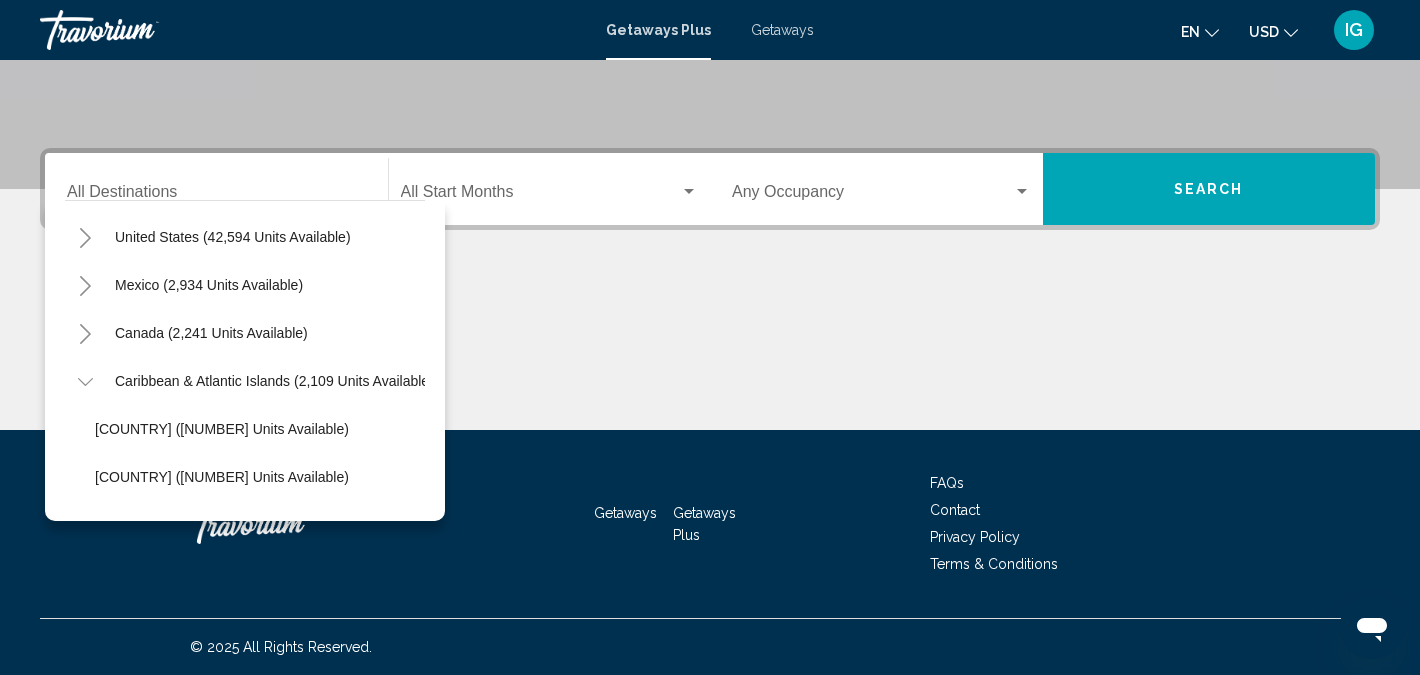 scroll, scrollTop: 37, scrollLeft: 0, axis: vertical 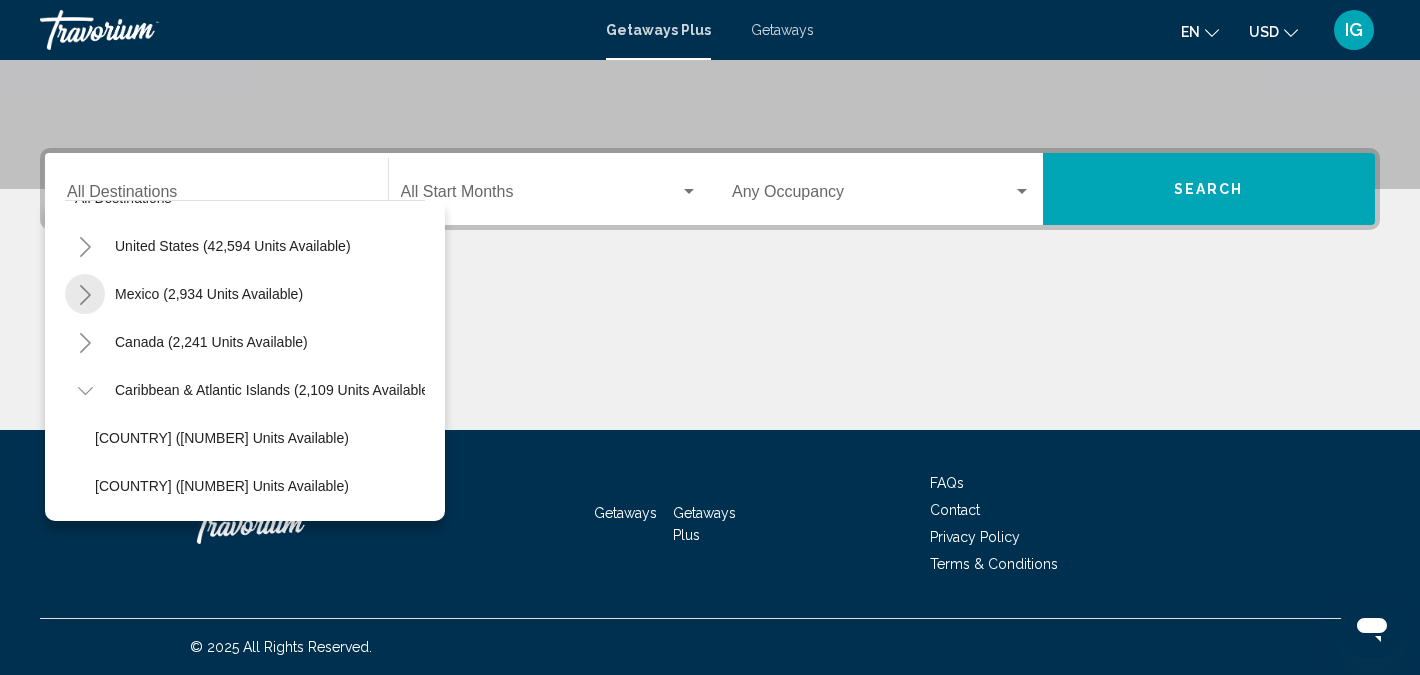 click 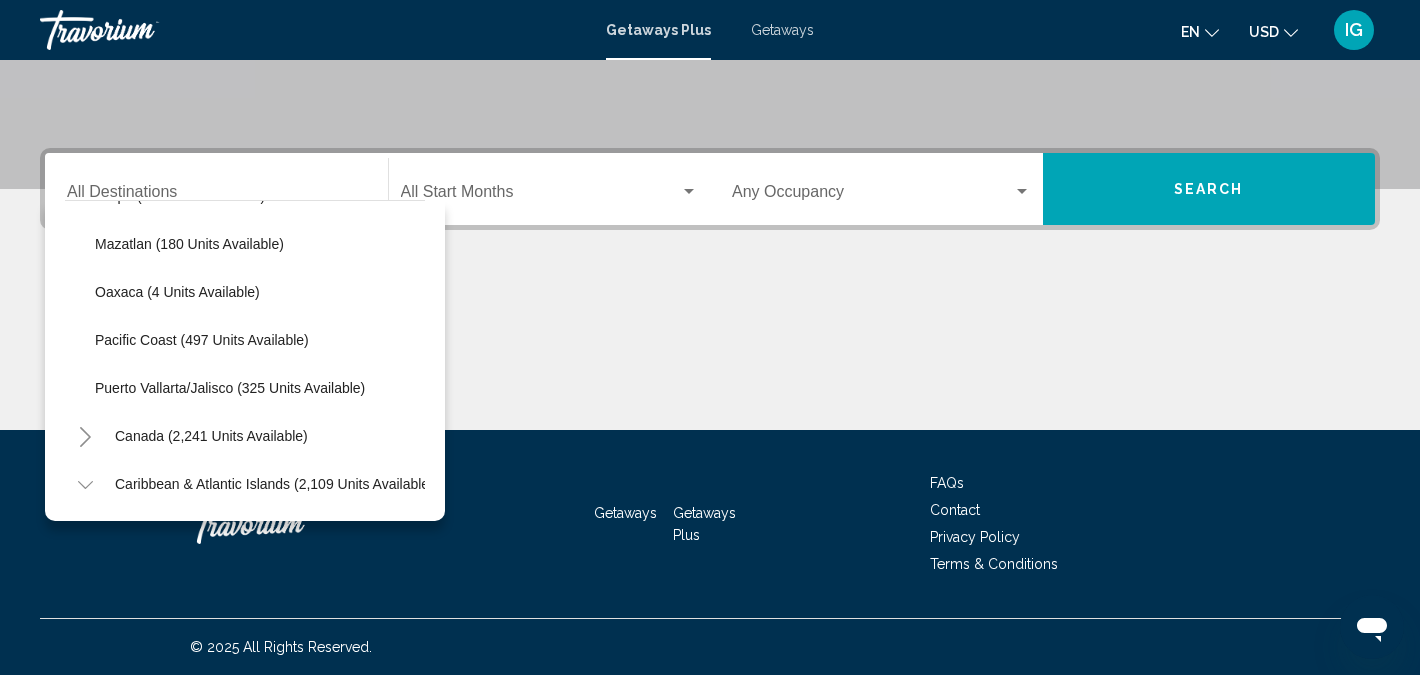 scroll, scrollTop: 424, scrollLeft: 0, axis: vertical 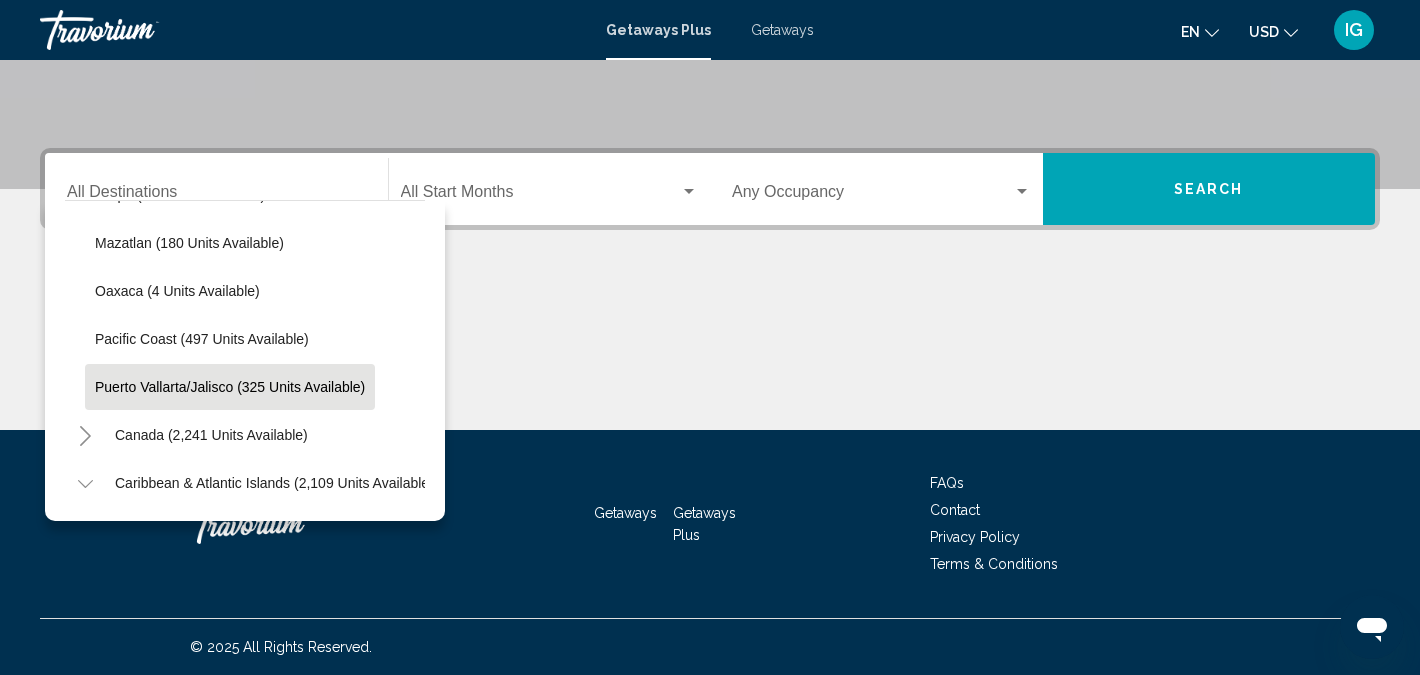click on "Puerto Vallarta/Jalisco (325 units available)" 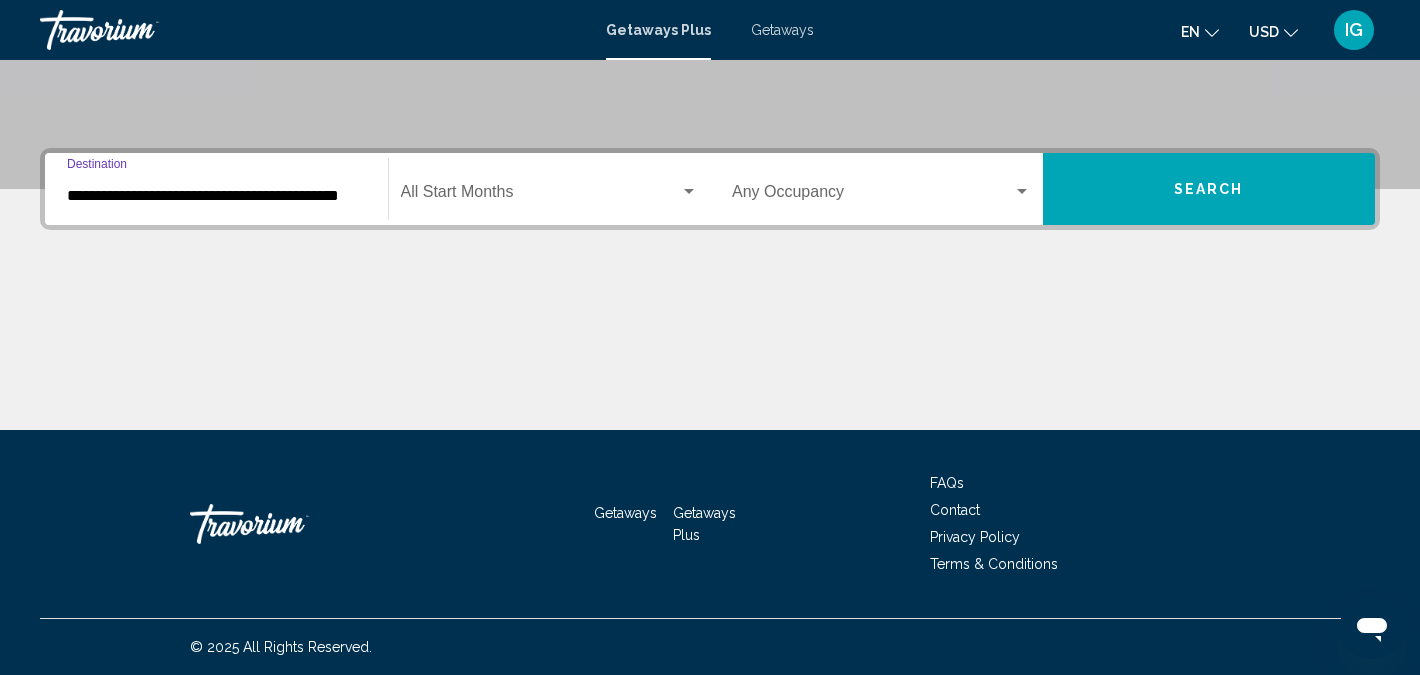 click at bounding box center (541, 196) 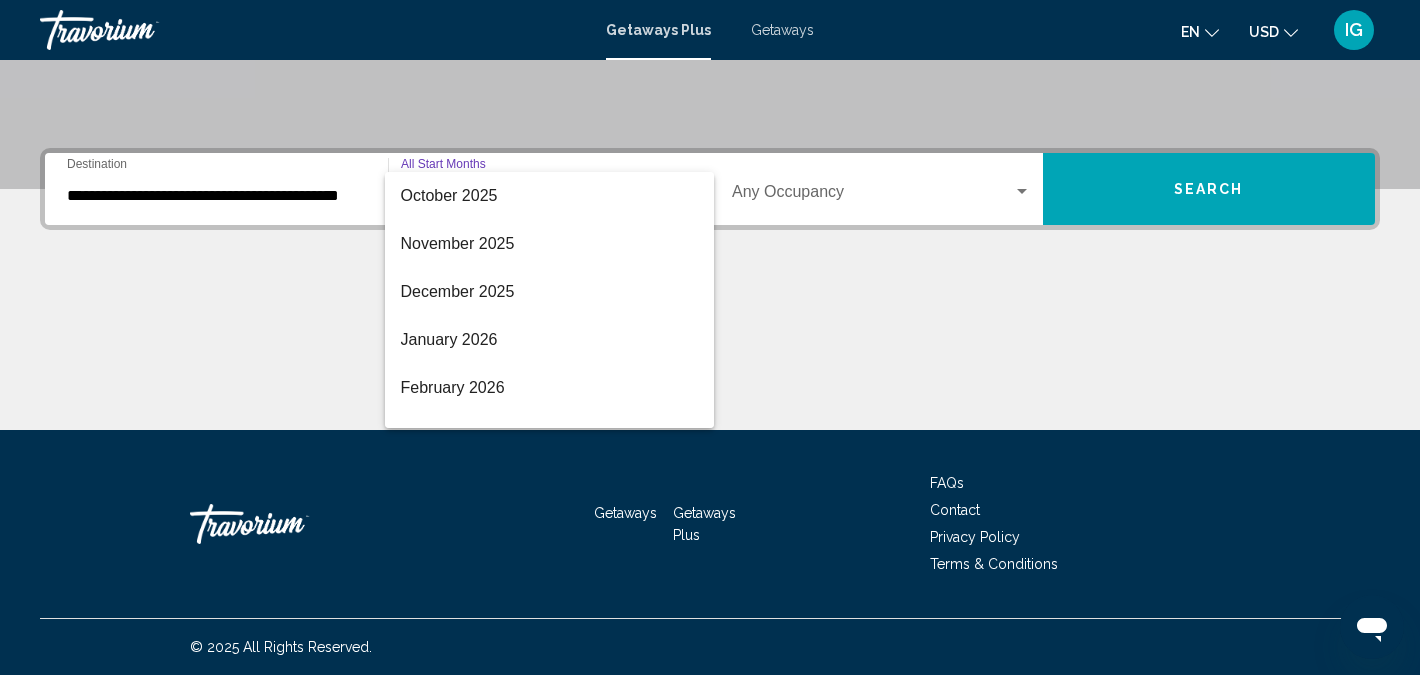 scroll, scrollTop: 178, scrollLeft: 0, axis: vertical 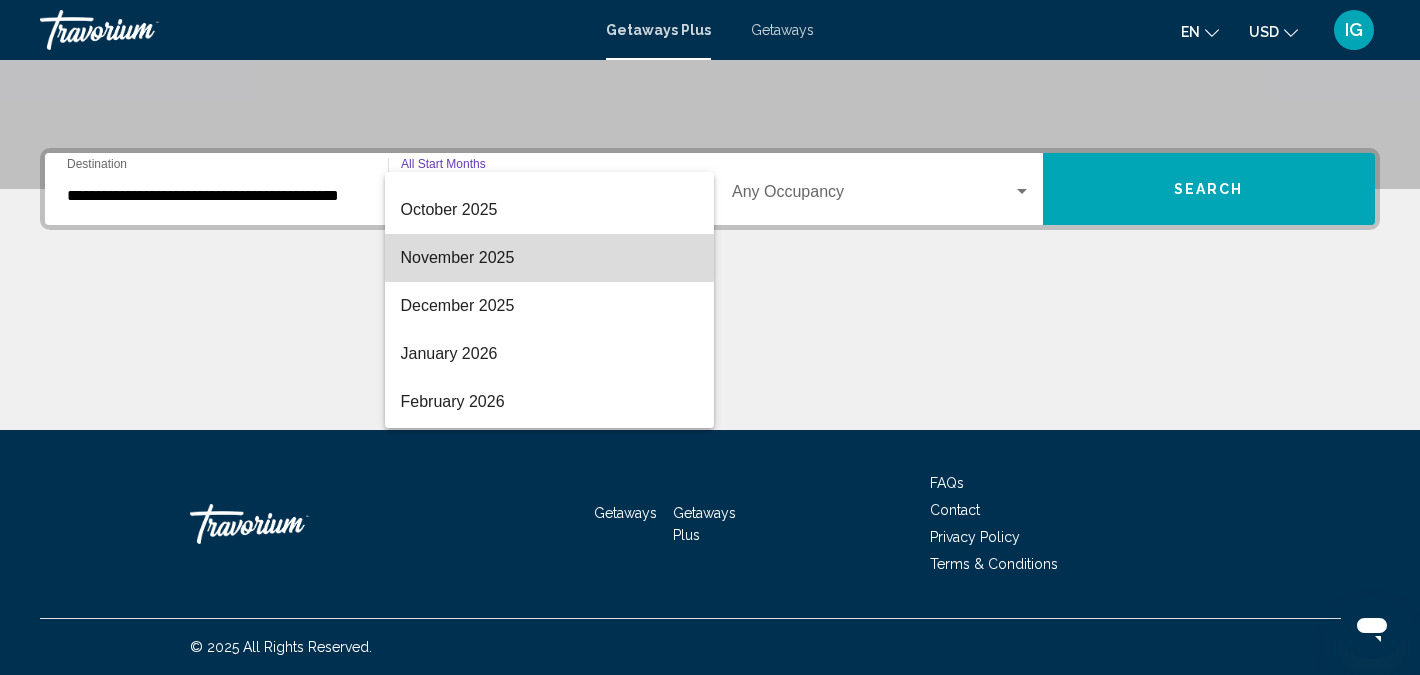 click on "November 2025" at bounding box center (550, 258) 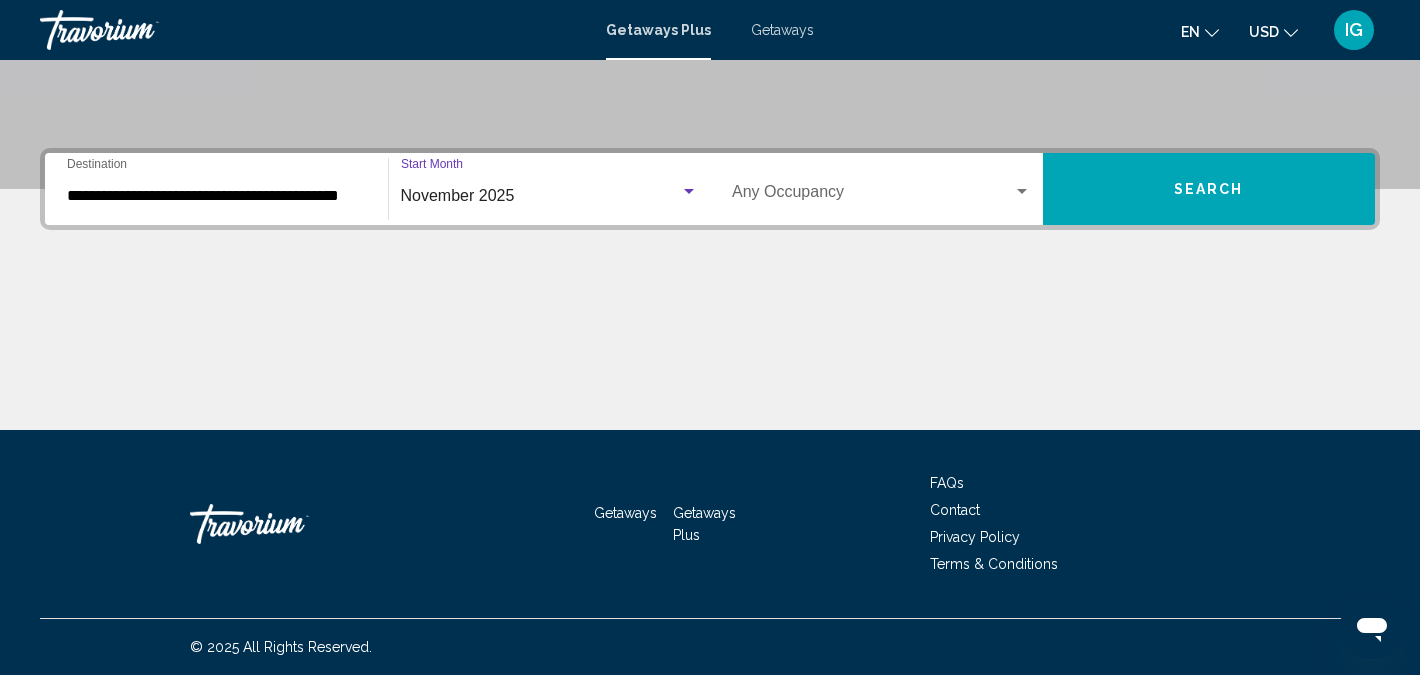 click on "Search" at bounding box center [1209, 190] 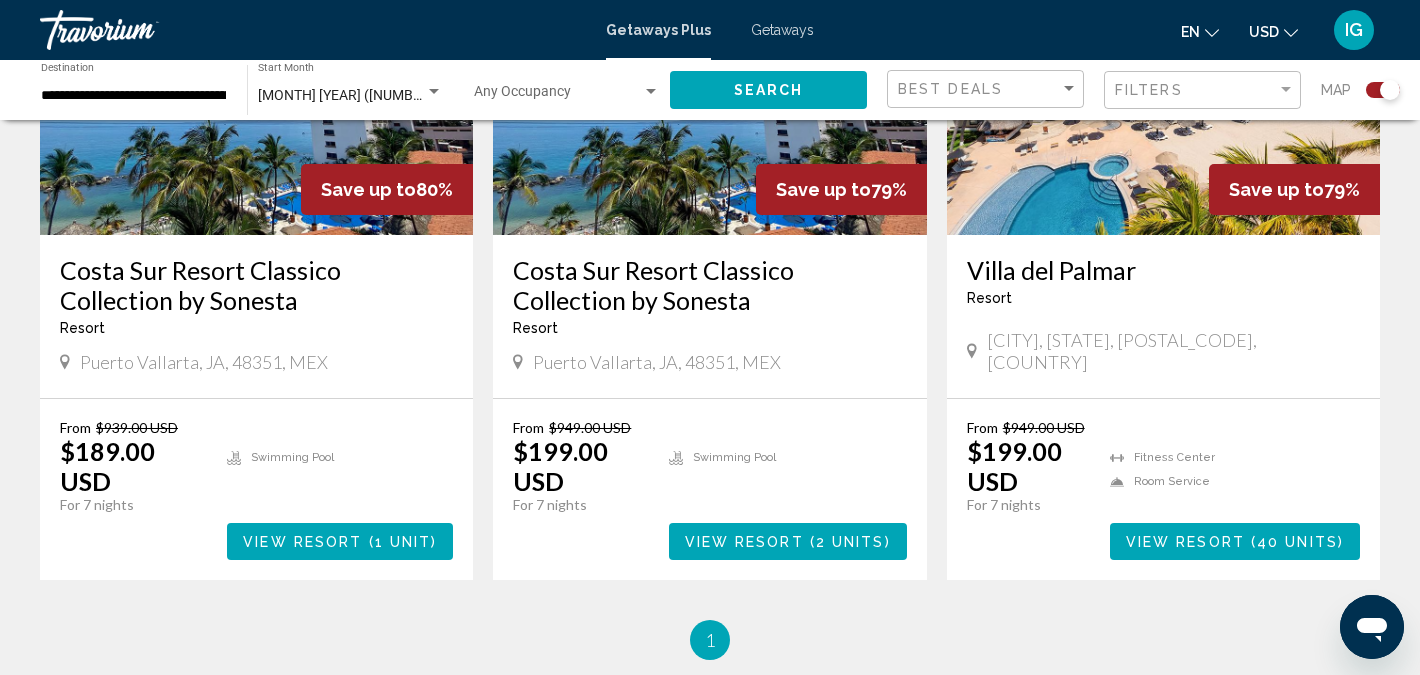 scroll, scrollTop: 916, scrollLeft: 0, axis: vertical 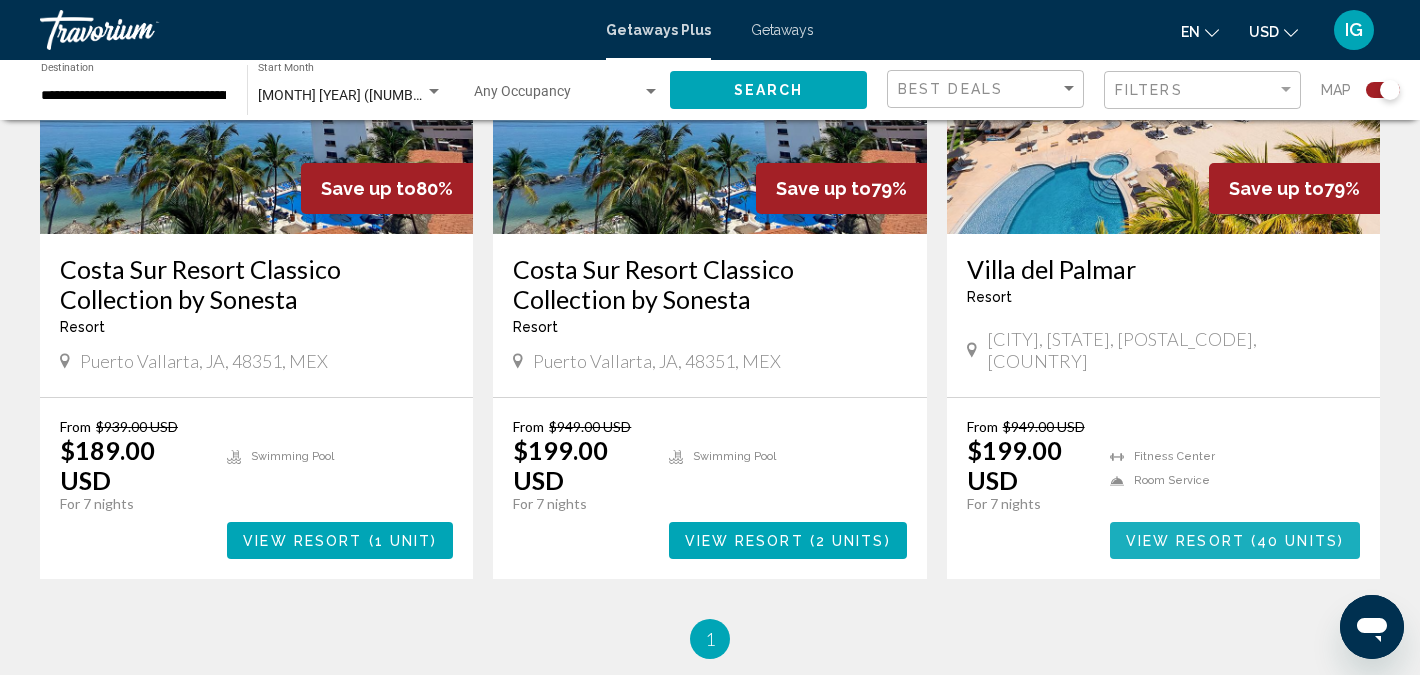 click on "( 40 units )" at bounding box center [1294, 541] 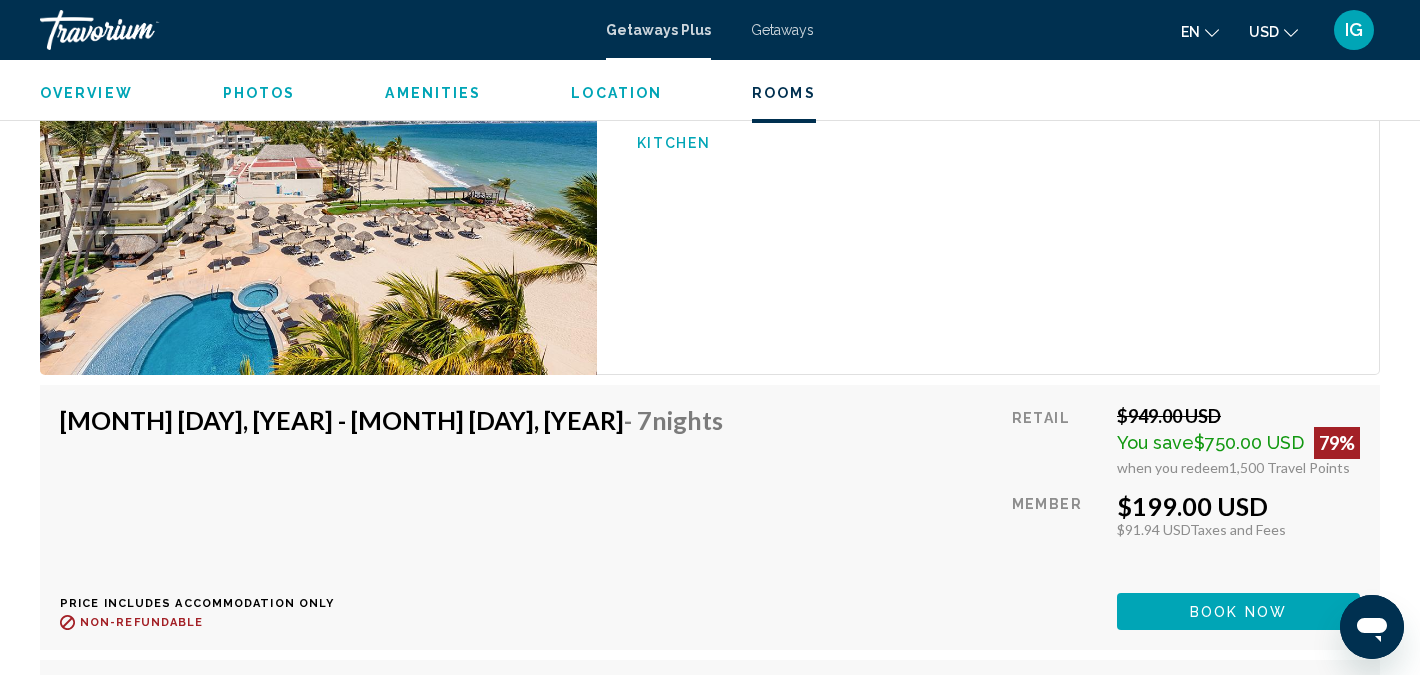 scroll, scrollTop: 3180, scrollLeft: 0, axis: vertical 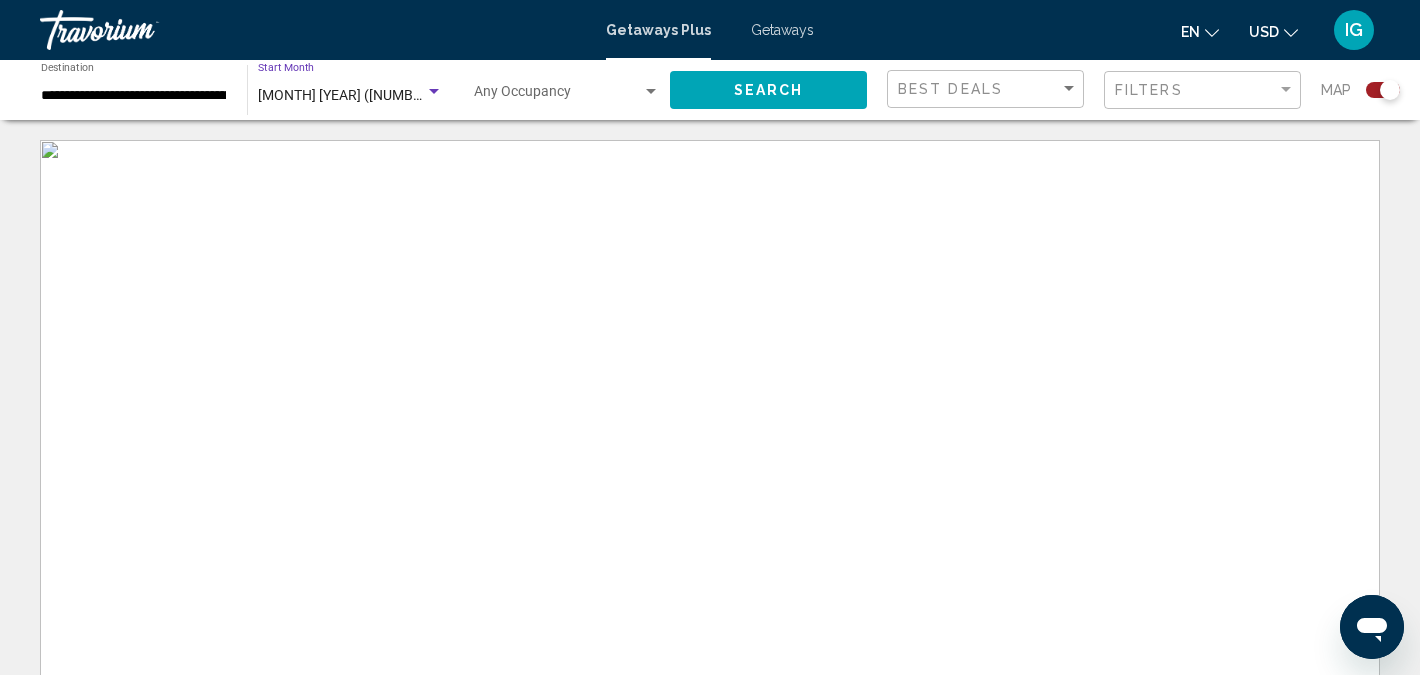 click at bounding box center (434, 92) 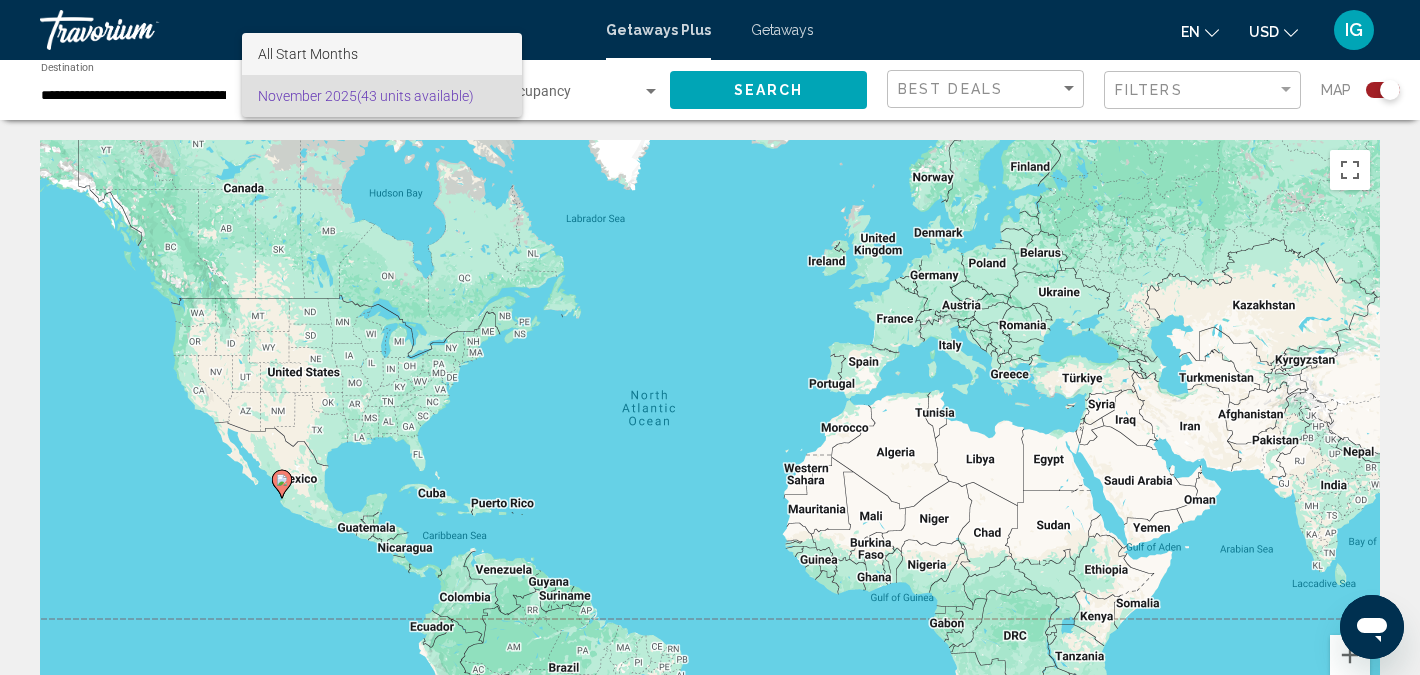 click on "All Start Months" at bounding box center (382, 54) 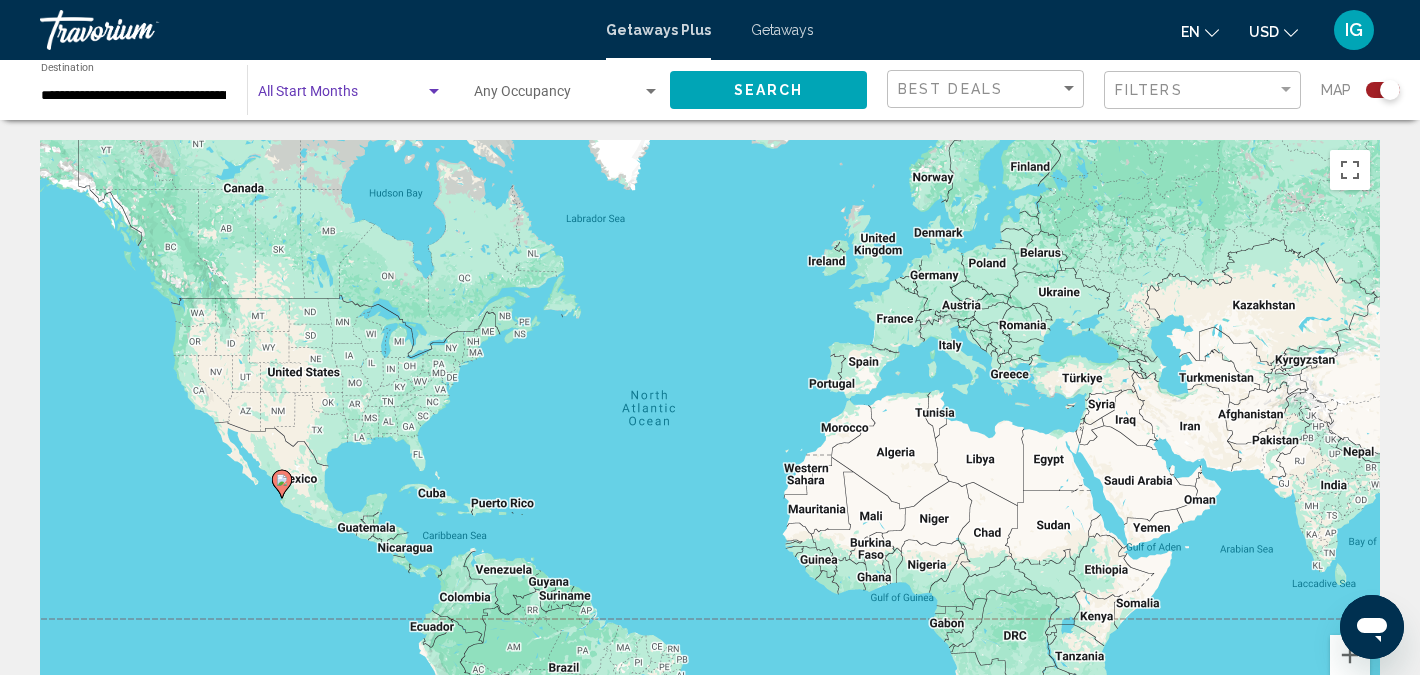 click at bounding box center [434, 91] 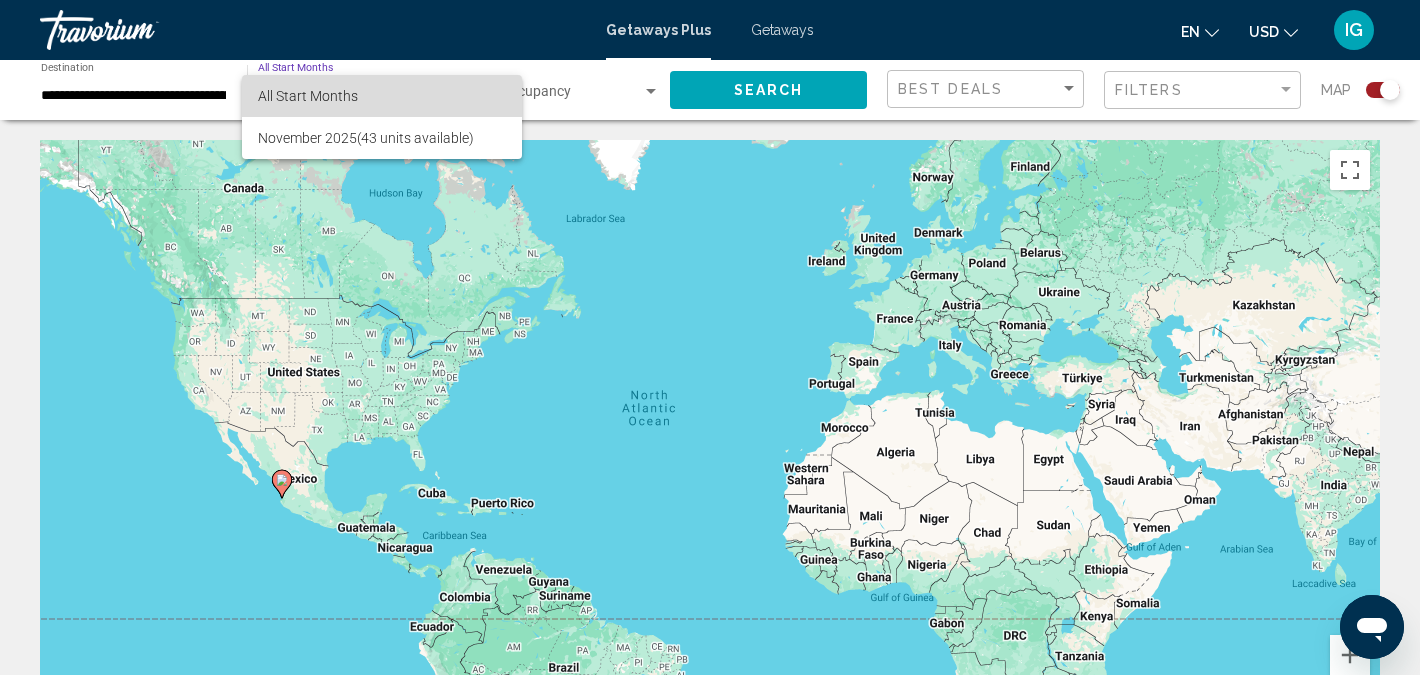 click on "All Start Months" at bounding box center [382, 96] 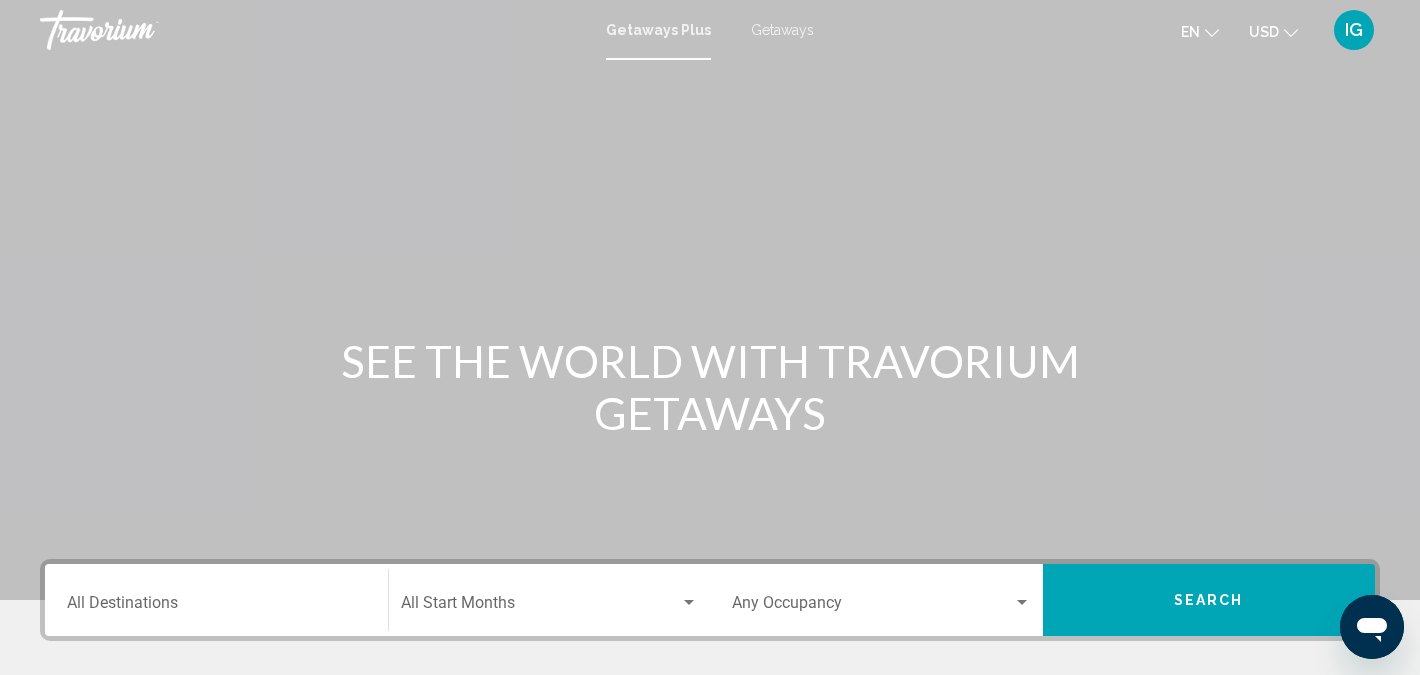 click on "Destination All Destinations" at bounding box center (216, 607) 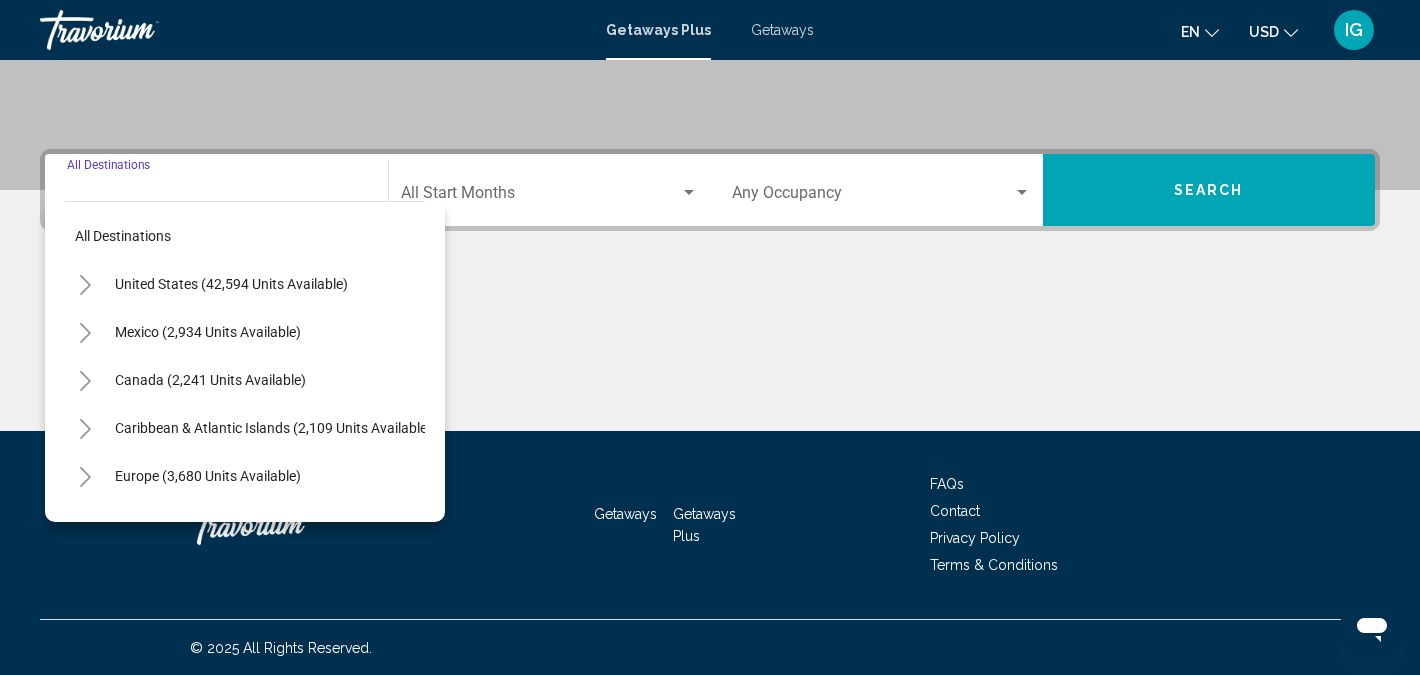 scroll, scrollTop: 411, scrollLeft: 0, axis: vertical 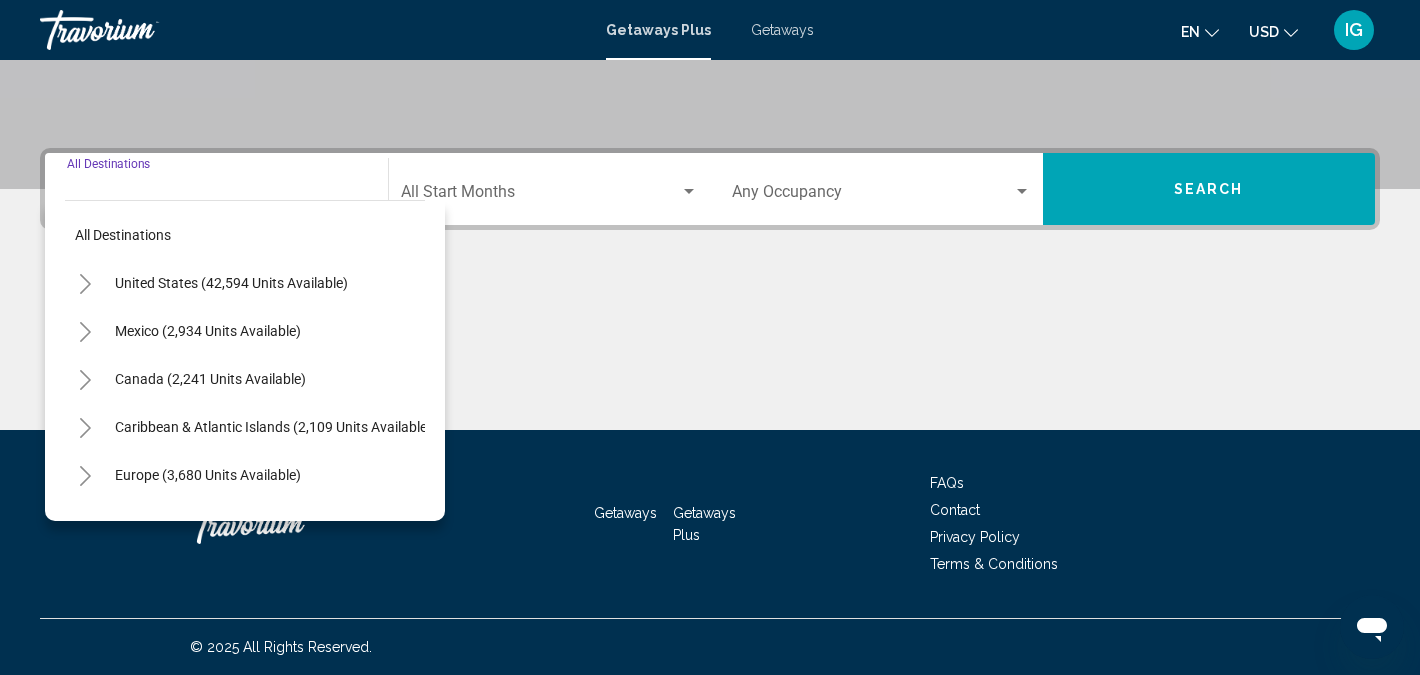 click 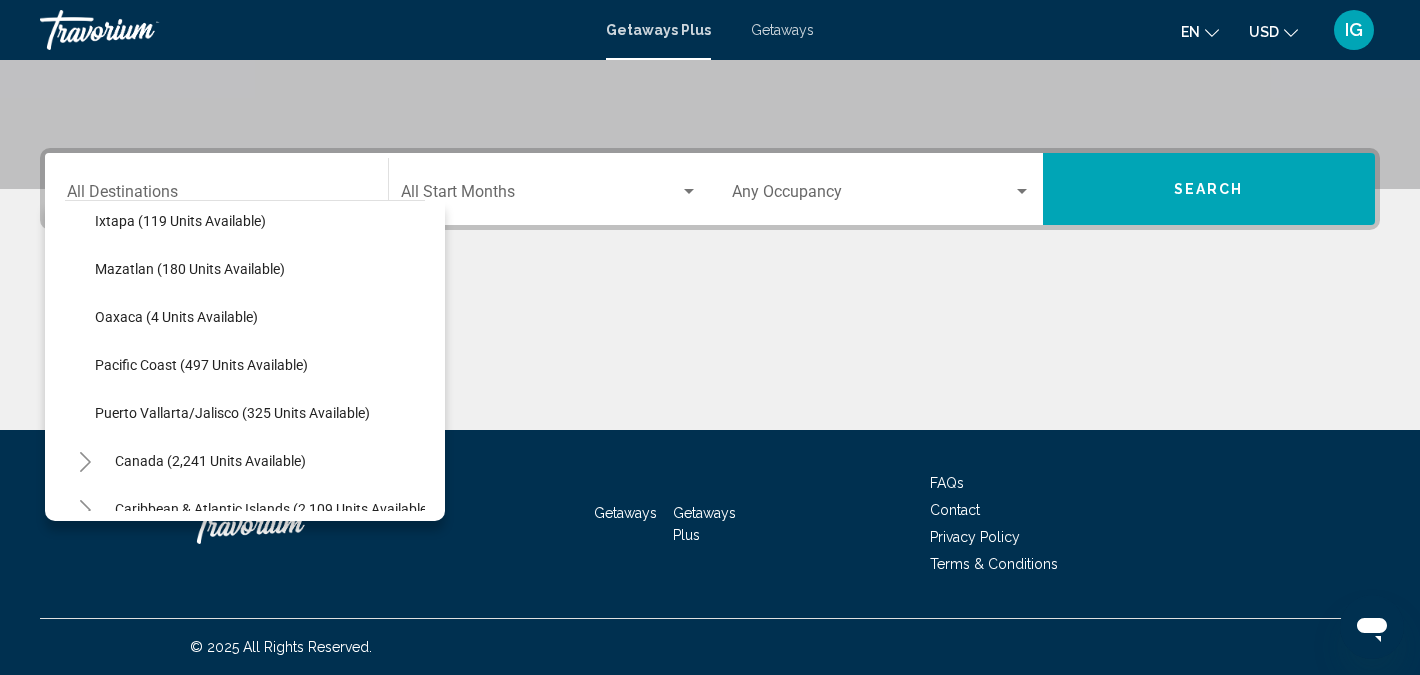 scroll, scrollTop: 420, scrollLeft: 0, axis: vertical 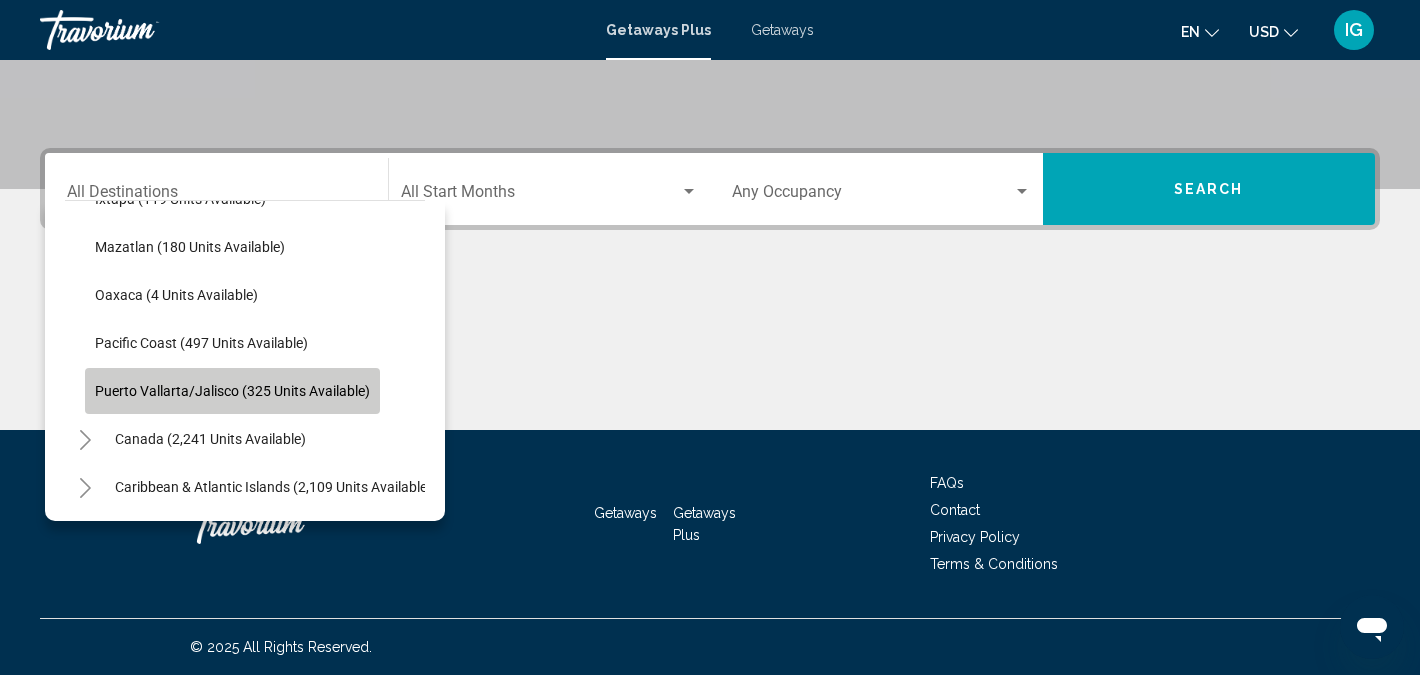 click on "Puerto Vallarta/Jalisco (325 units available)" 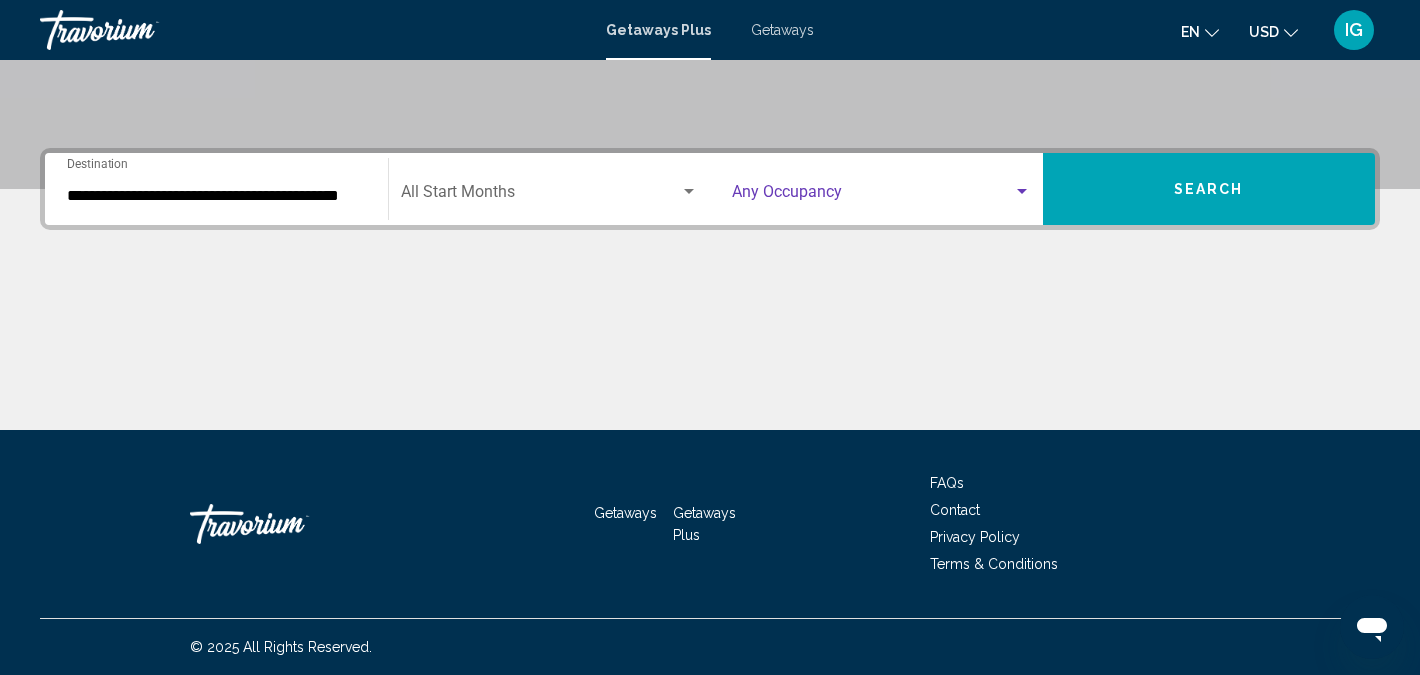 click at bounding box center (872, 196) 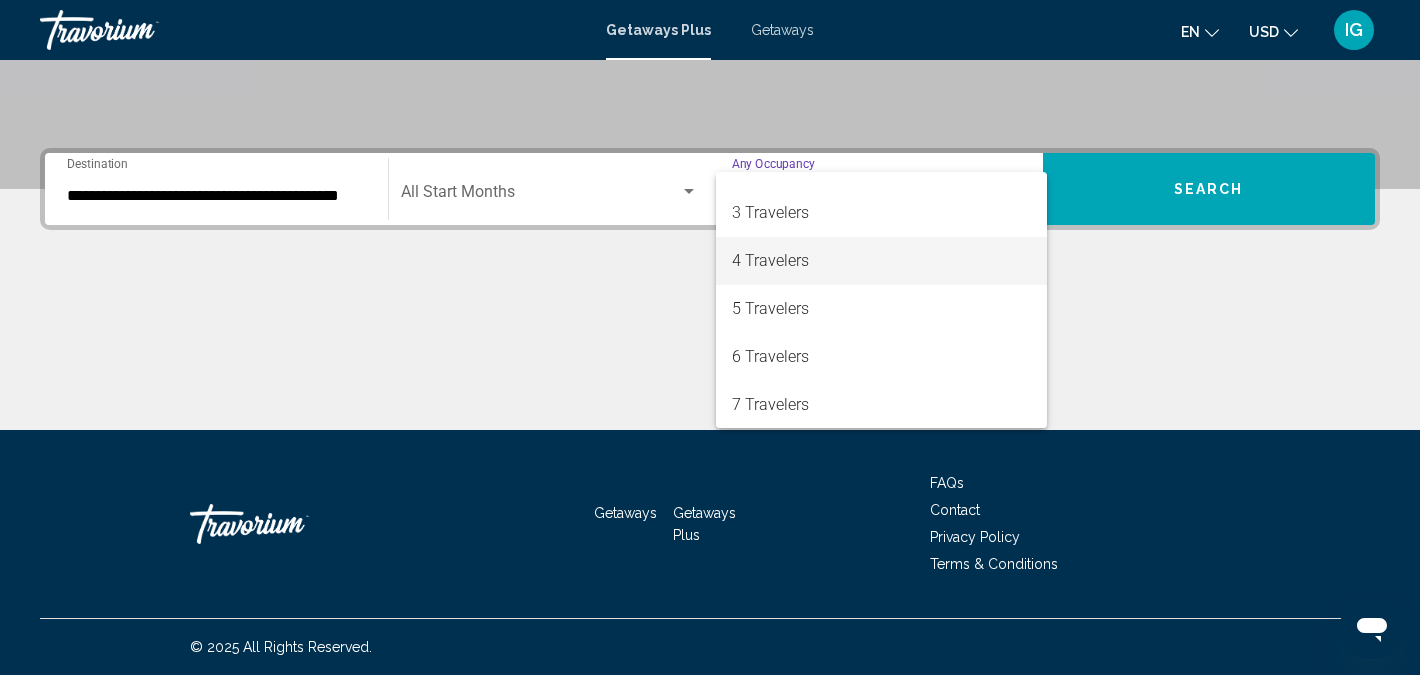 scroll, scrollTop: 100, scrollLeft: 0, axis: vertical 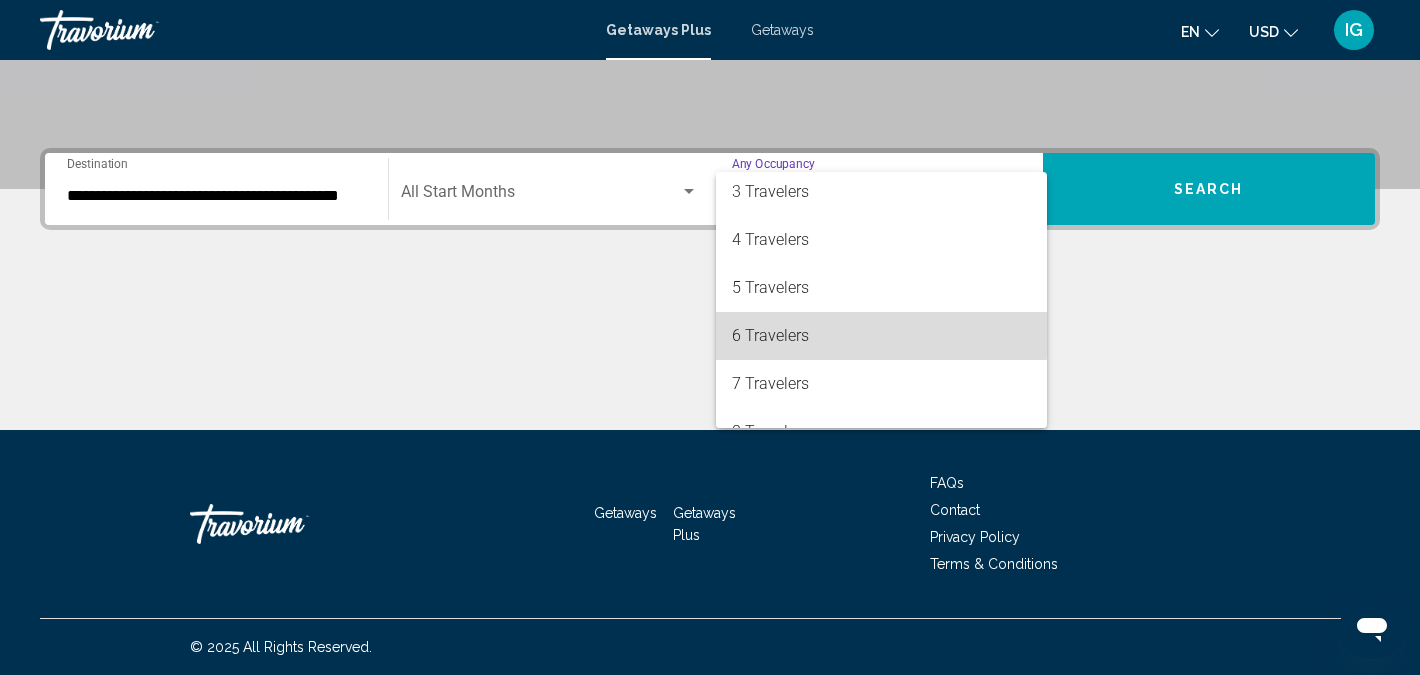 click on "6 Travelers" at bounding box center [881, 336] 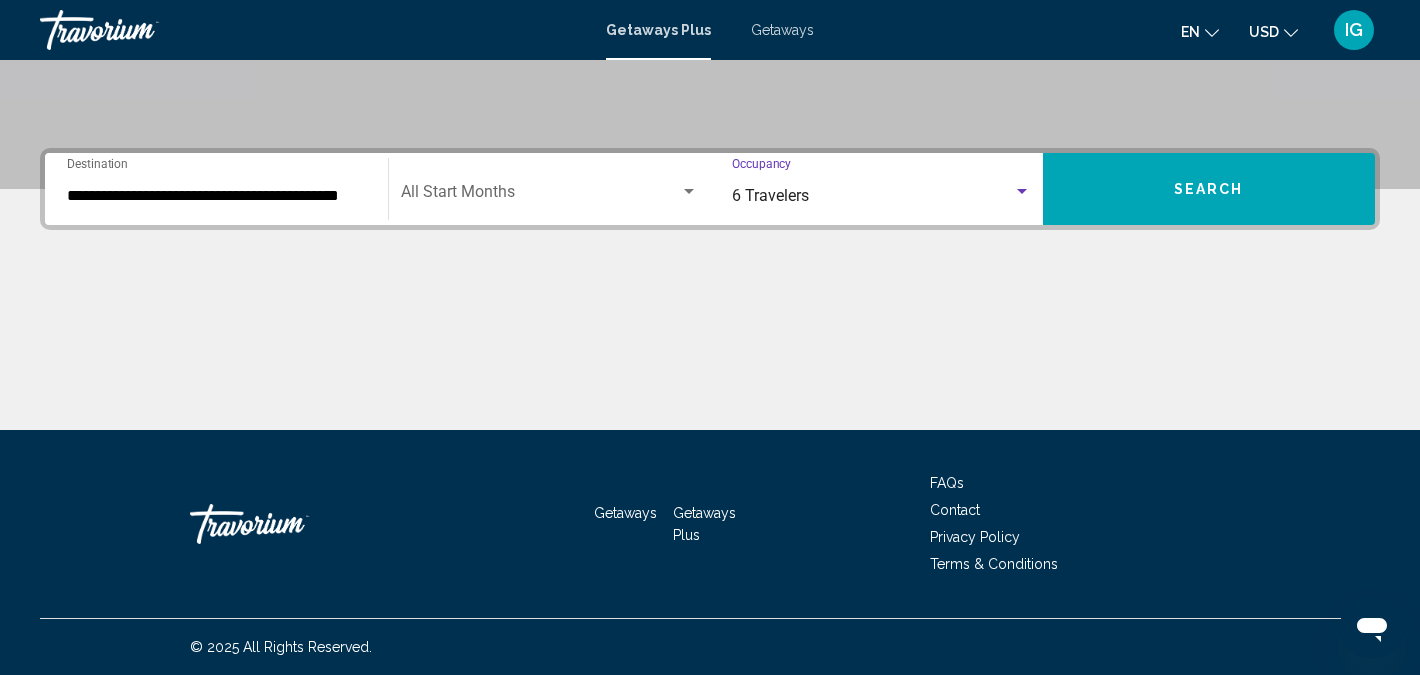 click on "Search" at bounding box center (1209, 189) 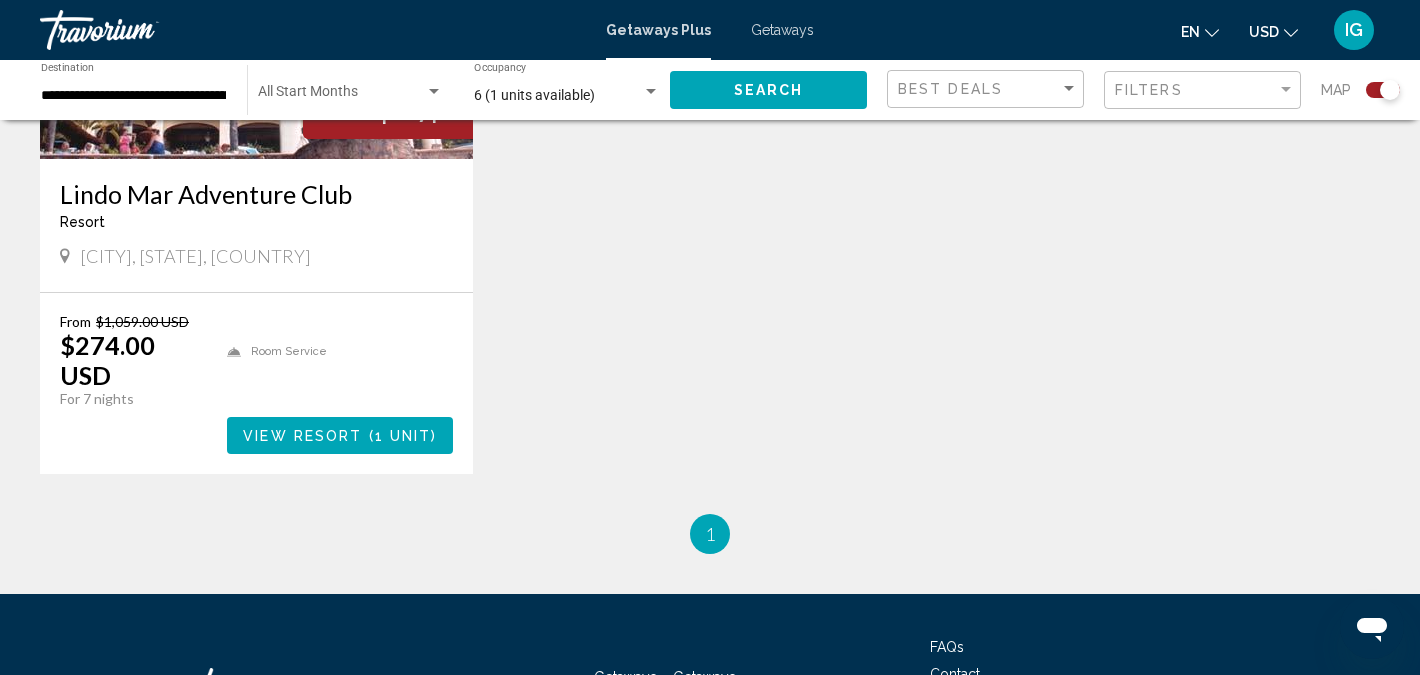 scroll, scrollTop: 995, scrollLeft: 0, axis: vertical 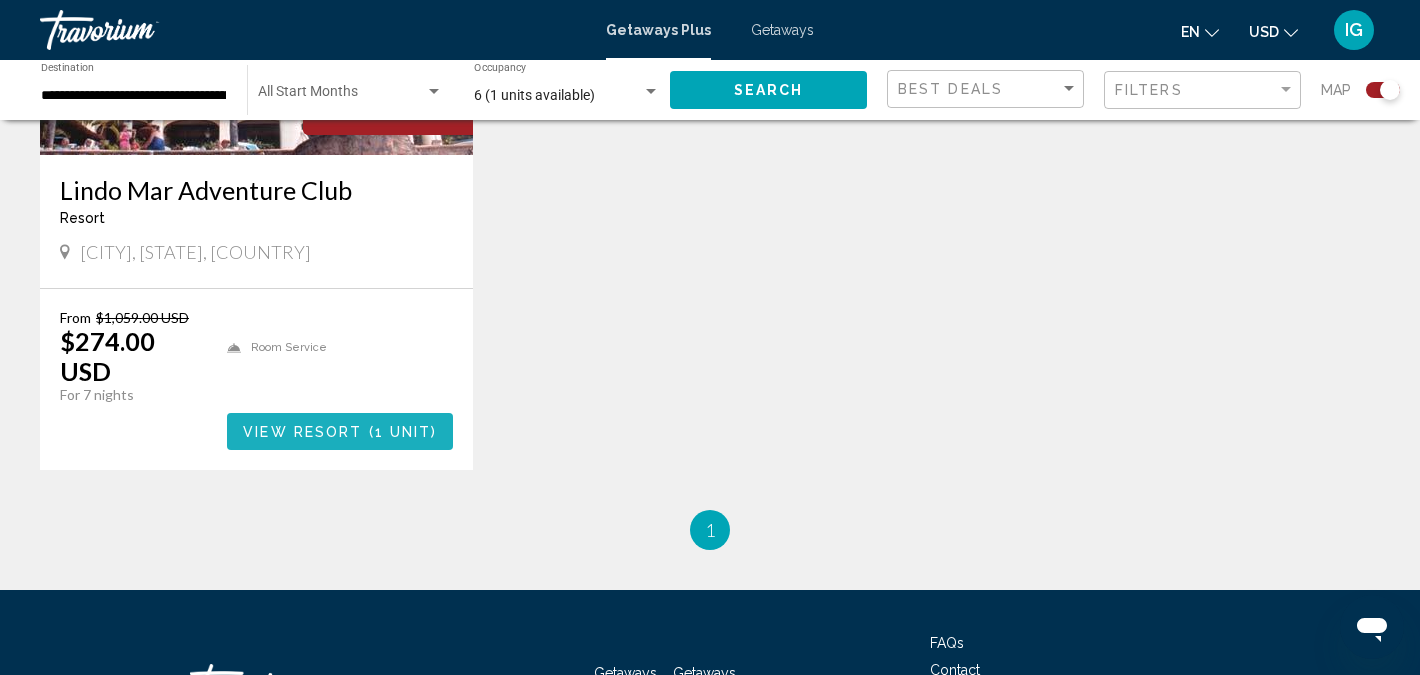 click on "View Resort" at bounding box center (302, 432) 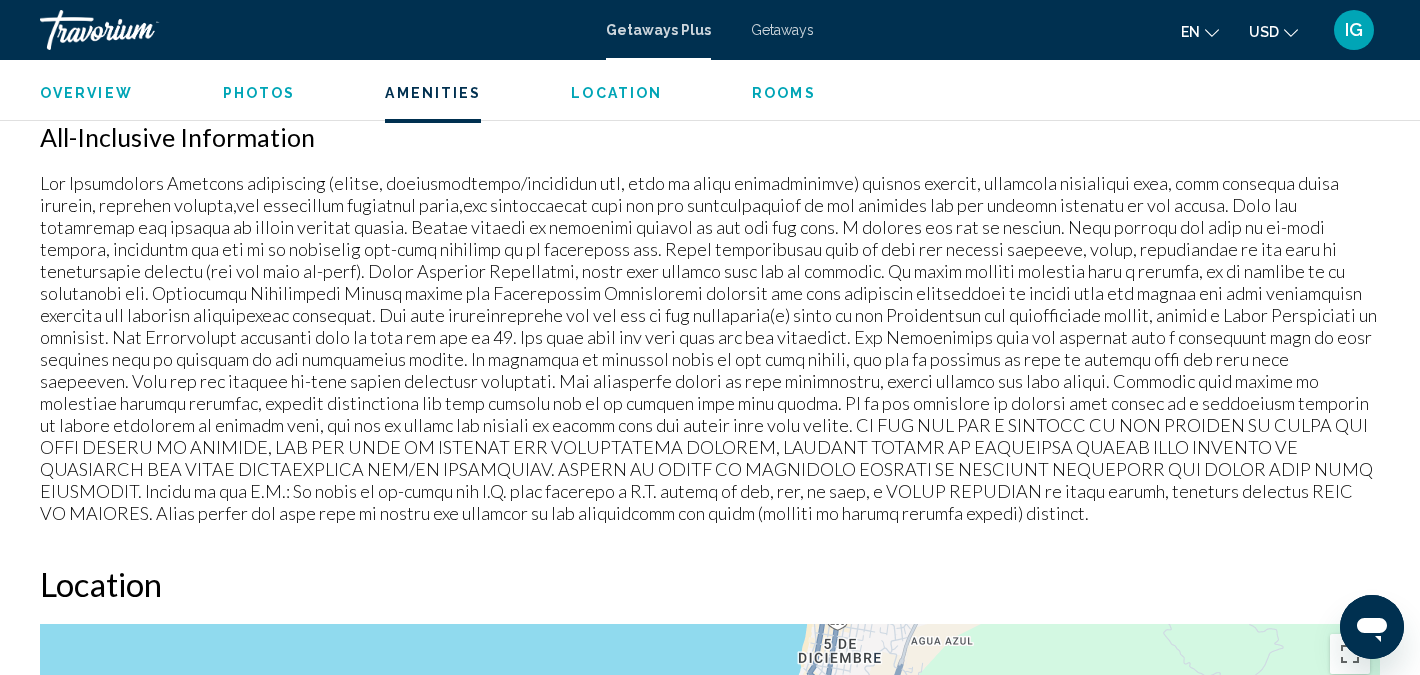 scroll, scrollTop: 1416, scrollLeft: 0, axis: vertical 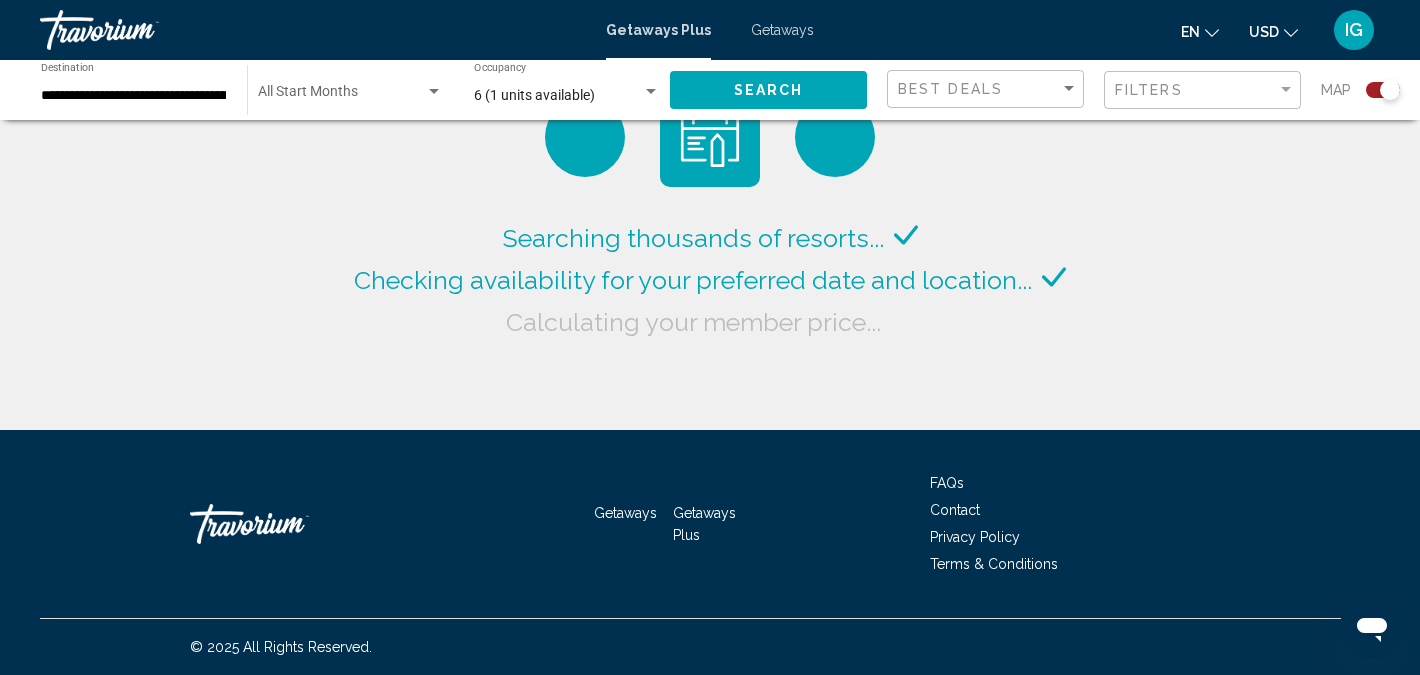 click on "Getaways" at bounding box center [782, 30] 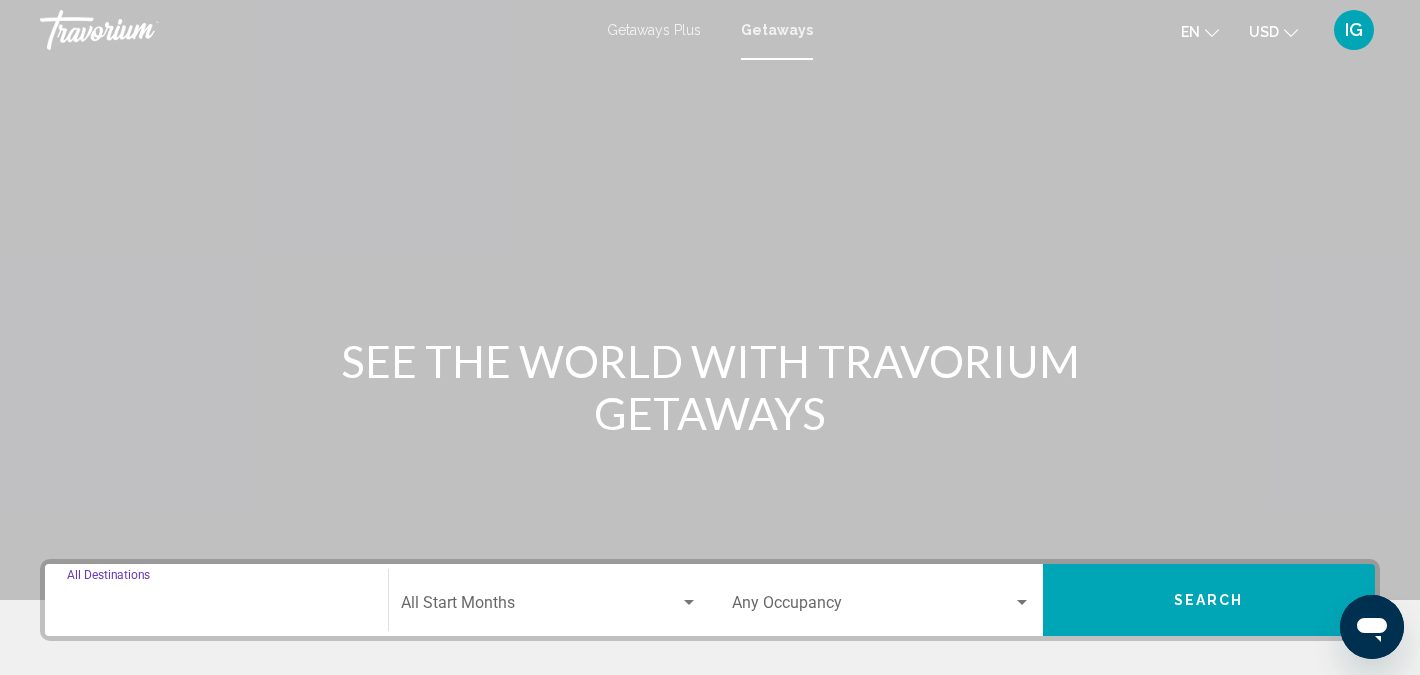 click on "Destination All Destinations" at bounding box center [216, 607] 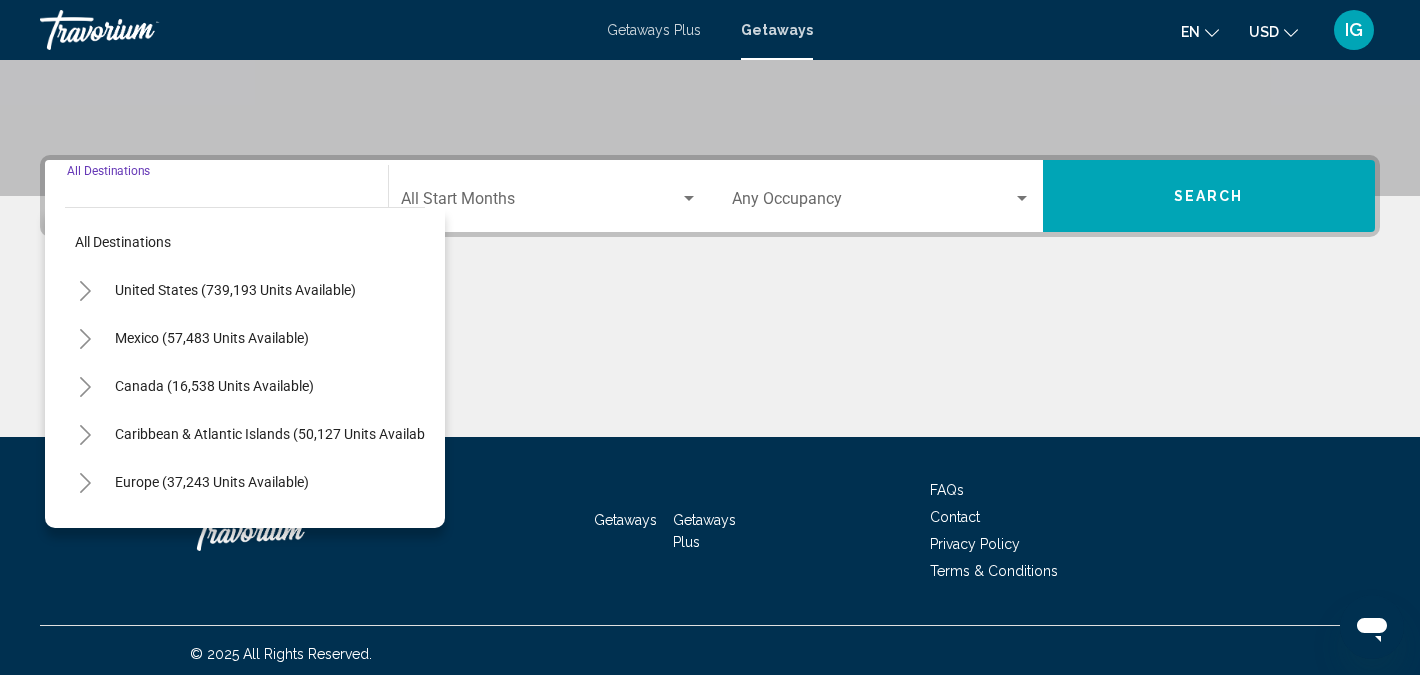 scroll, scrollTop: 411, scrollLeft: 0, axis: vertical 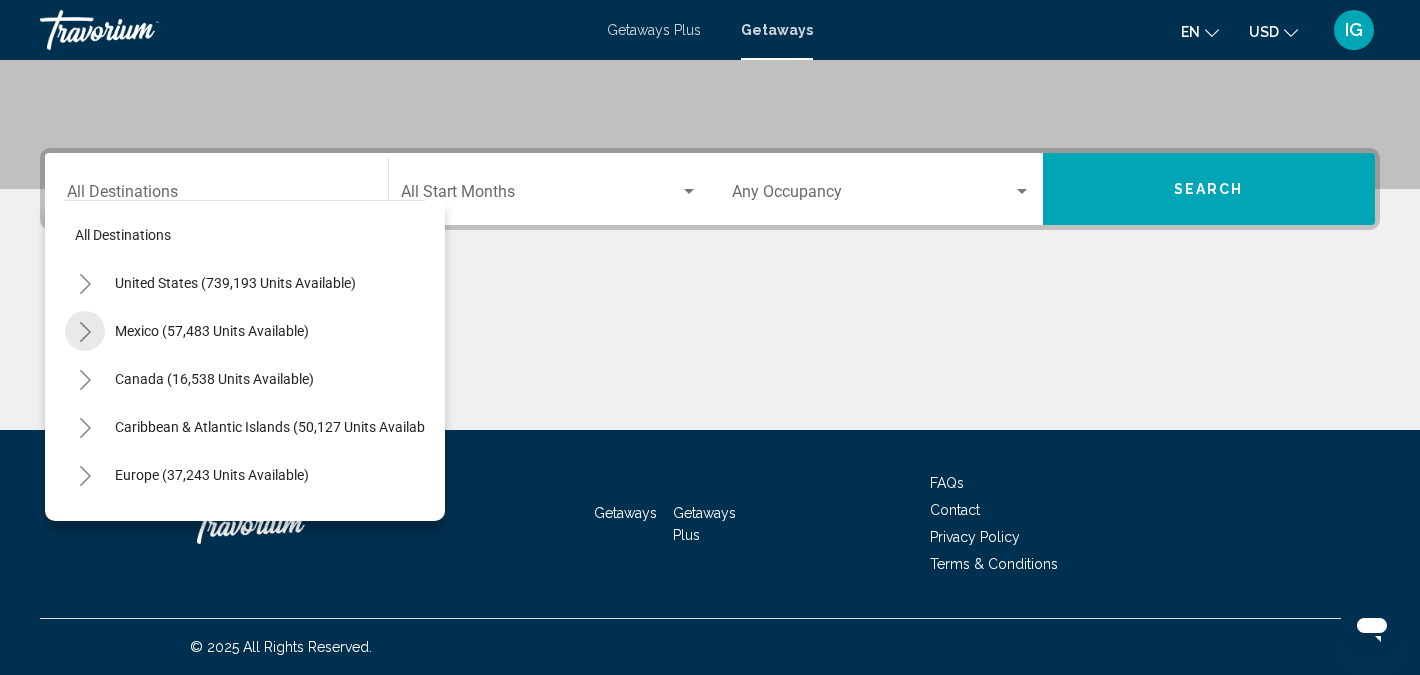 click 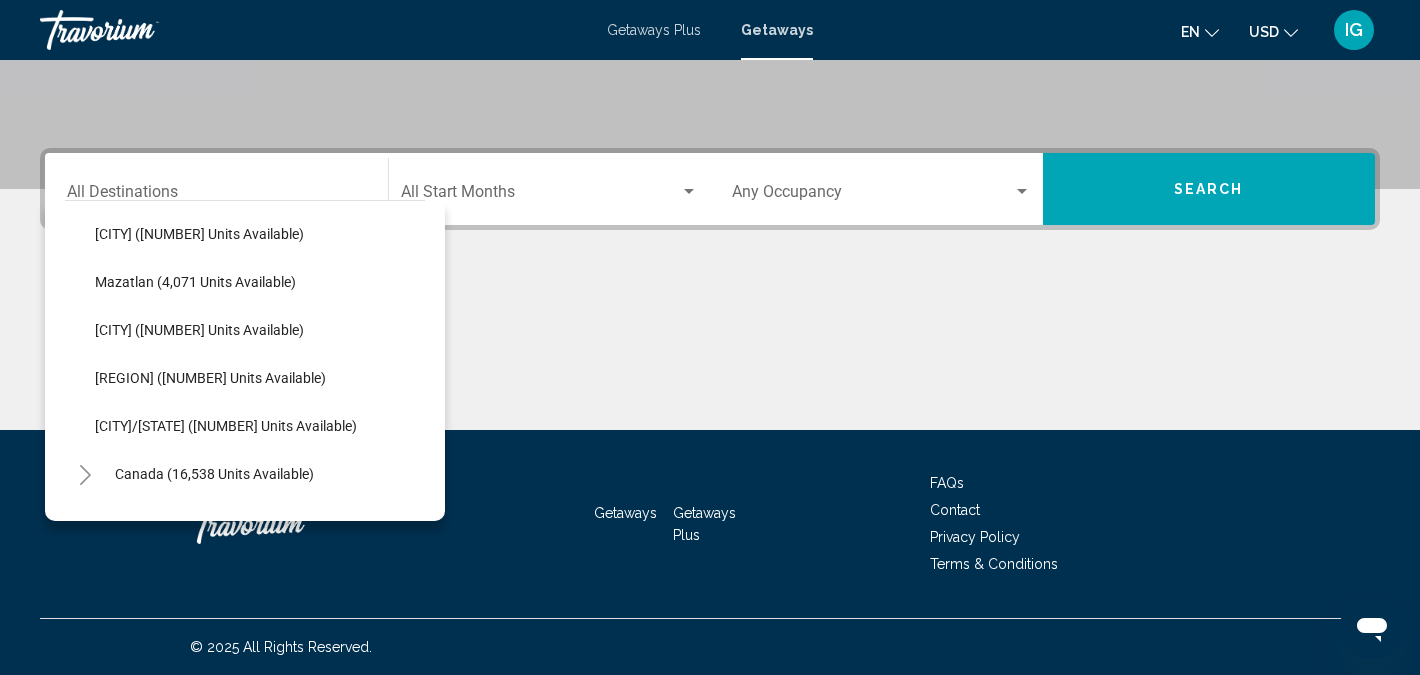 scroll, scrollTop: 435, scrollLeft: 0, axis: vertical 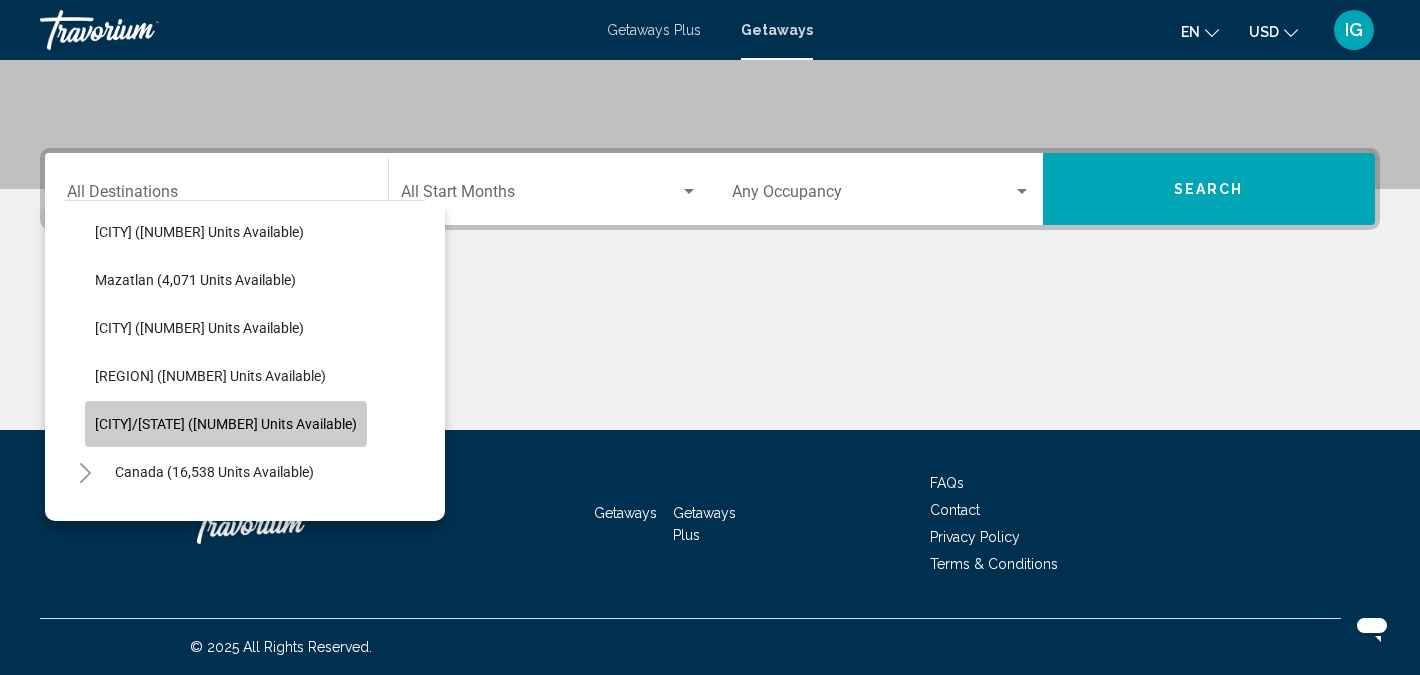 click on "Puerto Vallarta/Jalisco (7,660 units available)" 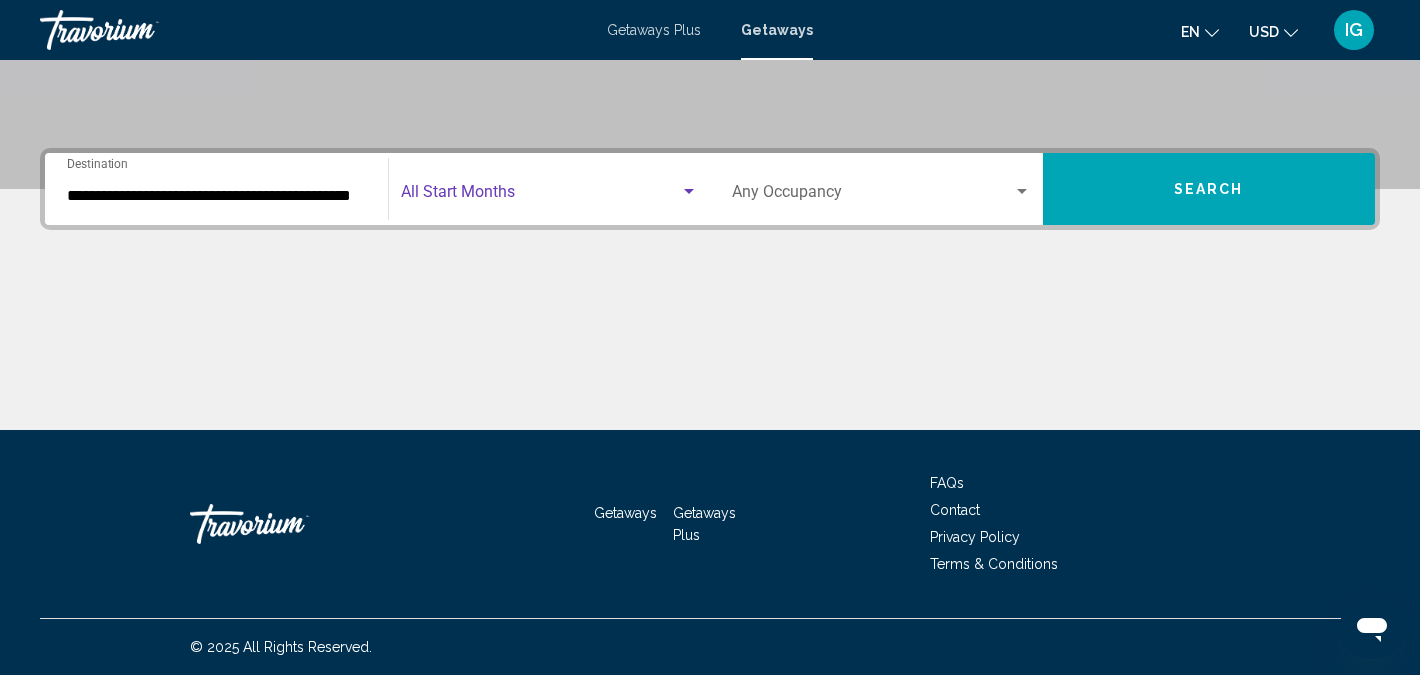 click at bounding box center (541, 196) 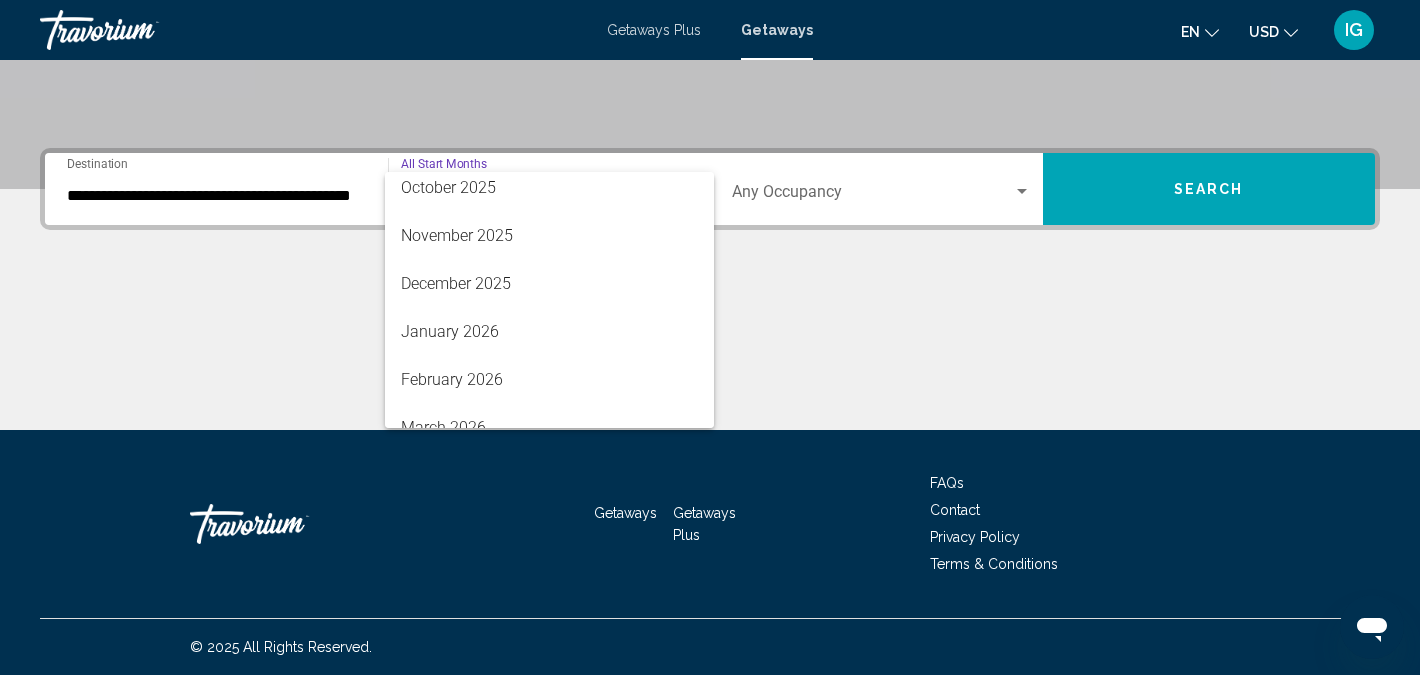 scroll, scrollTop: 202, scrollLeft: 0, axis: vertical 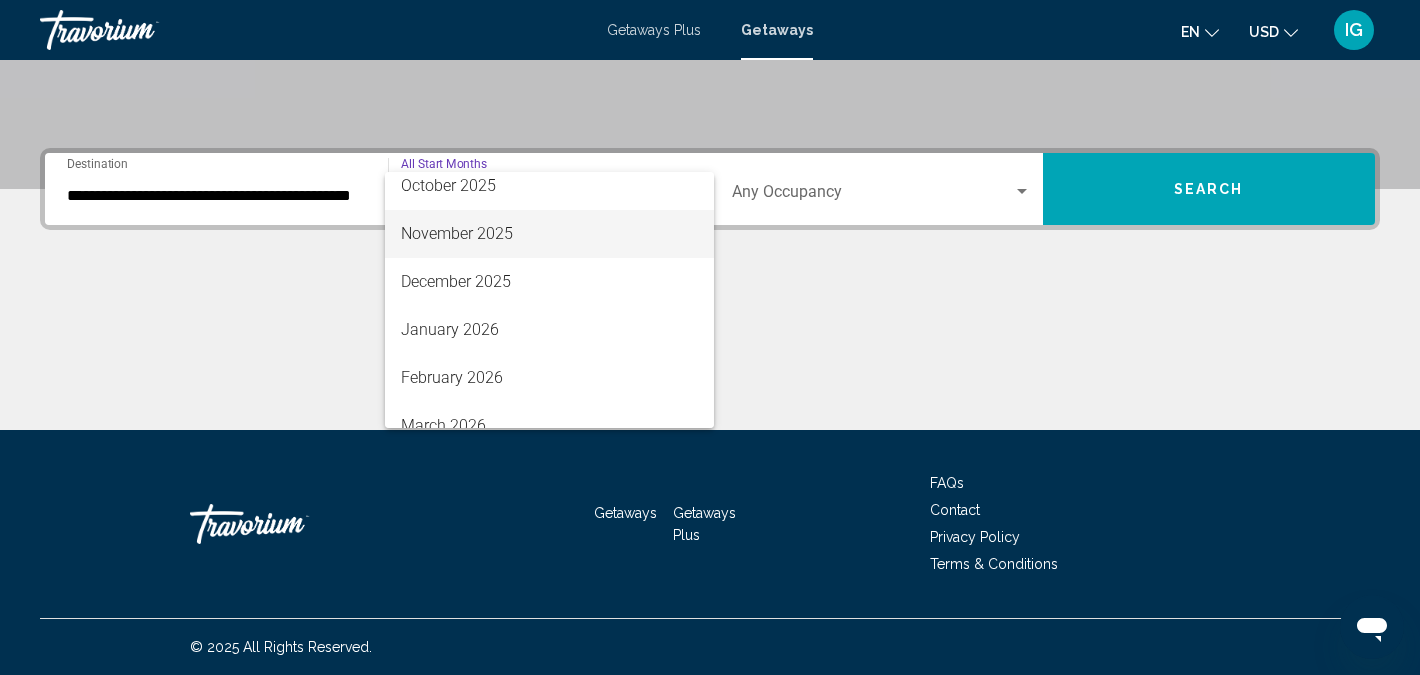 click on "November 2025" at bounding box center [550, 234] 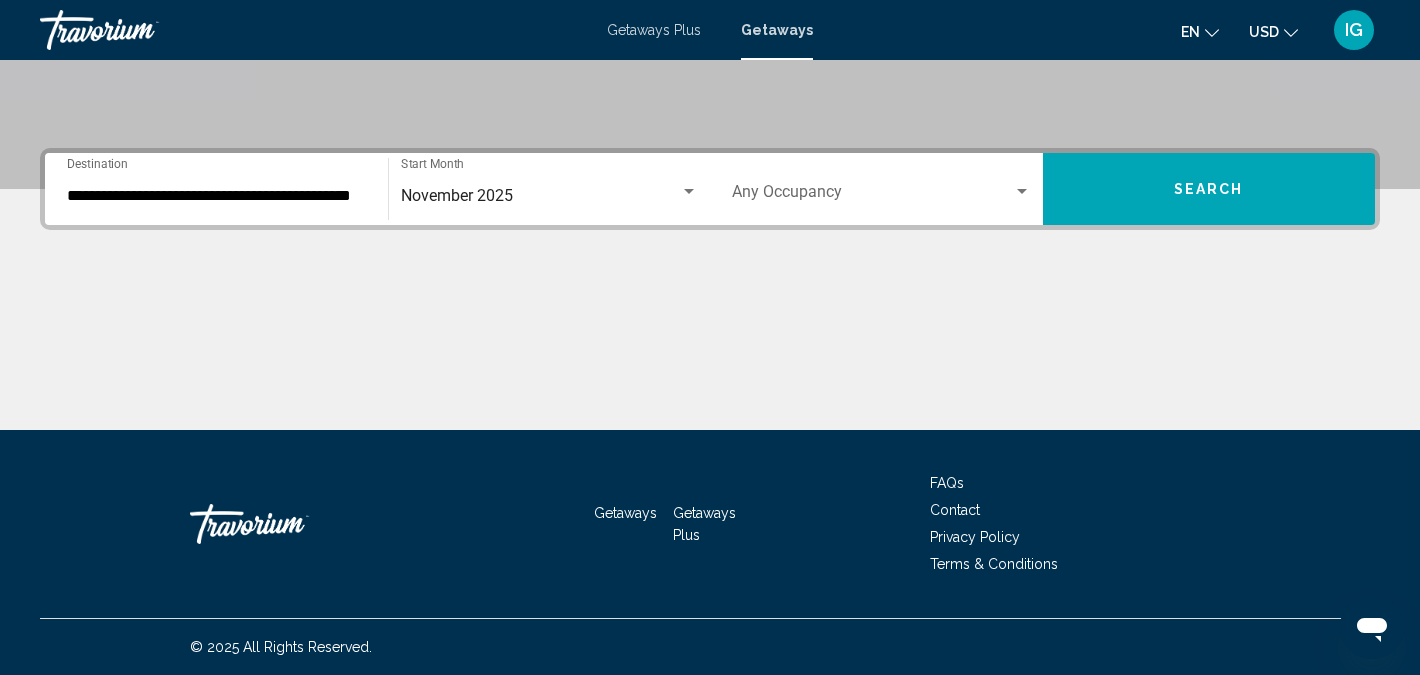 click on "Occupancy Any Occupancy" at bounding box center (881, 189) 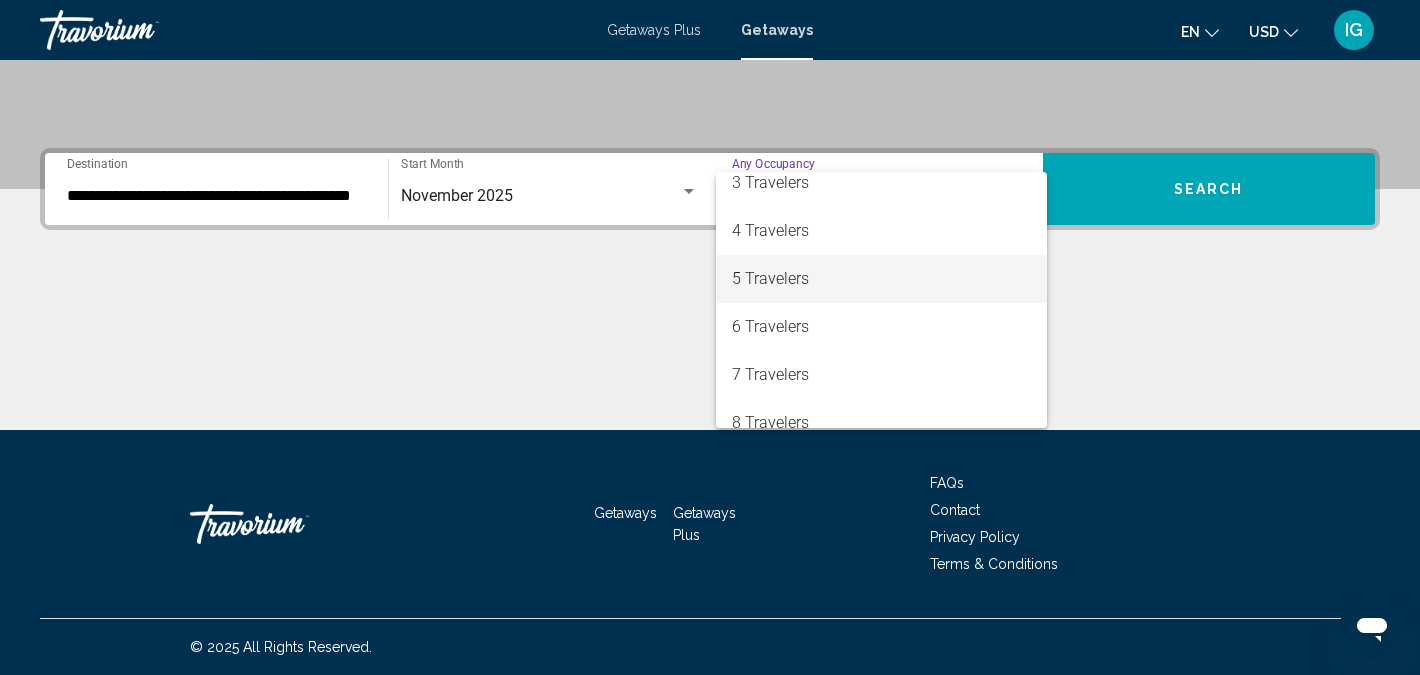 scroll, scrollTop: 110, scrollLeft: 0, axis: vertical 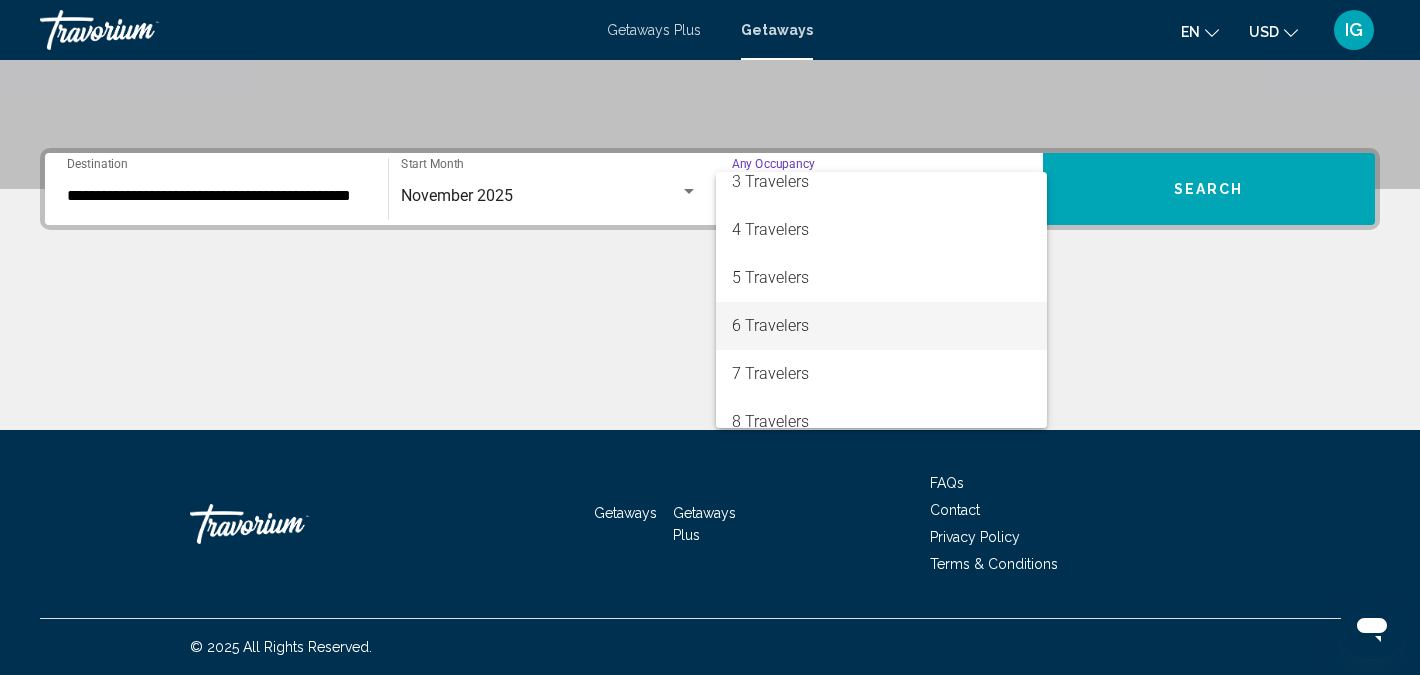click on "6 Travelers" at bounding box center (881, 326) 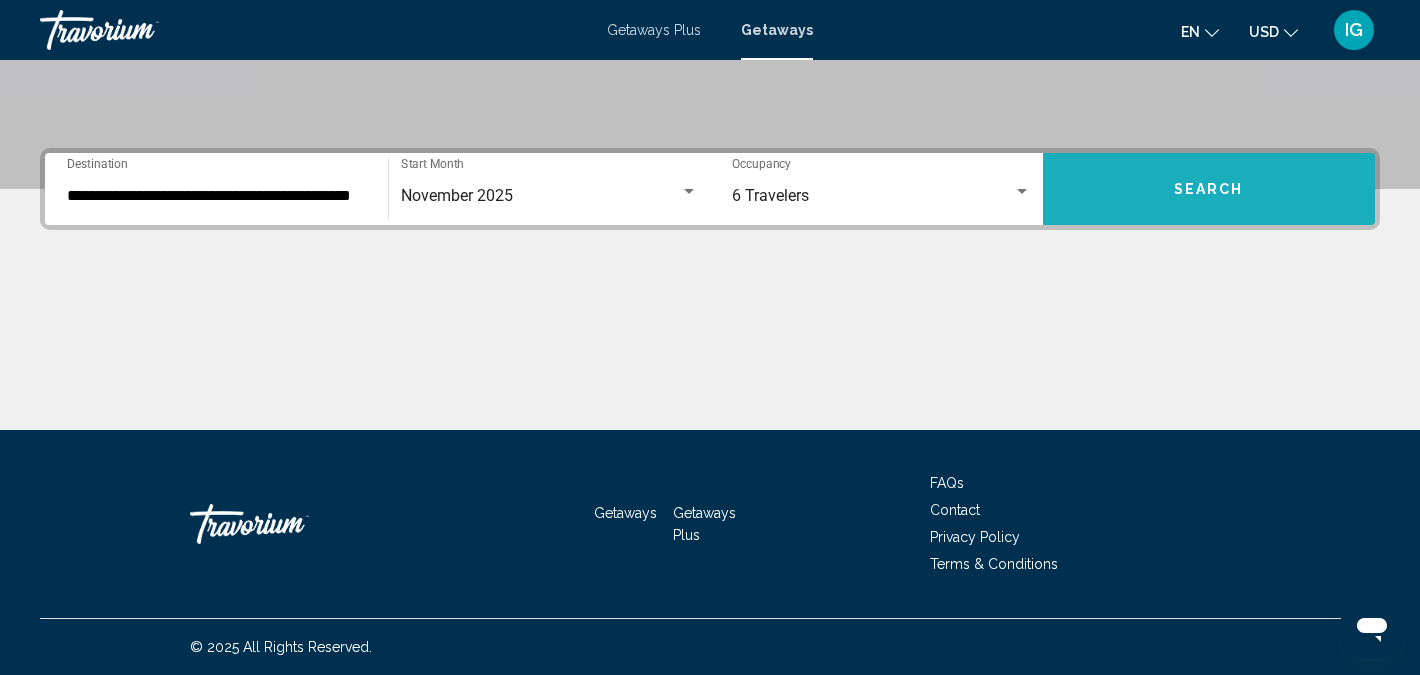 click on "Search" at bounding box center (1209, 189) 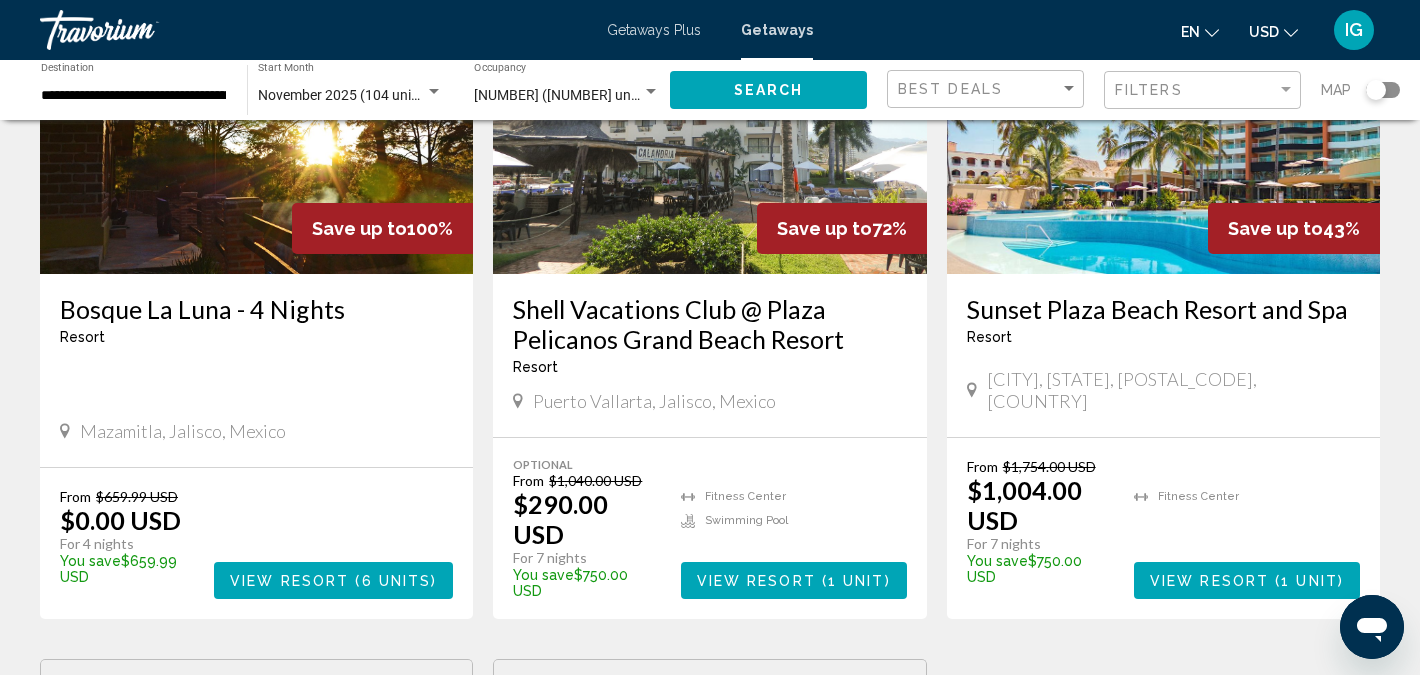scroll, scrollTop: 259, scrollLeft: 0, axis: vertical 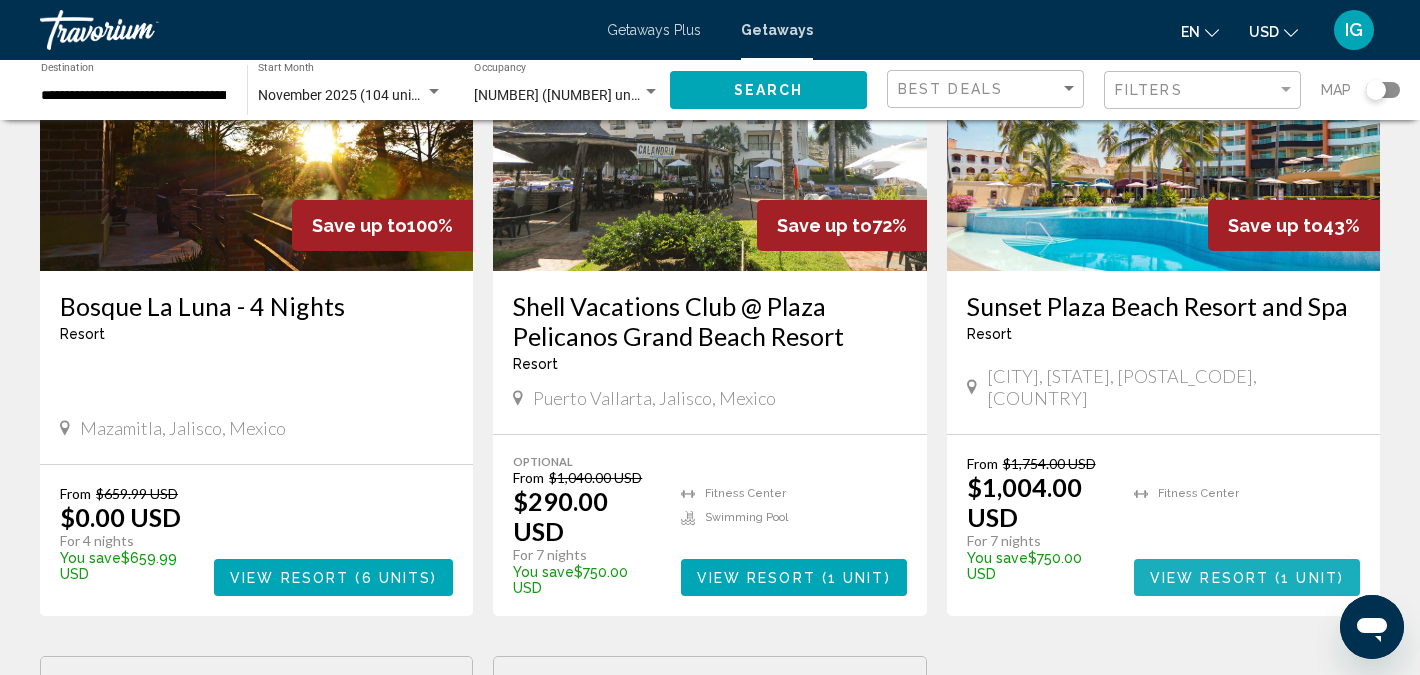 click on "View Resort" at bounding box center (1209, 578) 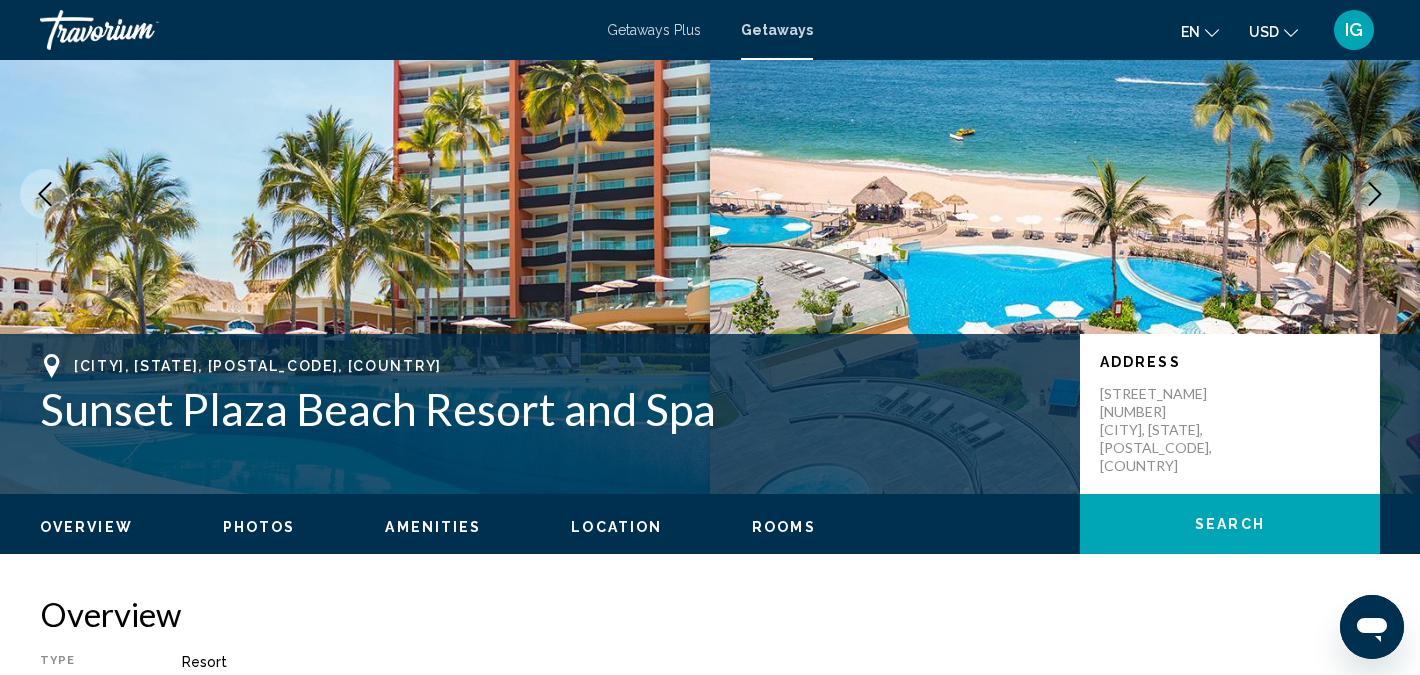 scroll, scrollTop: 146, scrollLeft: 0, axis: vertical 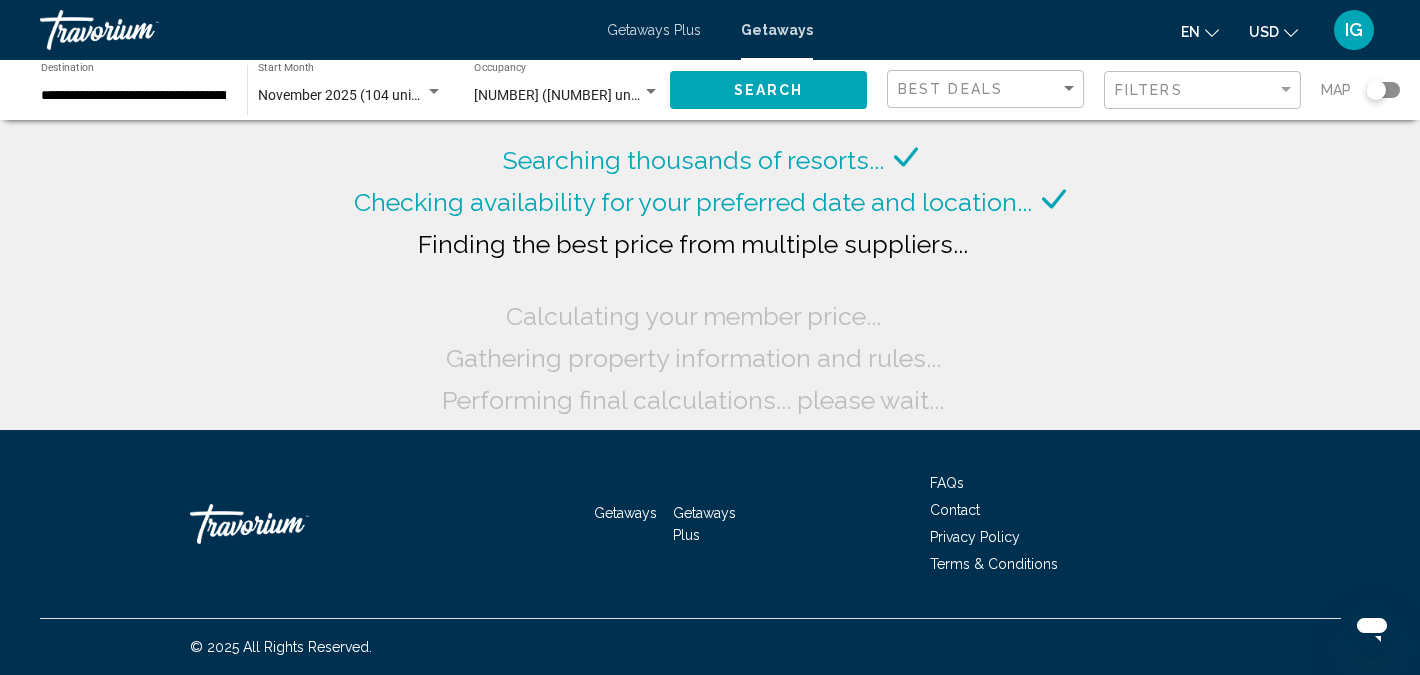 click on "November 2025 (104 units available) Start Month All Start Months" 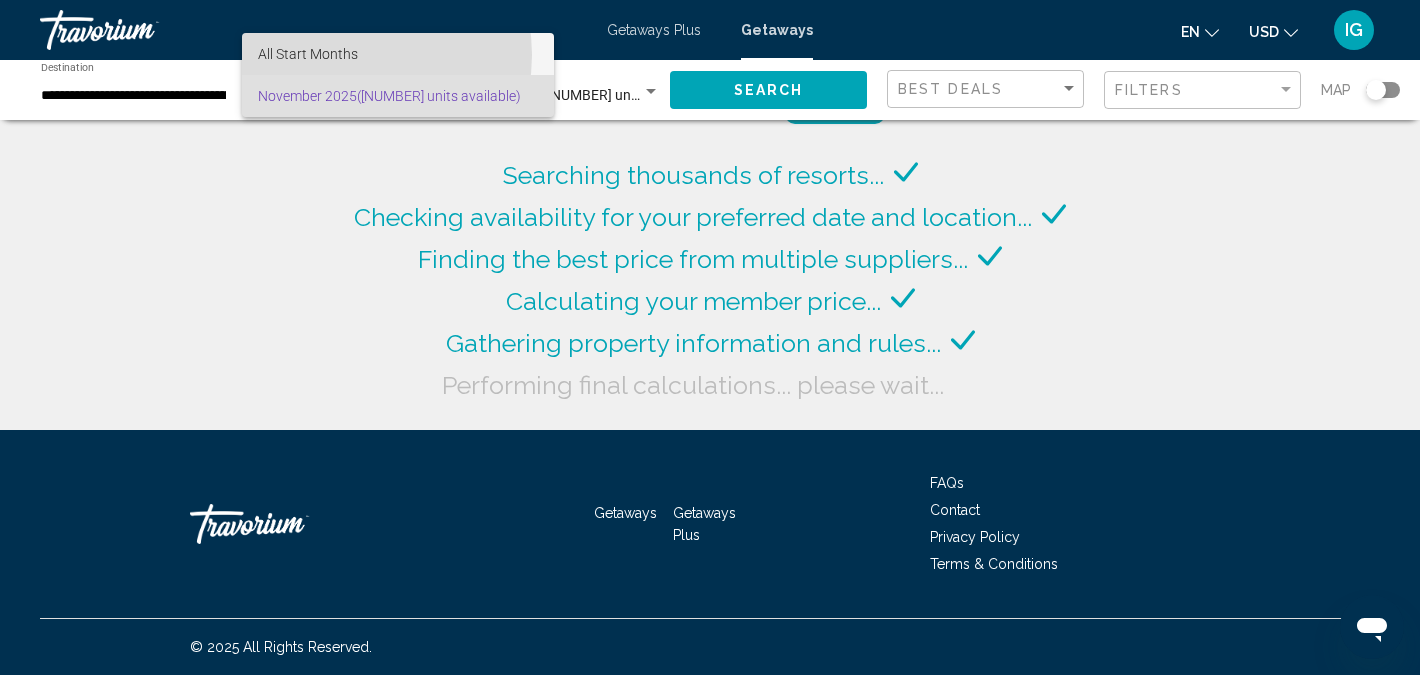 click on "All Start Months" at bounding box center [308, 54] 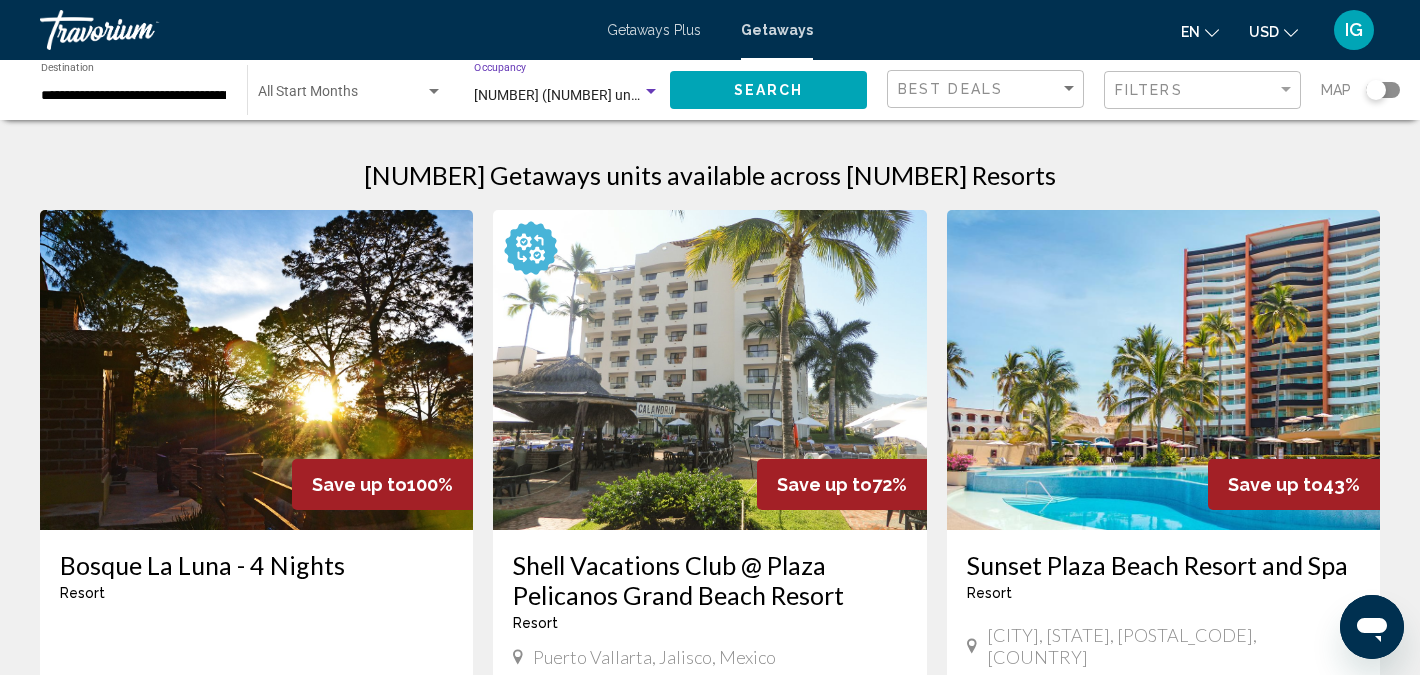 click at bounding box center [651, 92] 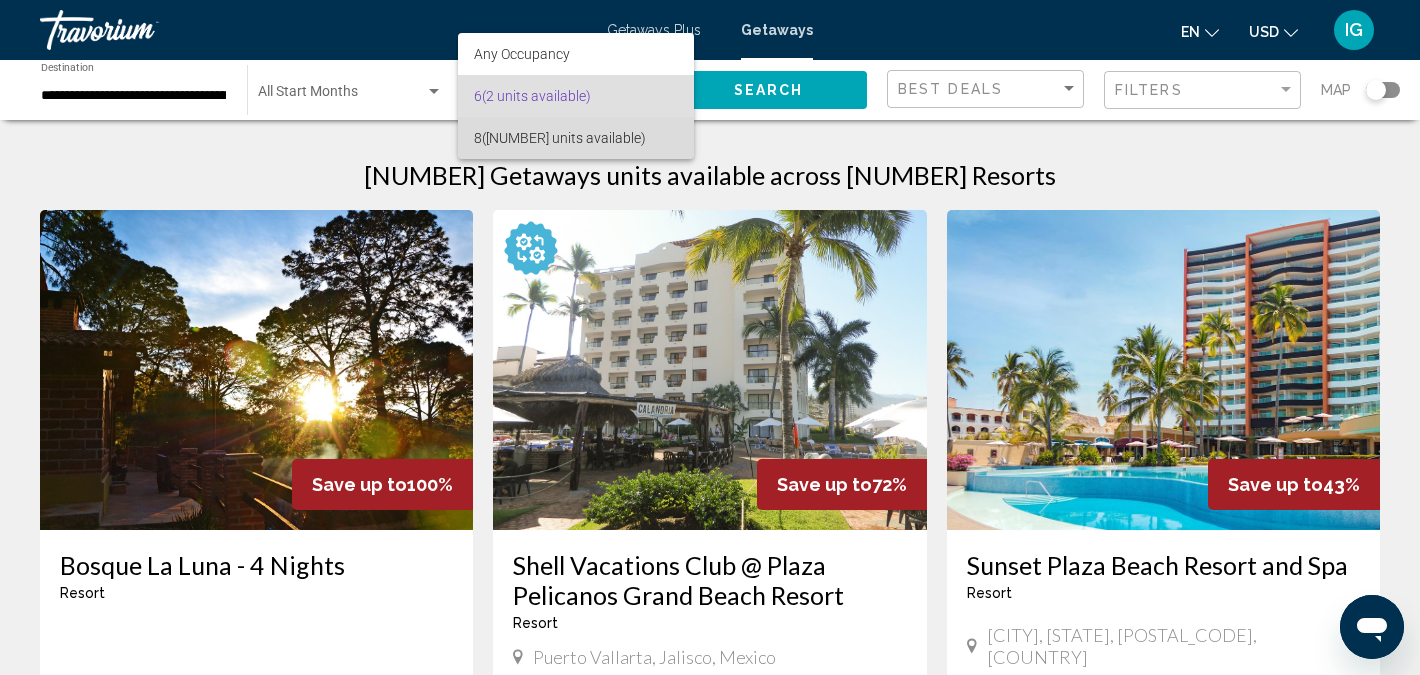 click on "8  (102 units available)" at bounding box center [576, 138] 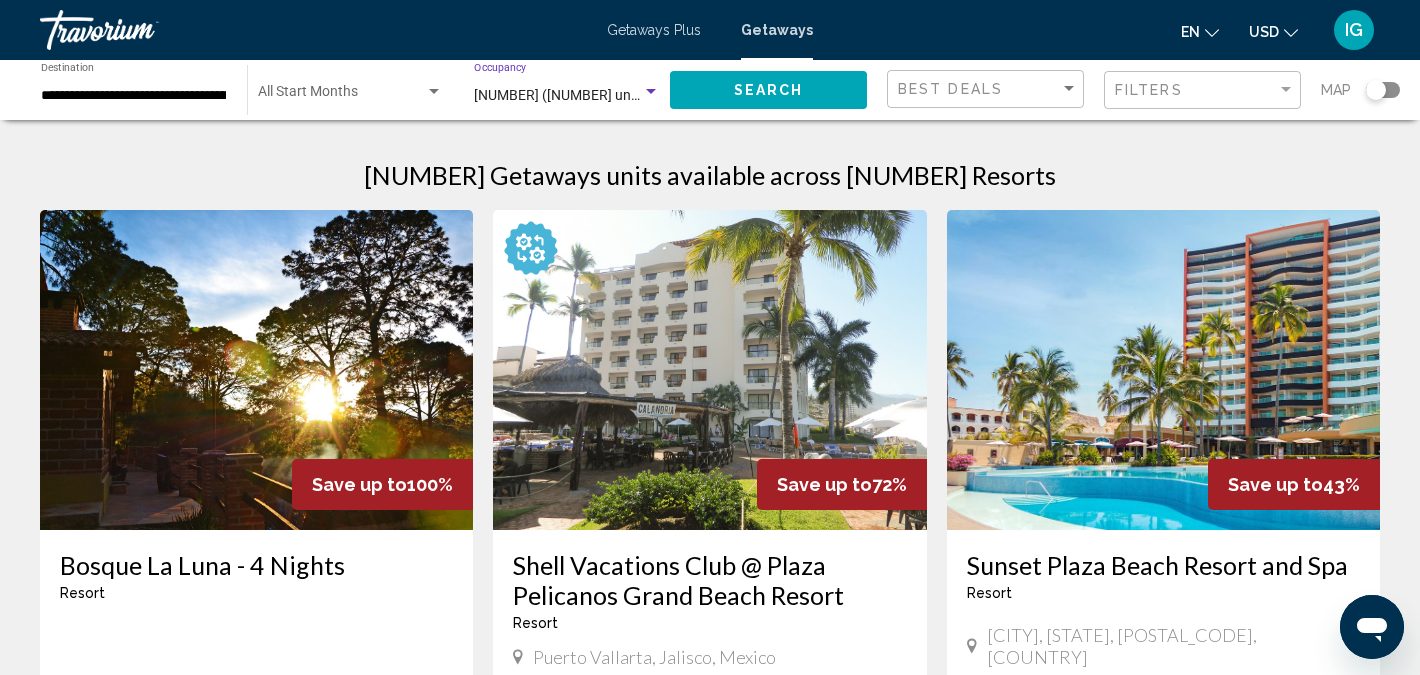 click on "Search" 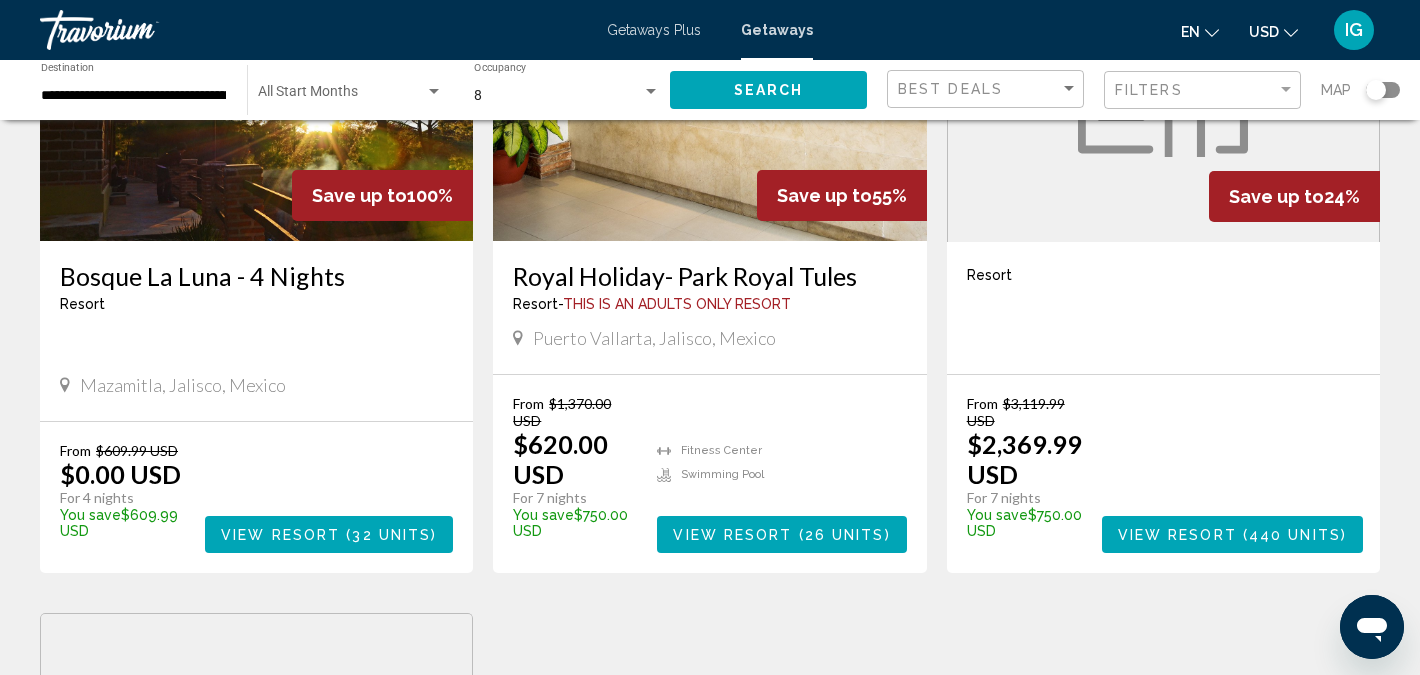 scroll, scrollTop: 295, scrollLeft: 0, axis: vertical 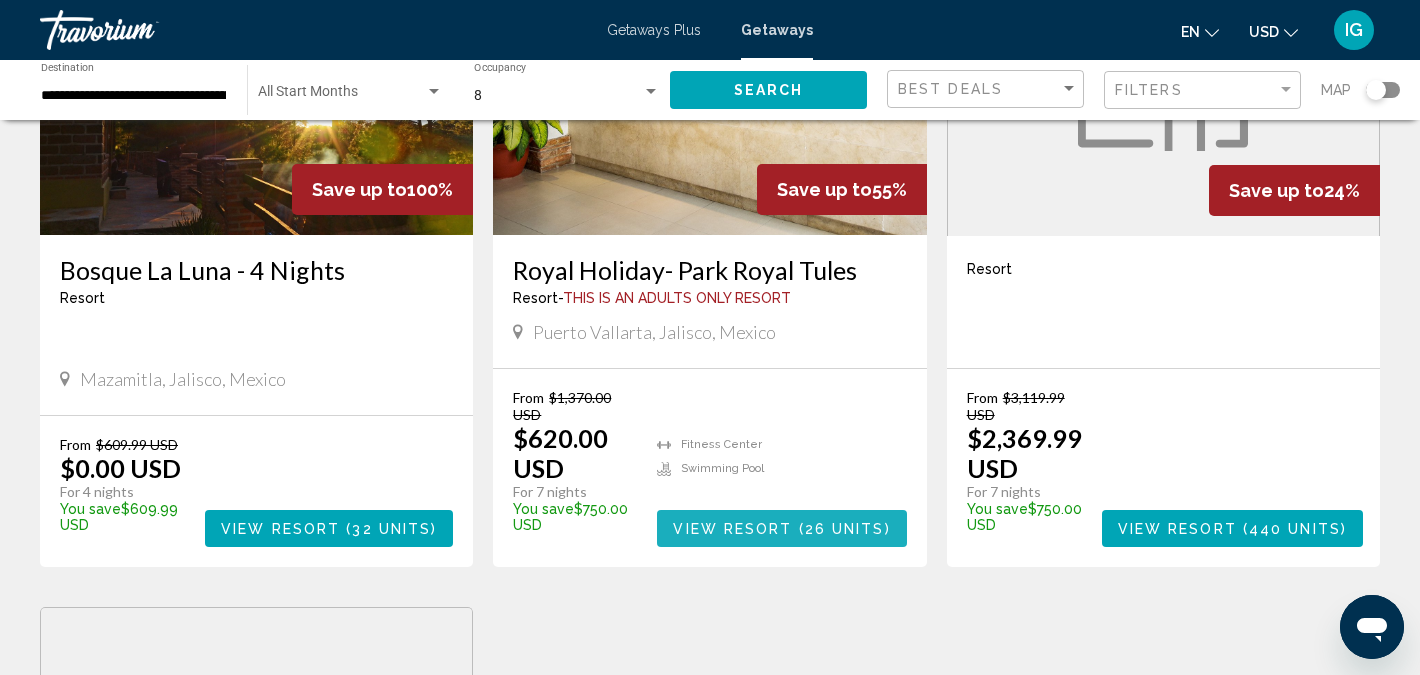 click at bounding box center (796, 529) 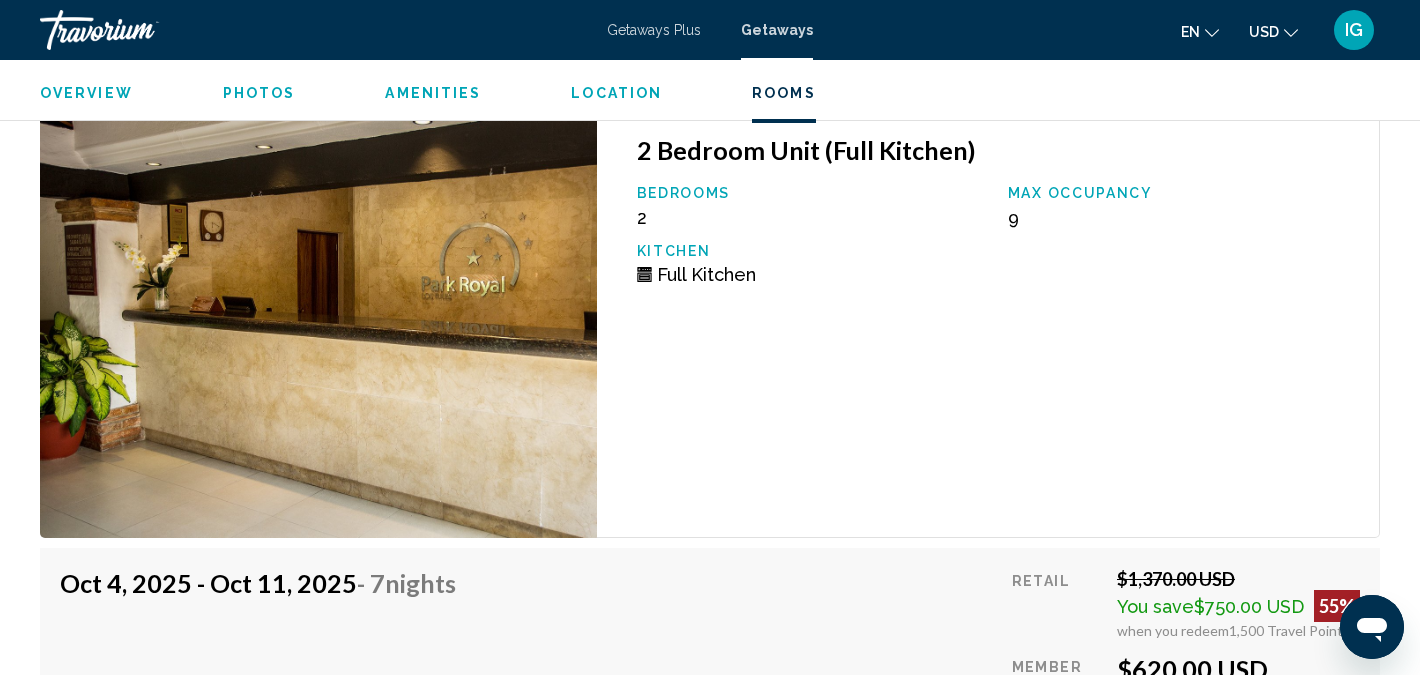 scroll, scrollTop: 4816, scrollLeft: 0, axis: vertical 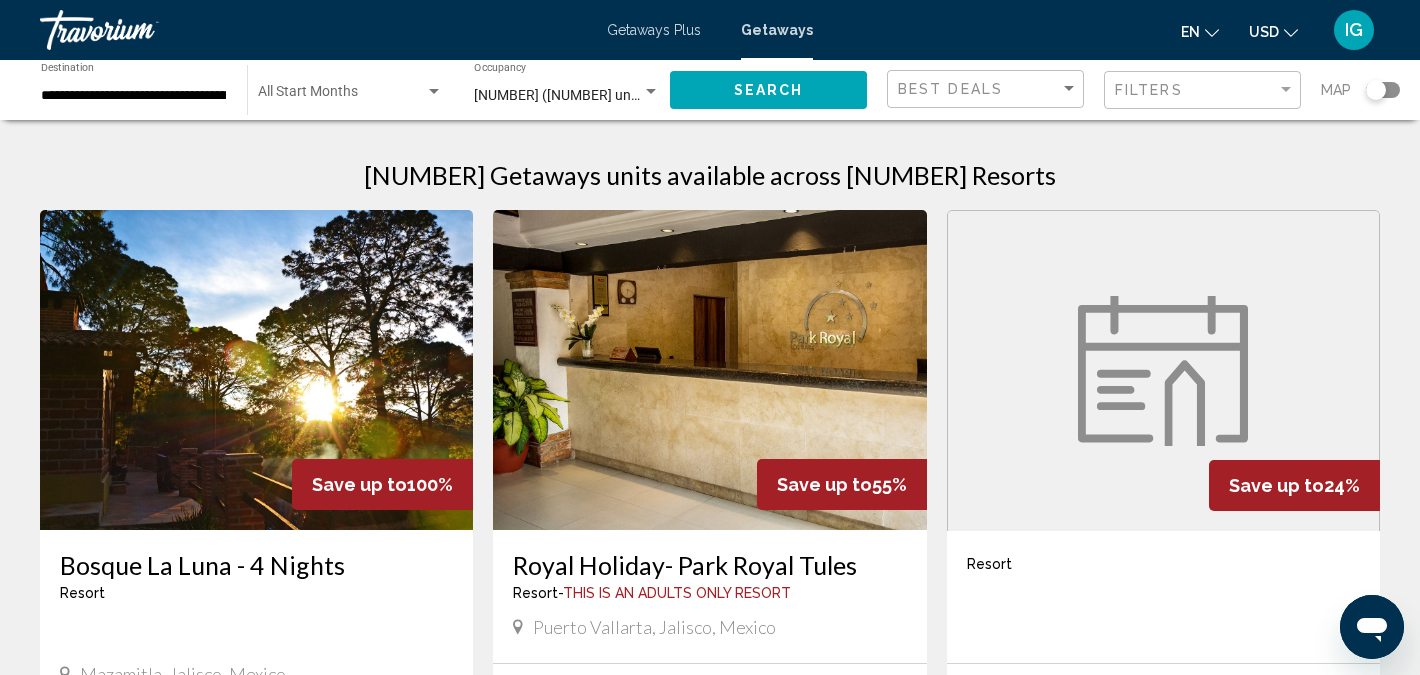 click on "Start Month All Start Months" 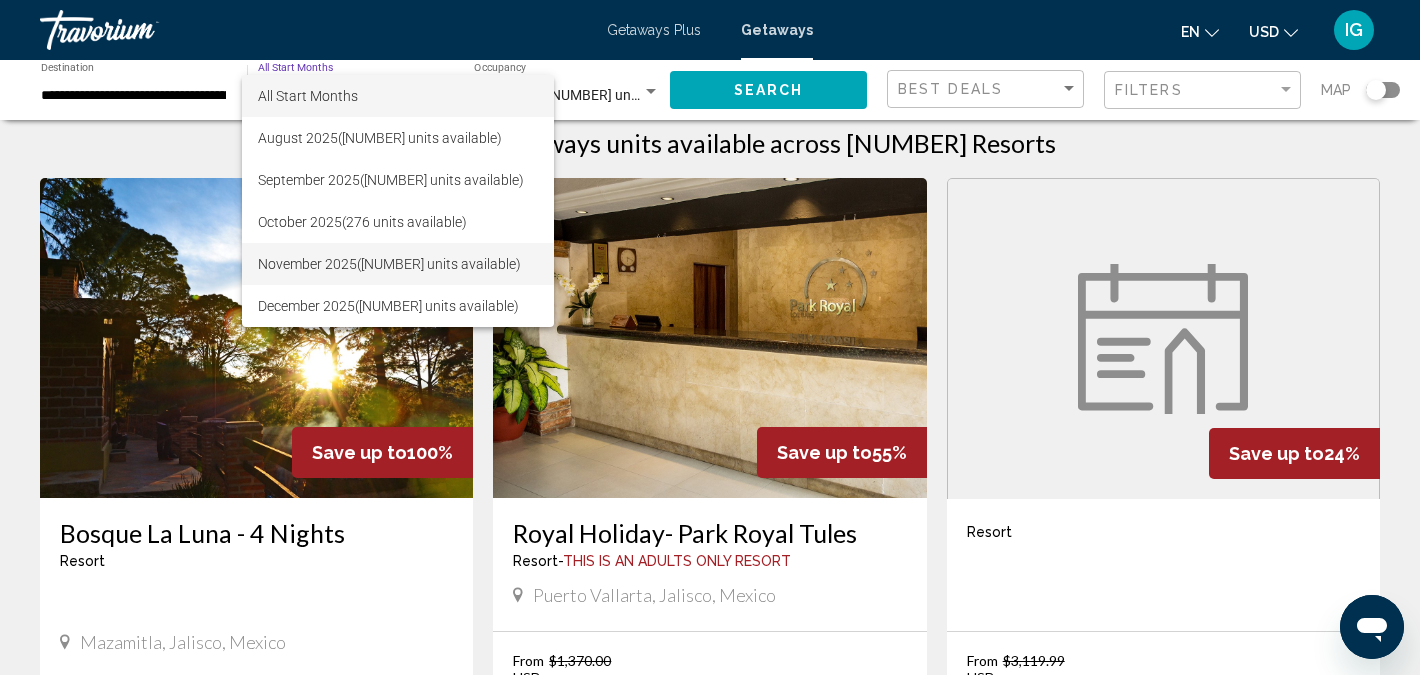 scroll, scrollTop: 27, scrollLeft: 0, axis: vertical 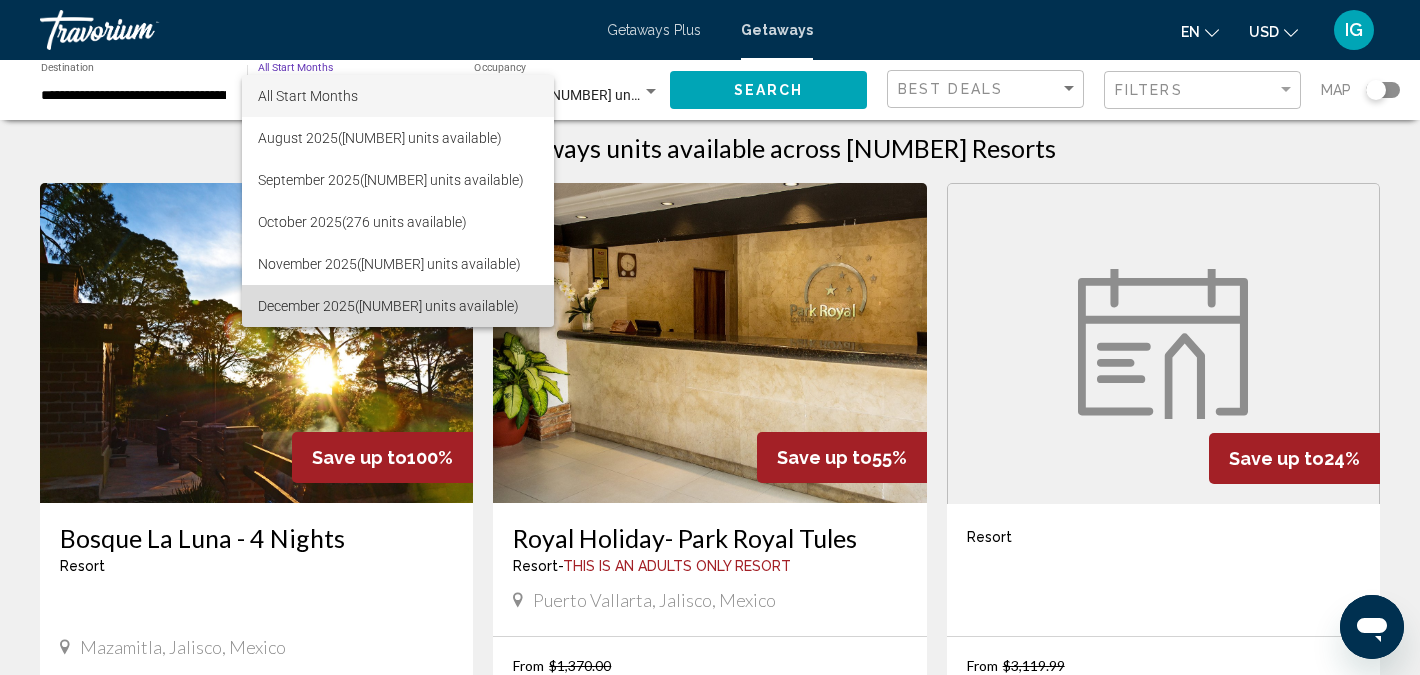 click on "December 2025  (156 units available)" at bounding box center (398, 306) 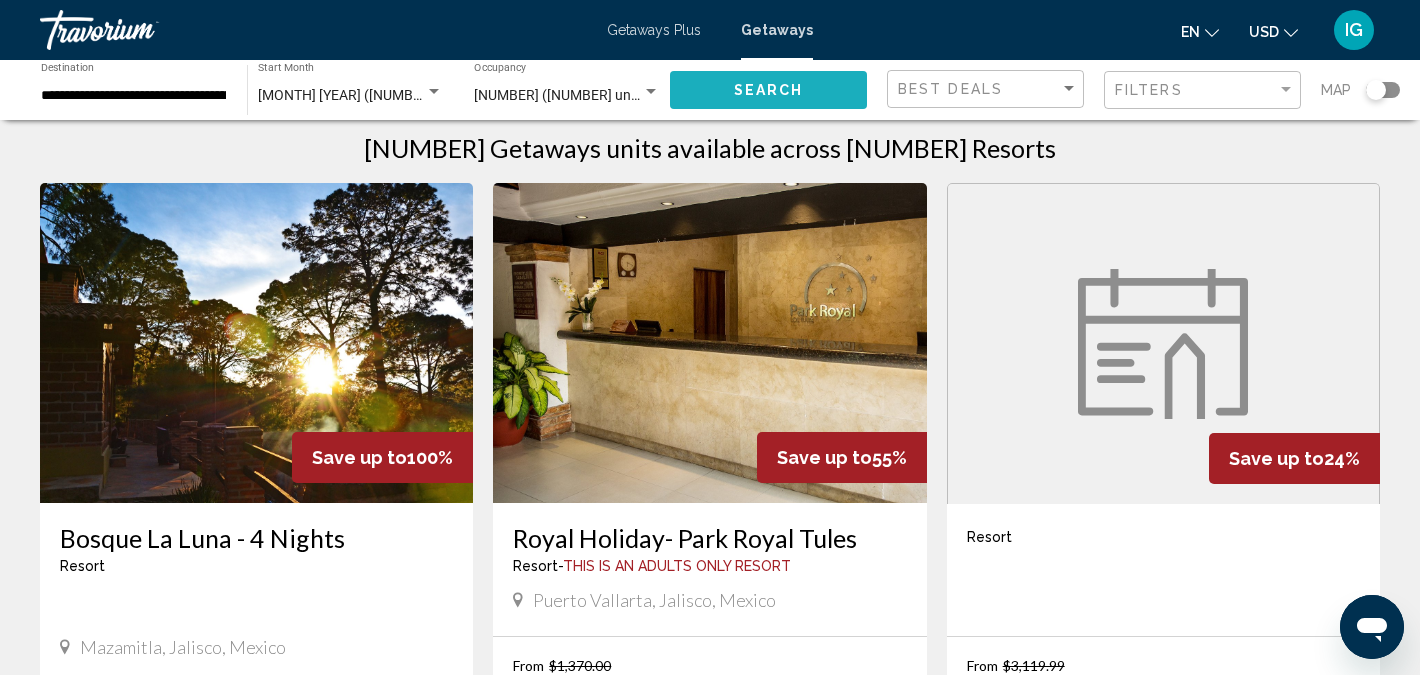 click on "Search" 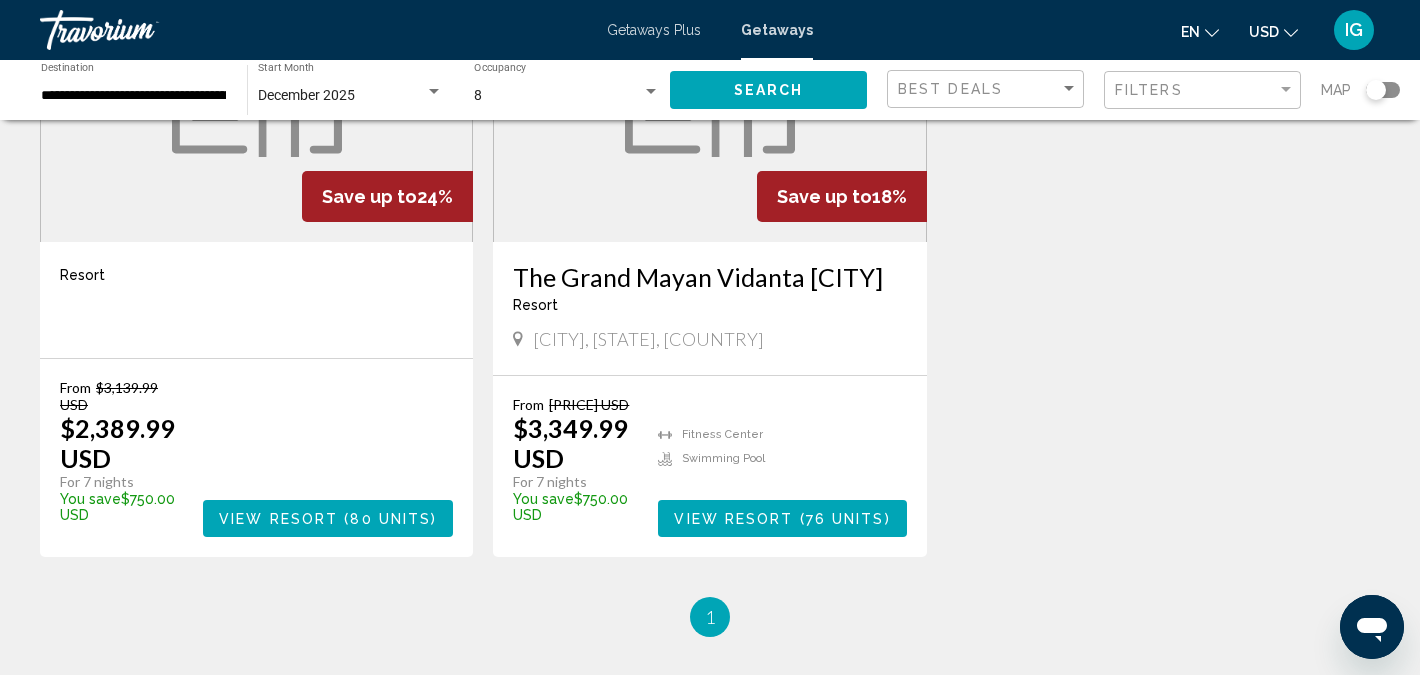 scroll, scrollTop: 290, scrollLeft: 0, axis: vertical 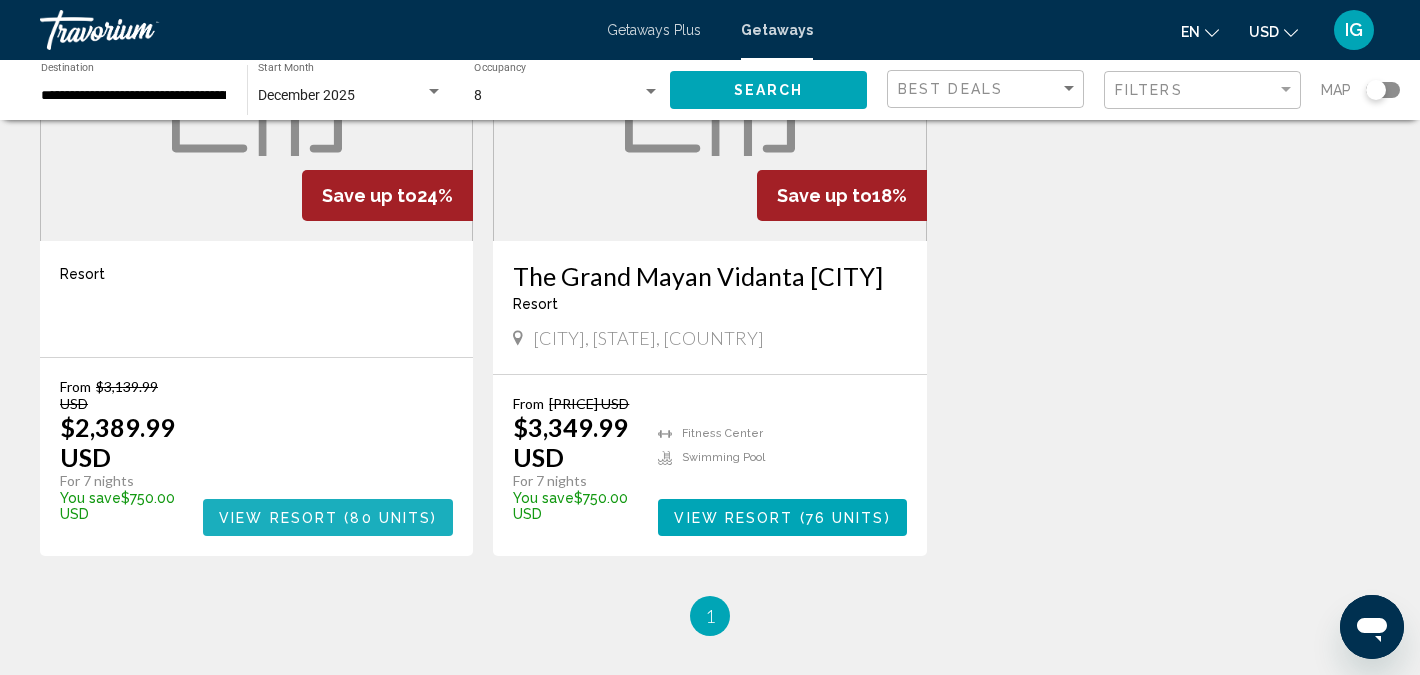 click on "View Resort" at bounding box center (278, 518) 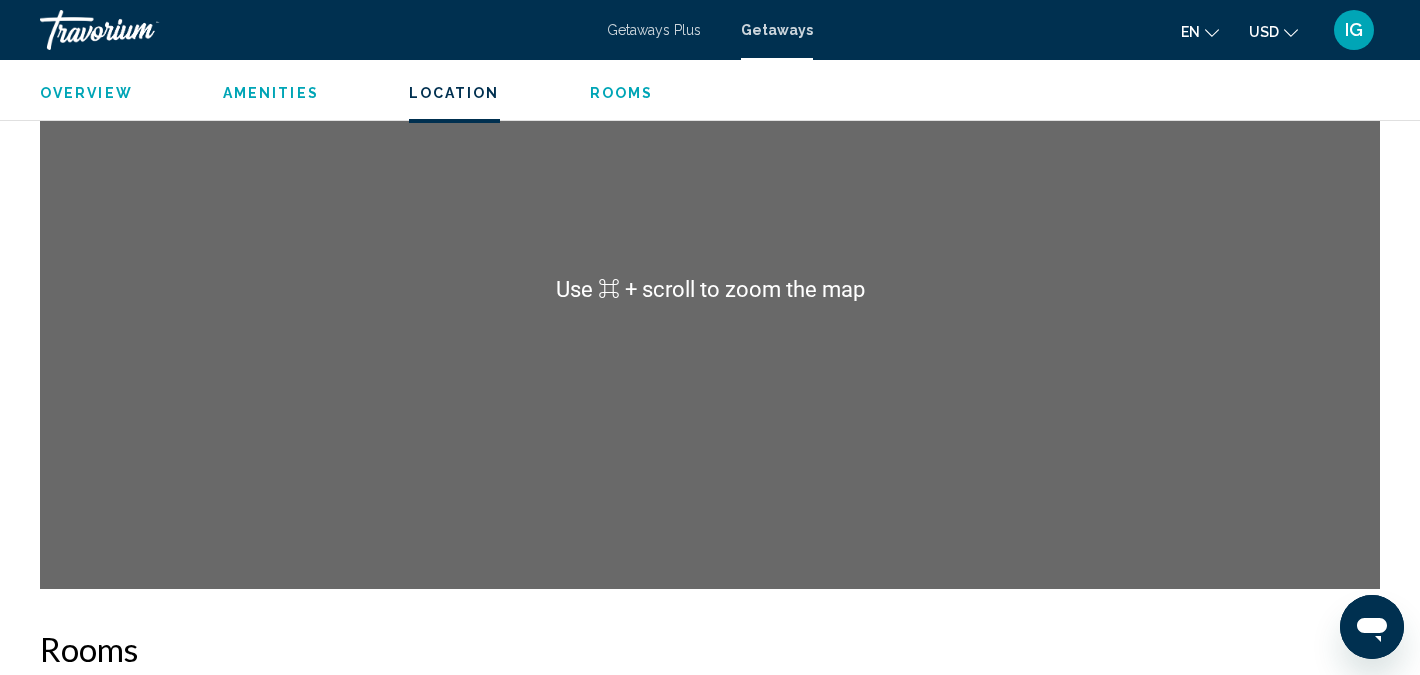 scroll, scrollTop: 650, scrollLeft: 0, axis: vertical 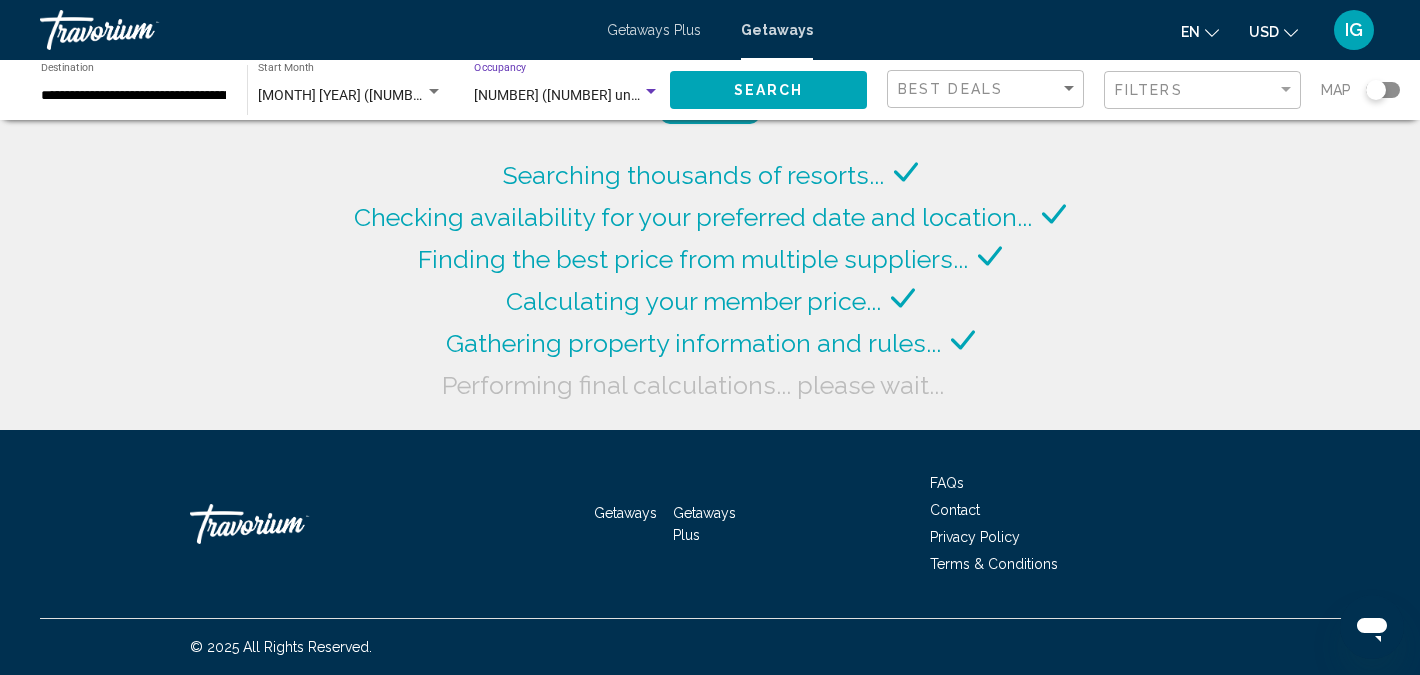 click on "8 (156 units available)" at bounding box center [558, 96] 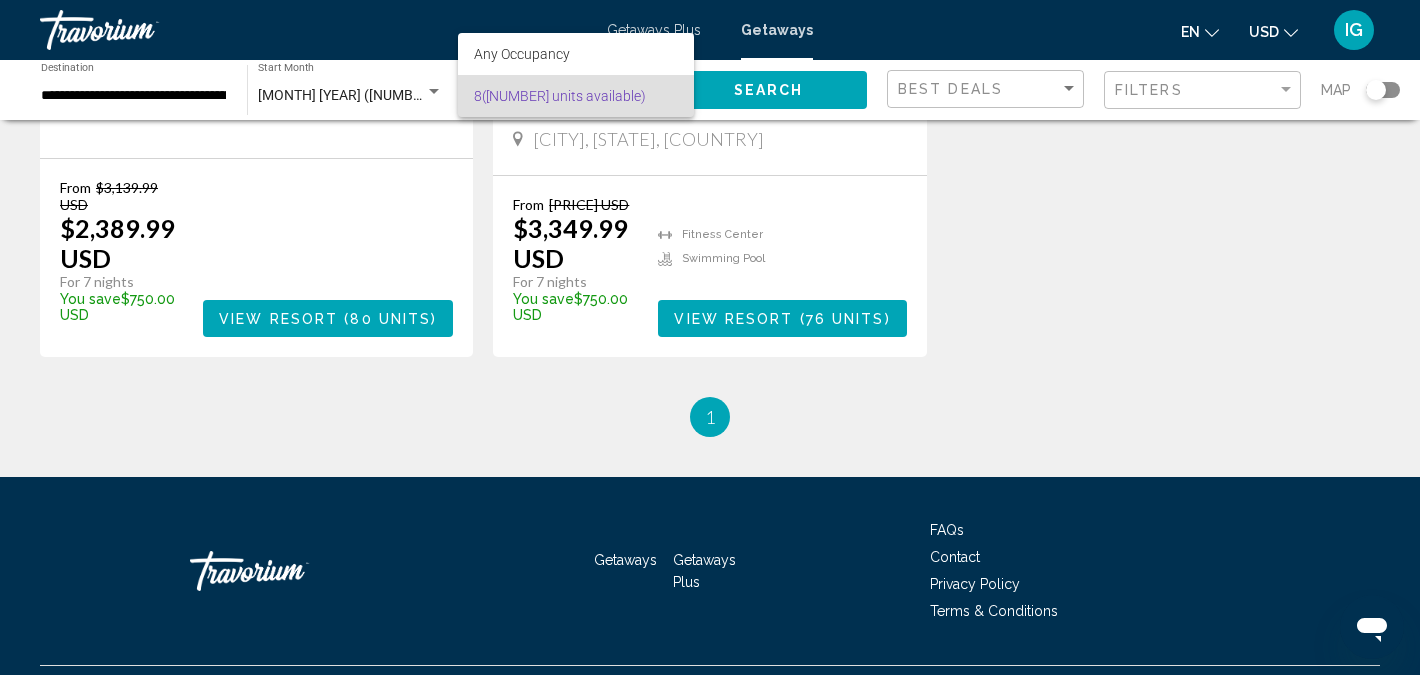 scroll, scrollTop: 499, scrollLeft: 0, axis: vertical 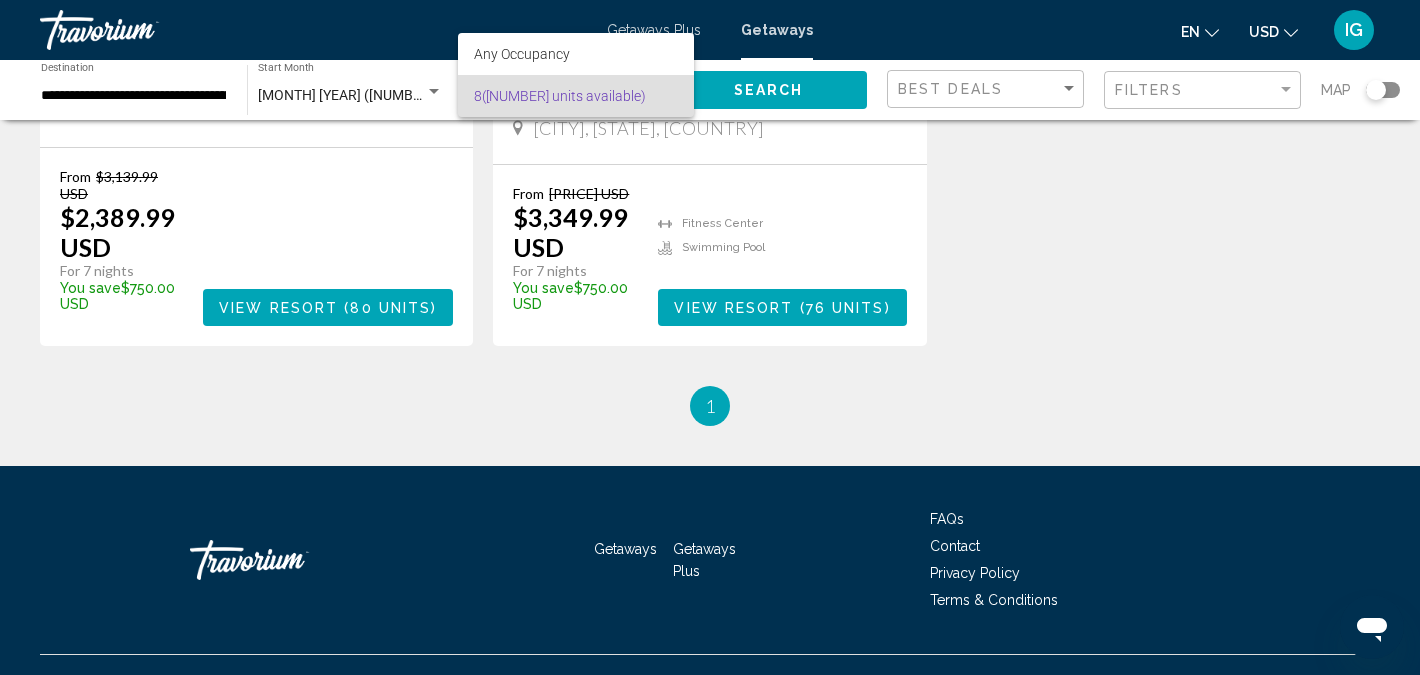 click at bounding box center (710, 337) 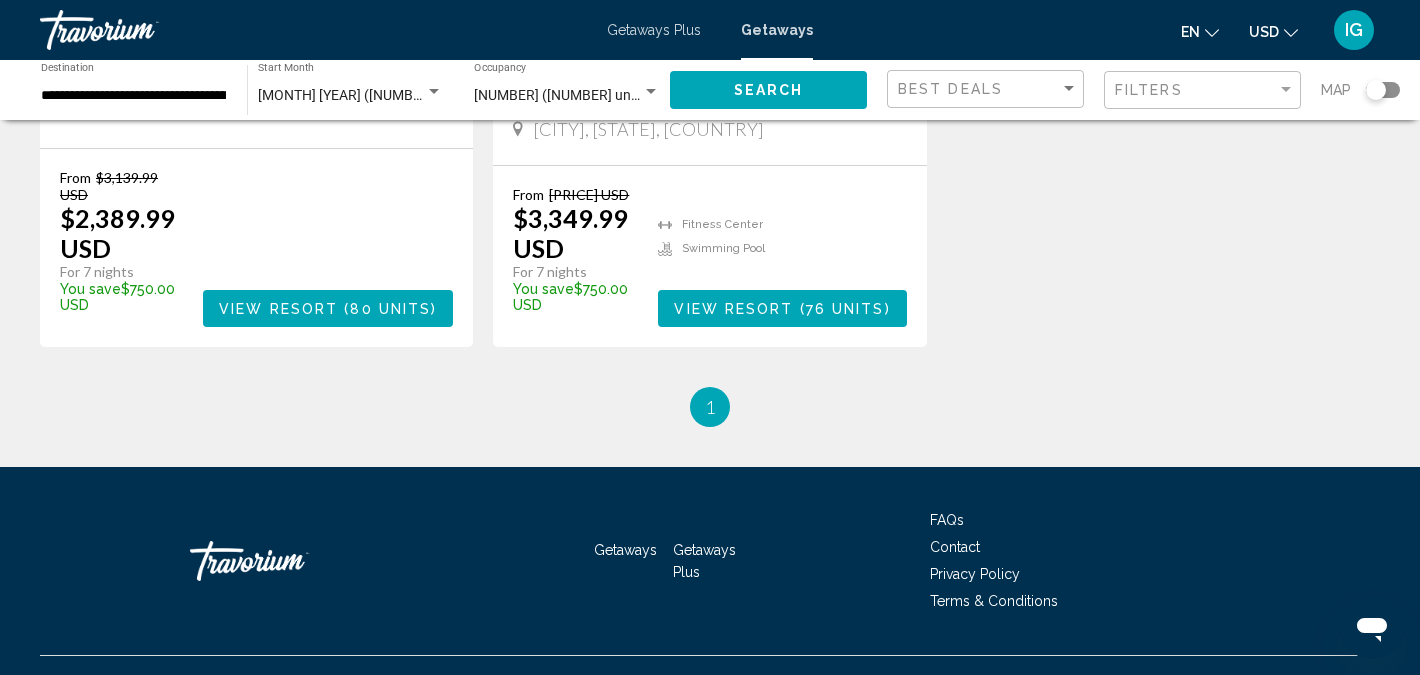 scroll, scrollTop: 0, scrollLeft: 0, axis: both 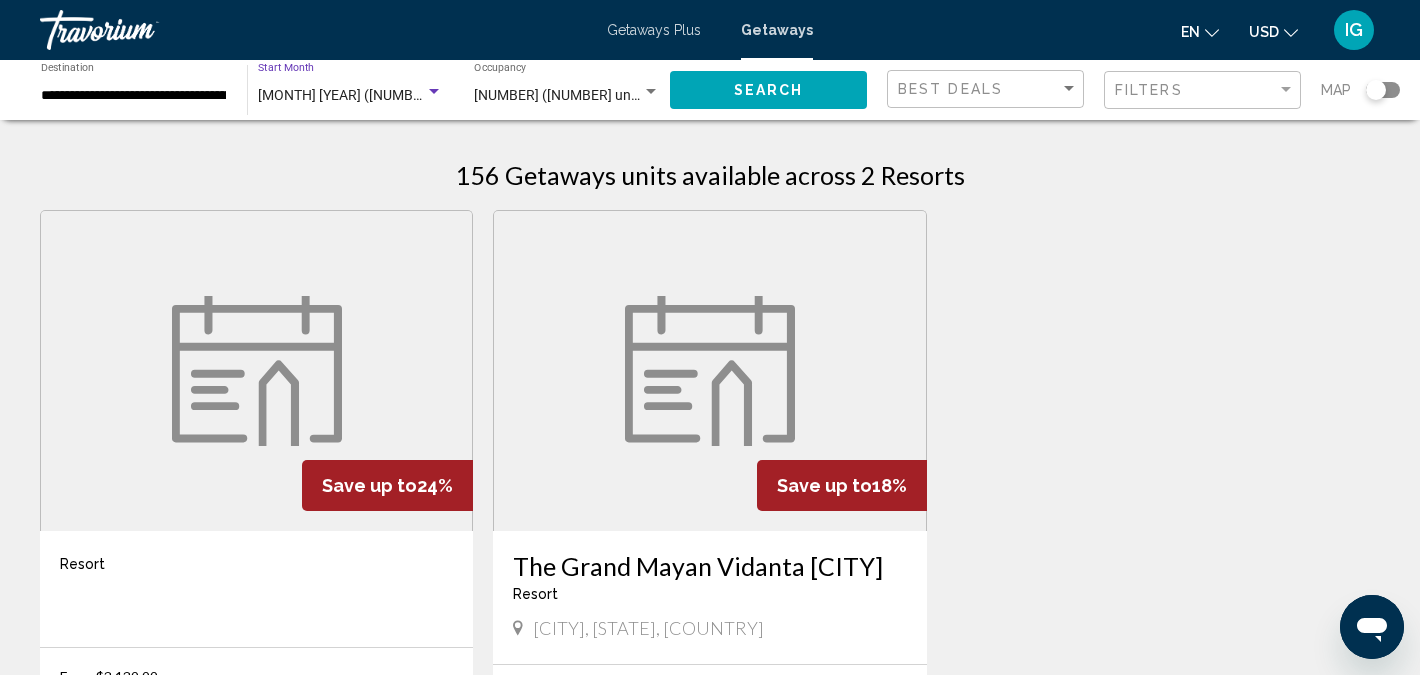 click at bounding box center [434, 92] 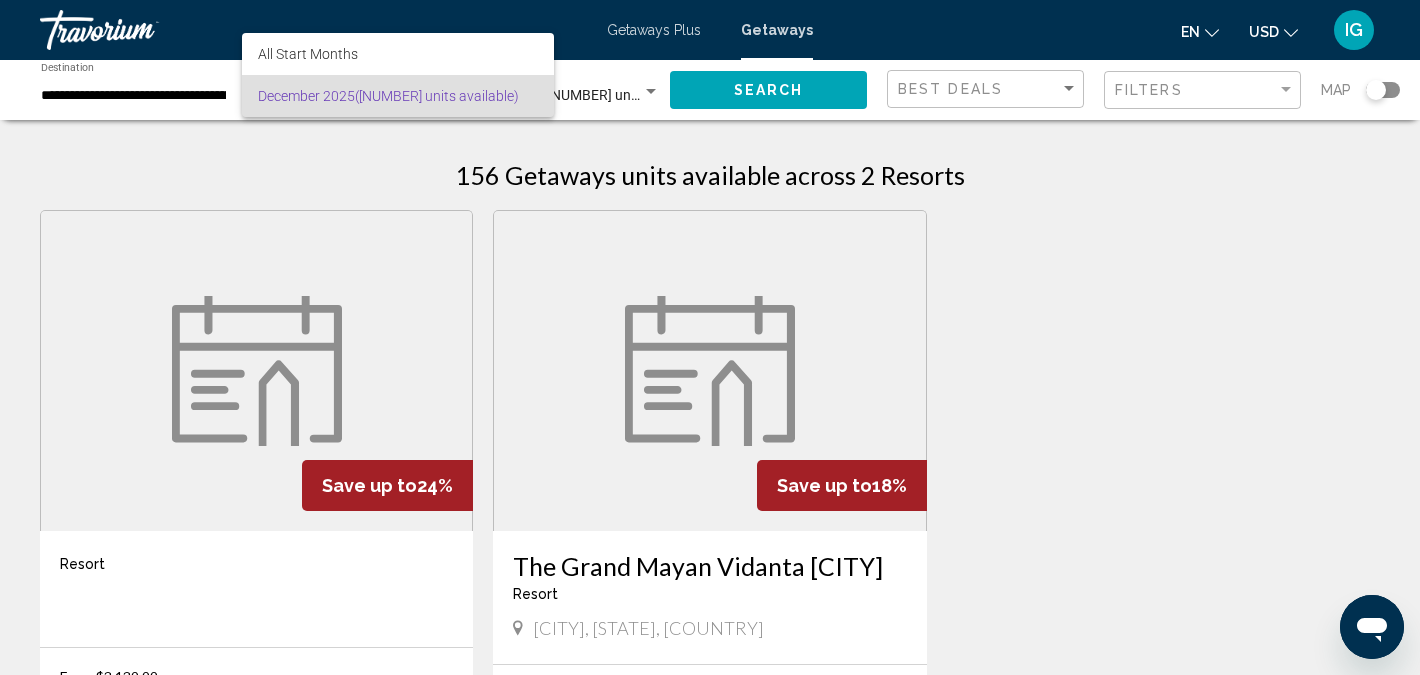 click at bounding box center (710, 337) 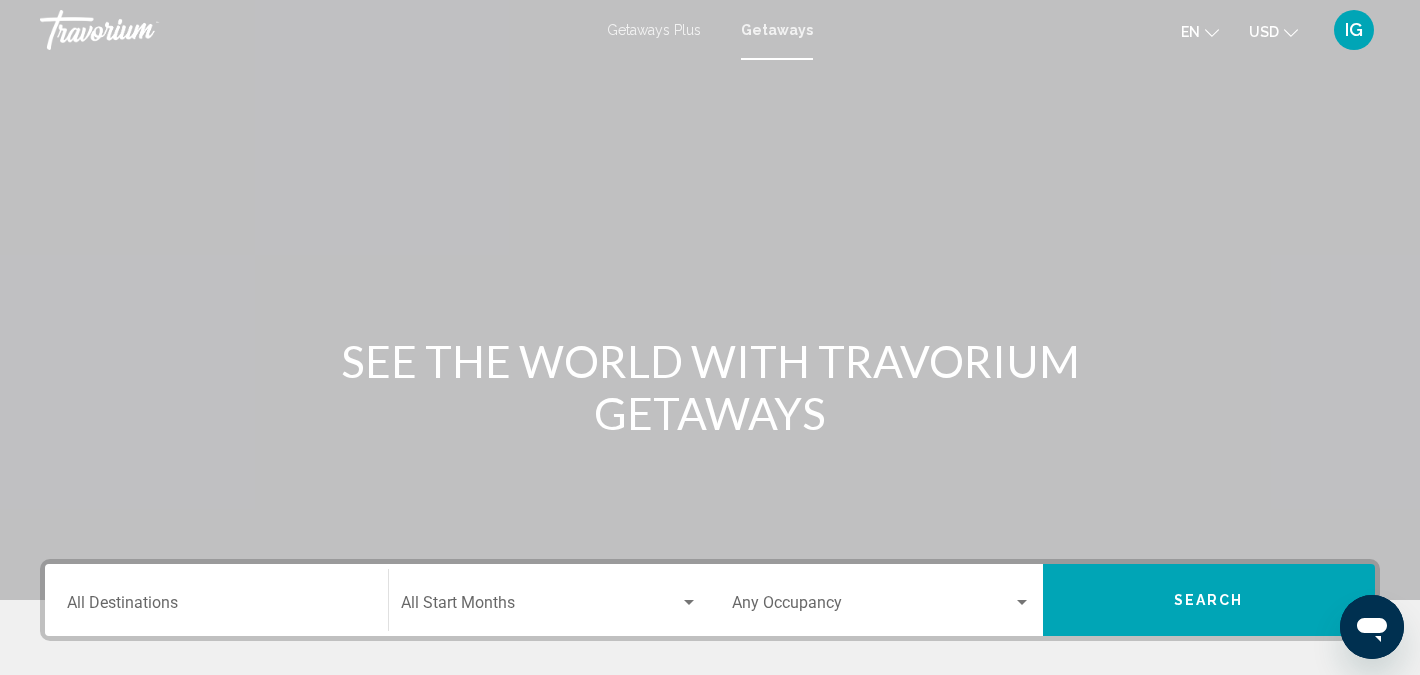click on "Destination All Destinations" at bounding box center (216, 600) 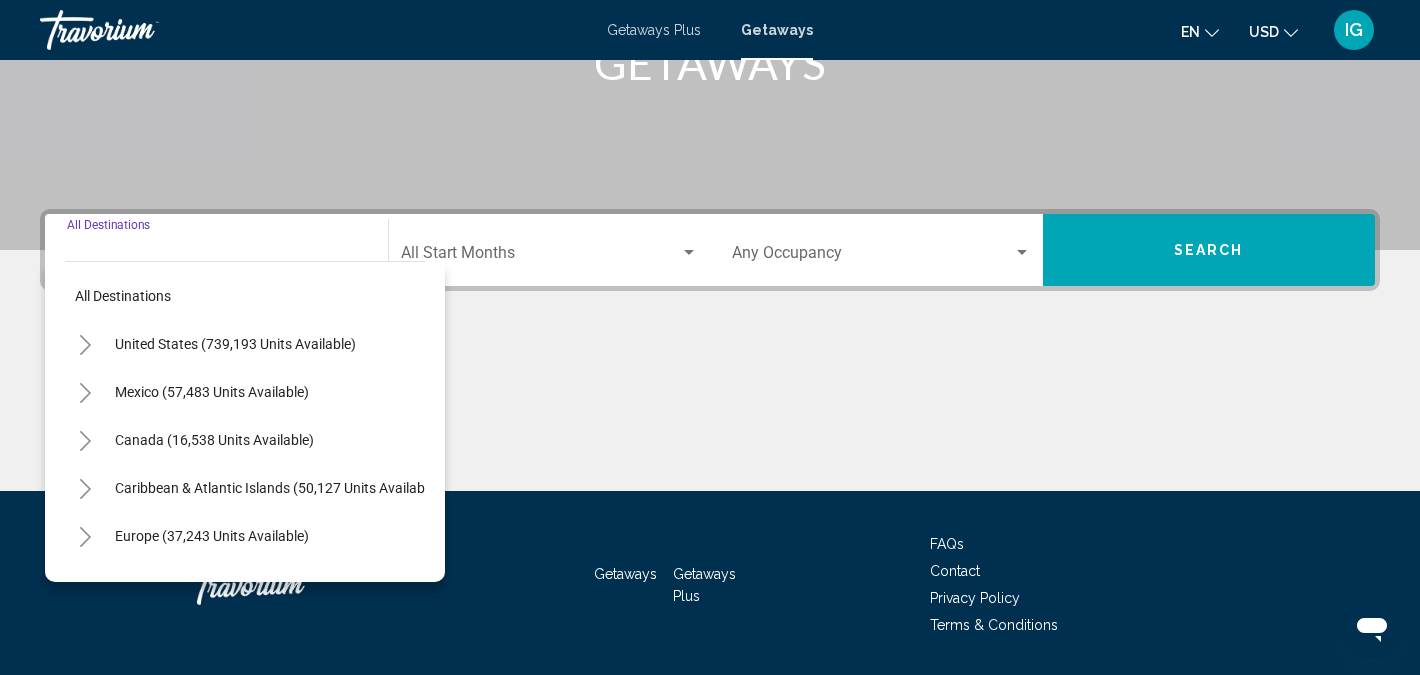 scroll, scrollTop: 411, scrollLeft: 0, axis: vertical 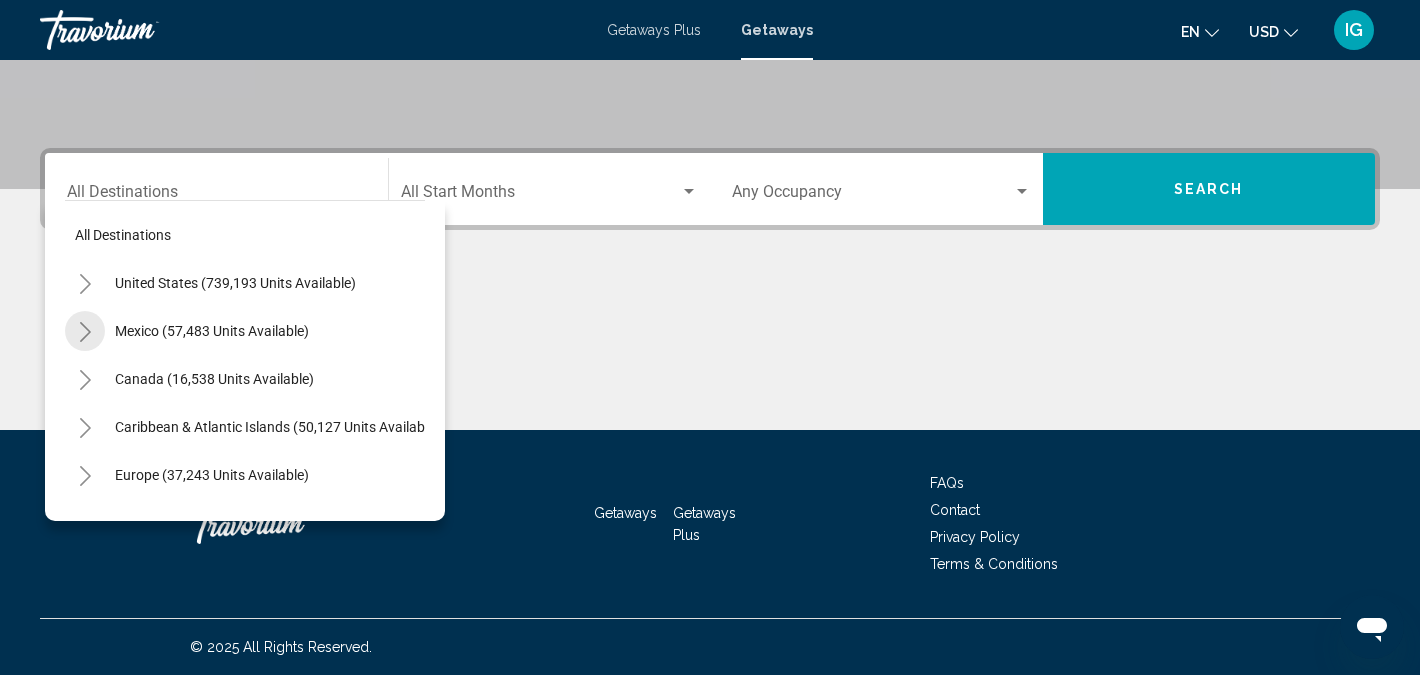 click 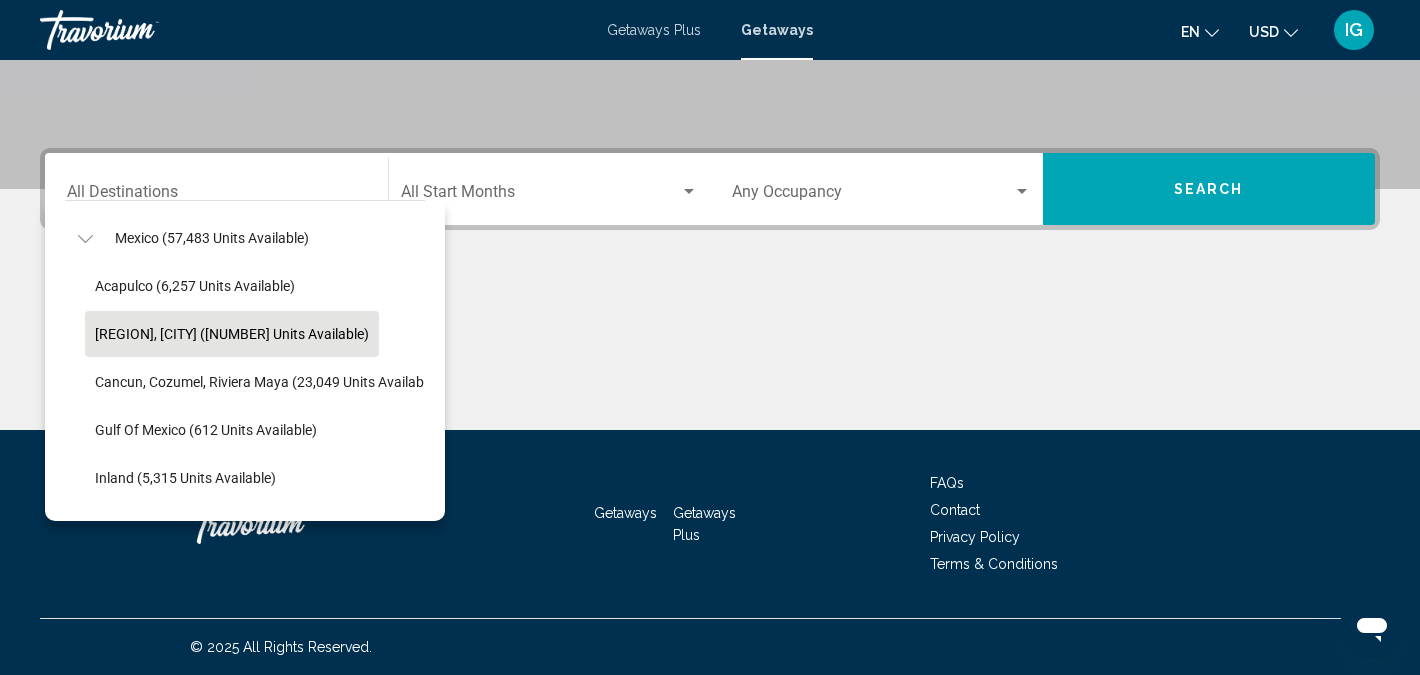 scroll, scrollTop: 90, scrollLeft: 0, axis: vertical 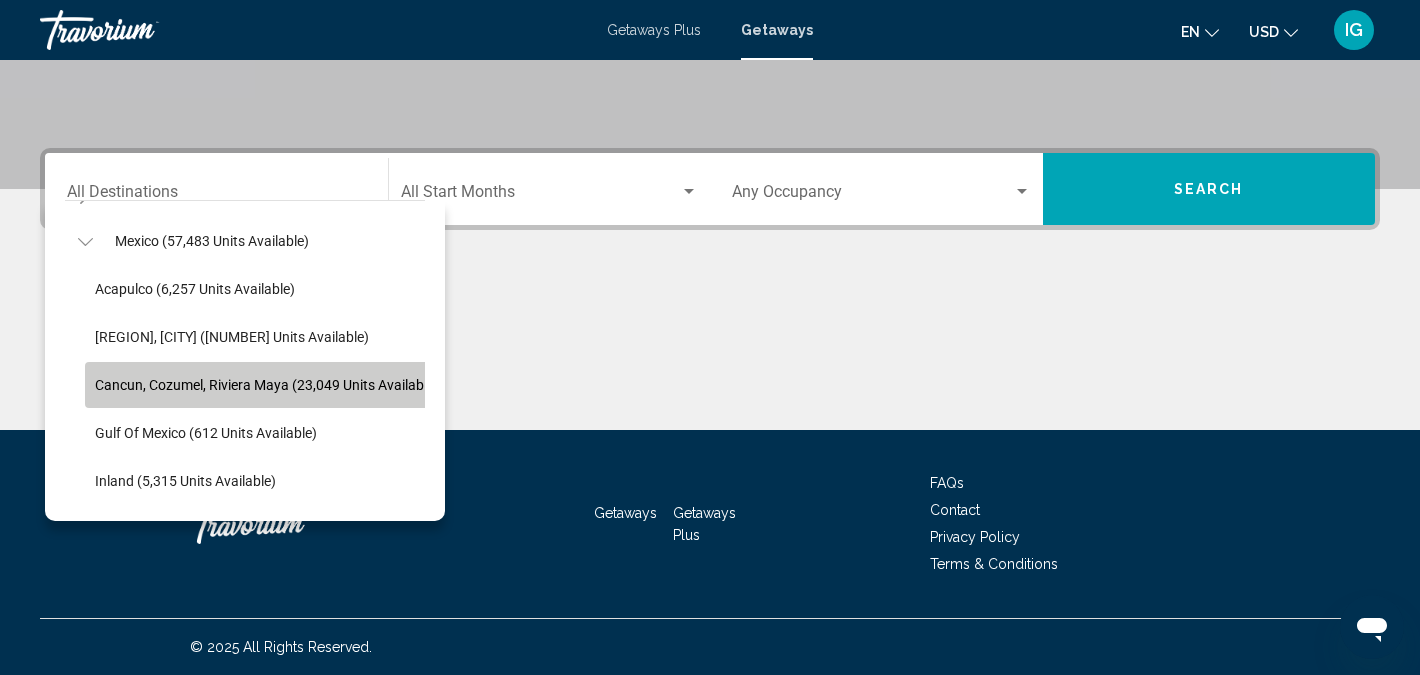 click on "Cancun, Cozumel, Riviera Maya (23,049 units available)" 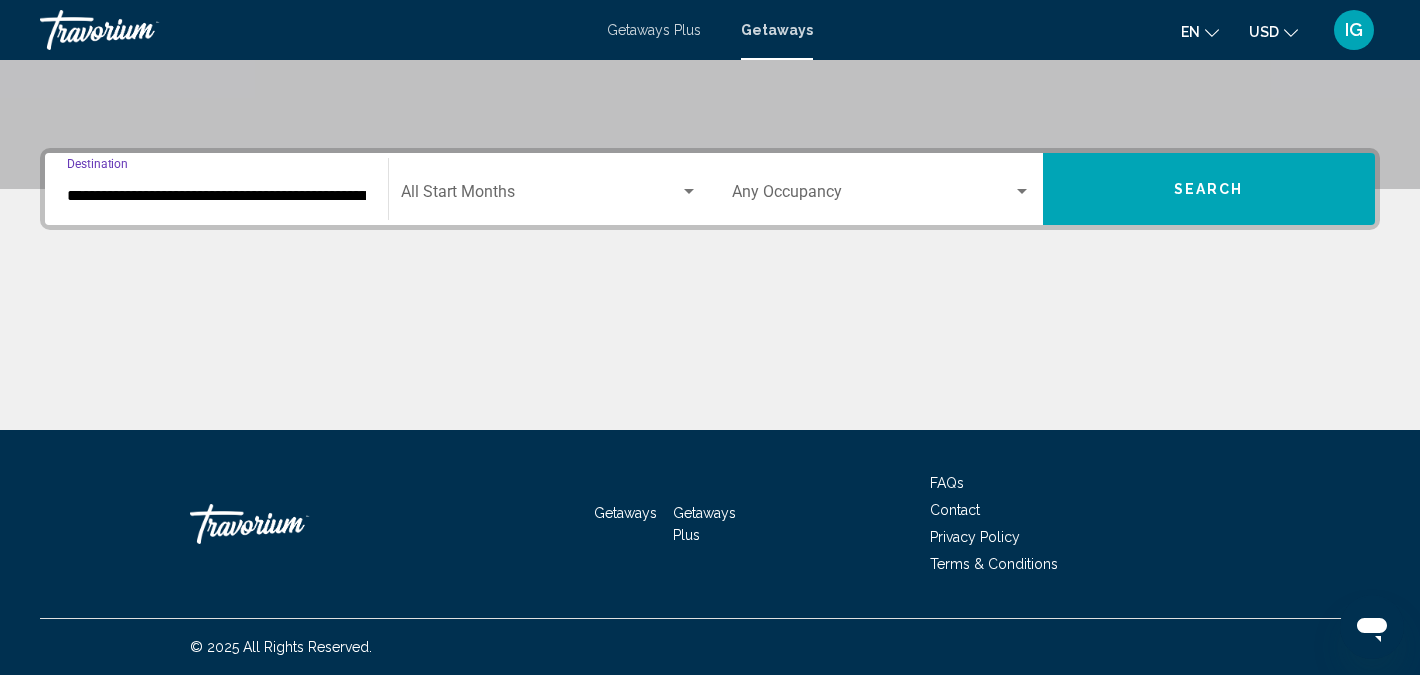 click at bounding box center [1022, 191] 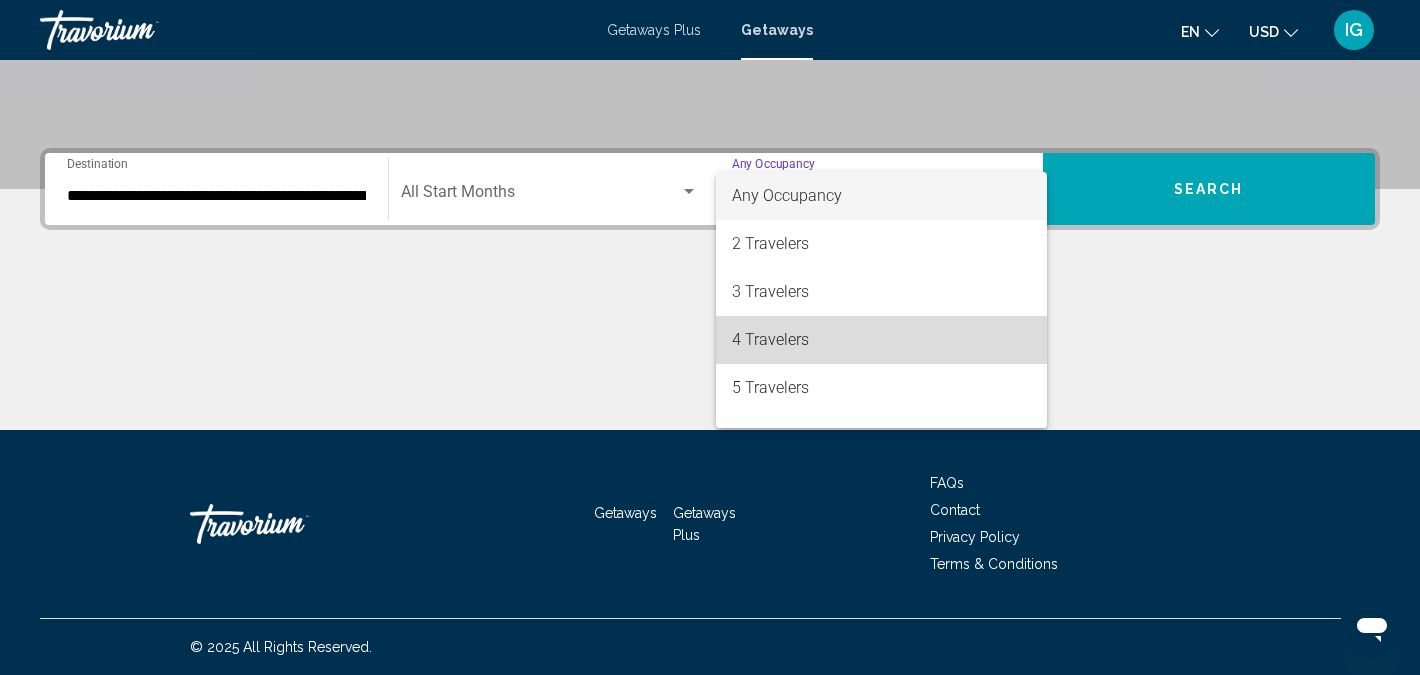 click on "4 Travelers" at bounding box center (881, 340) 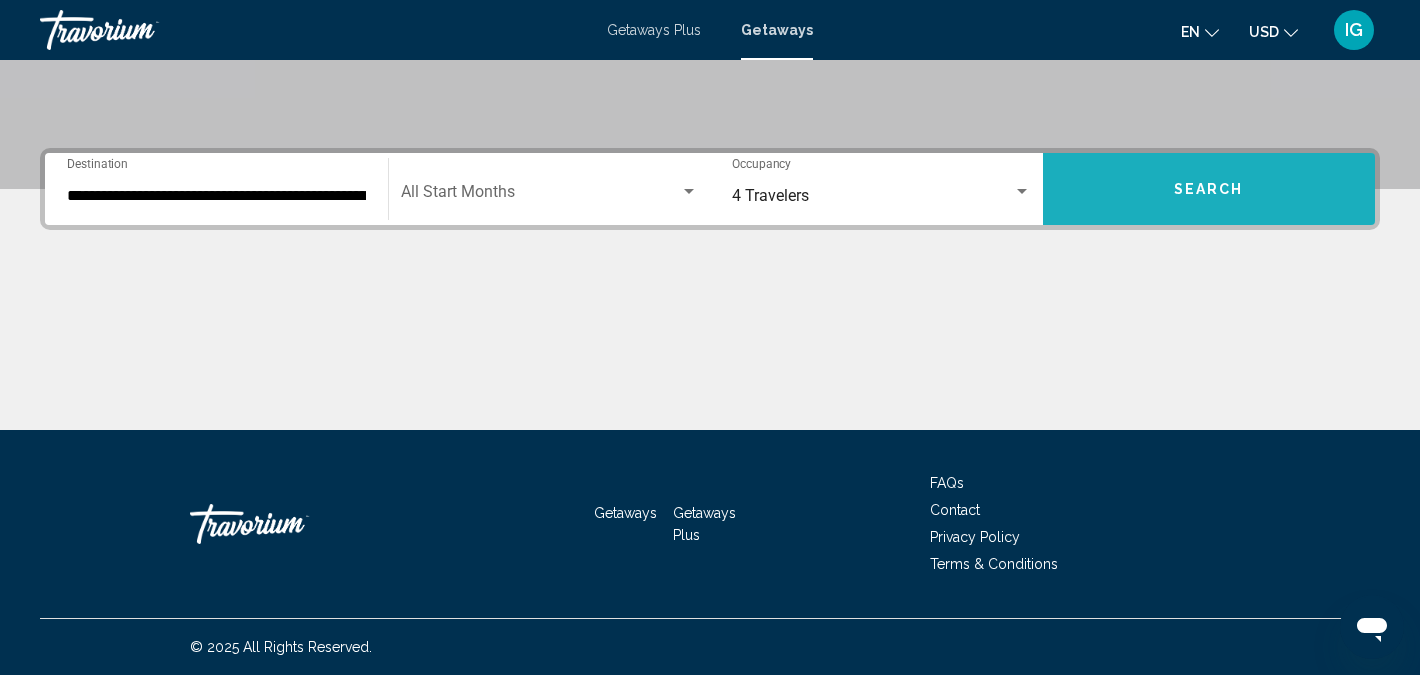 click on "Search" at bounding box center [1209, 190] 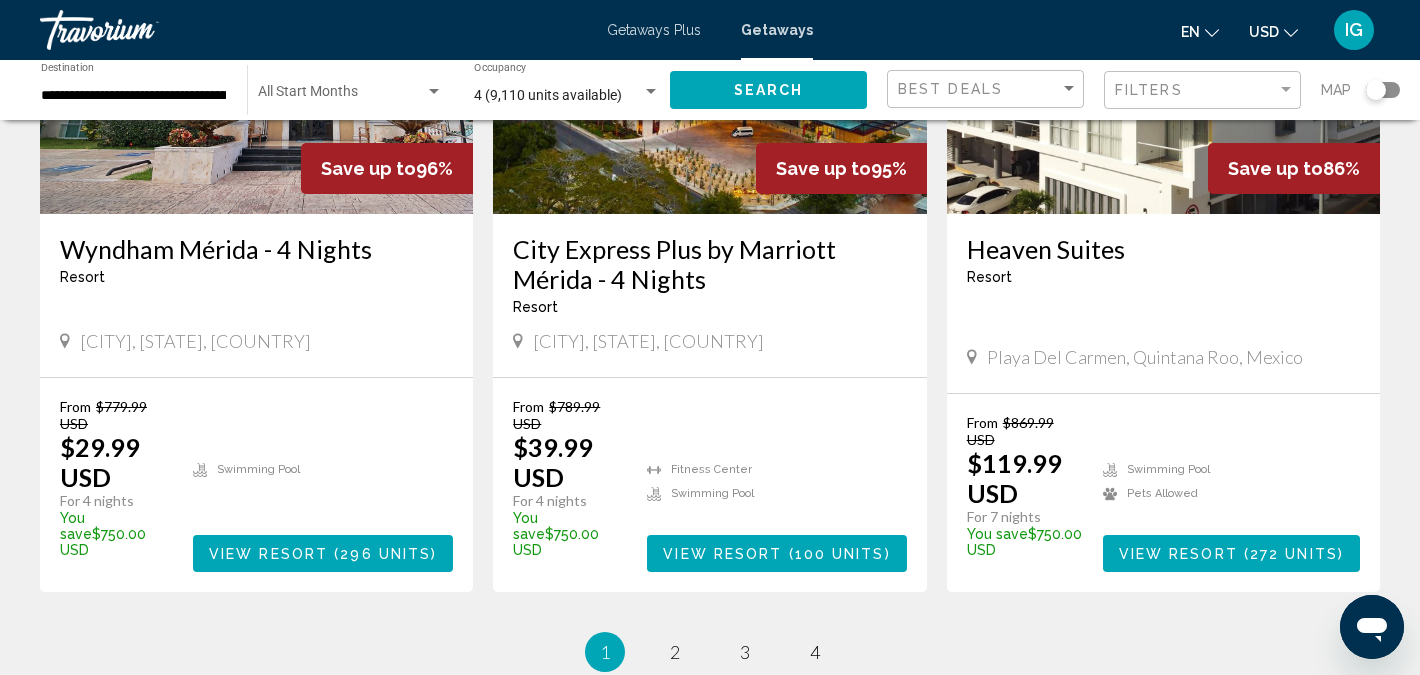 scroll, scrollTop: 2537, scrollLeft: 0, axis: vertical 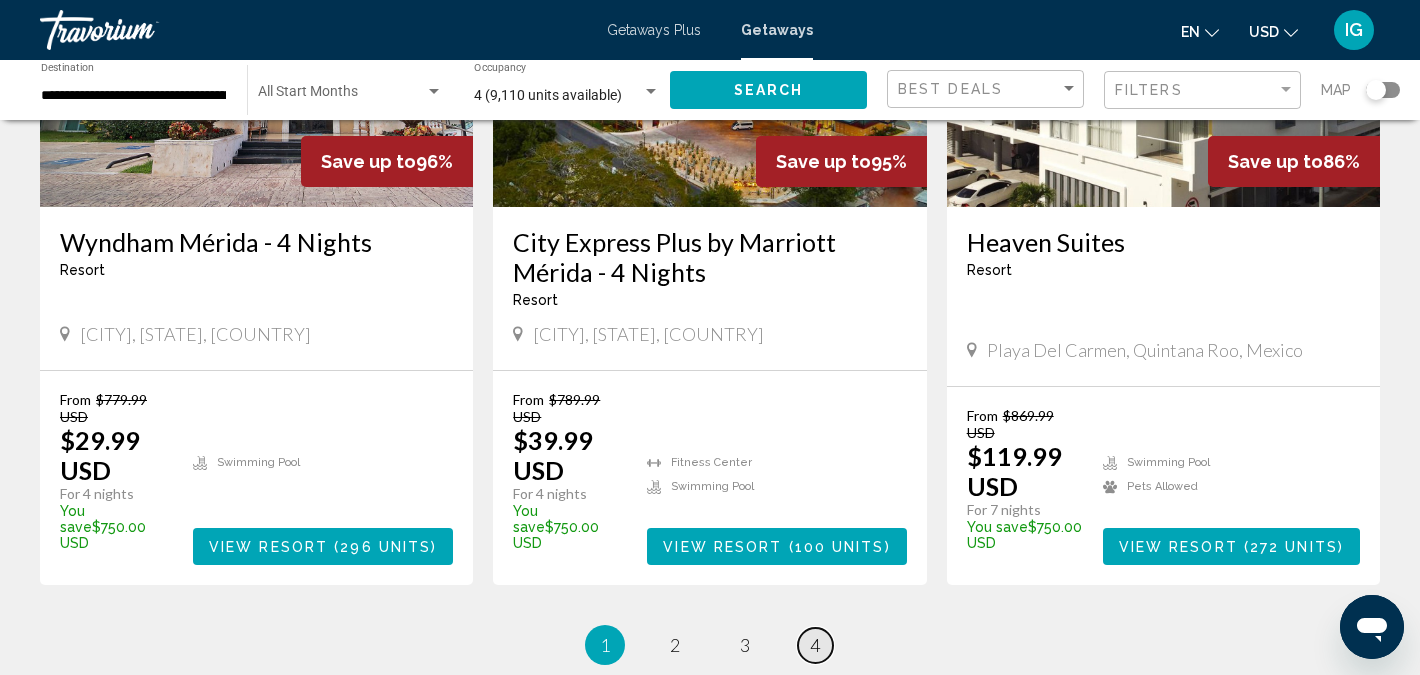 click on "page  4" at bounding box center [815, 645] 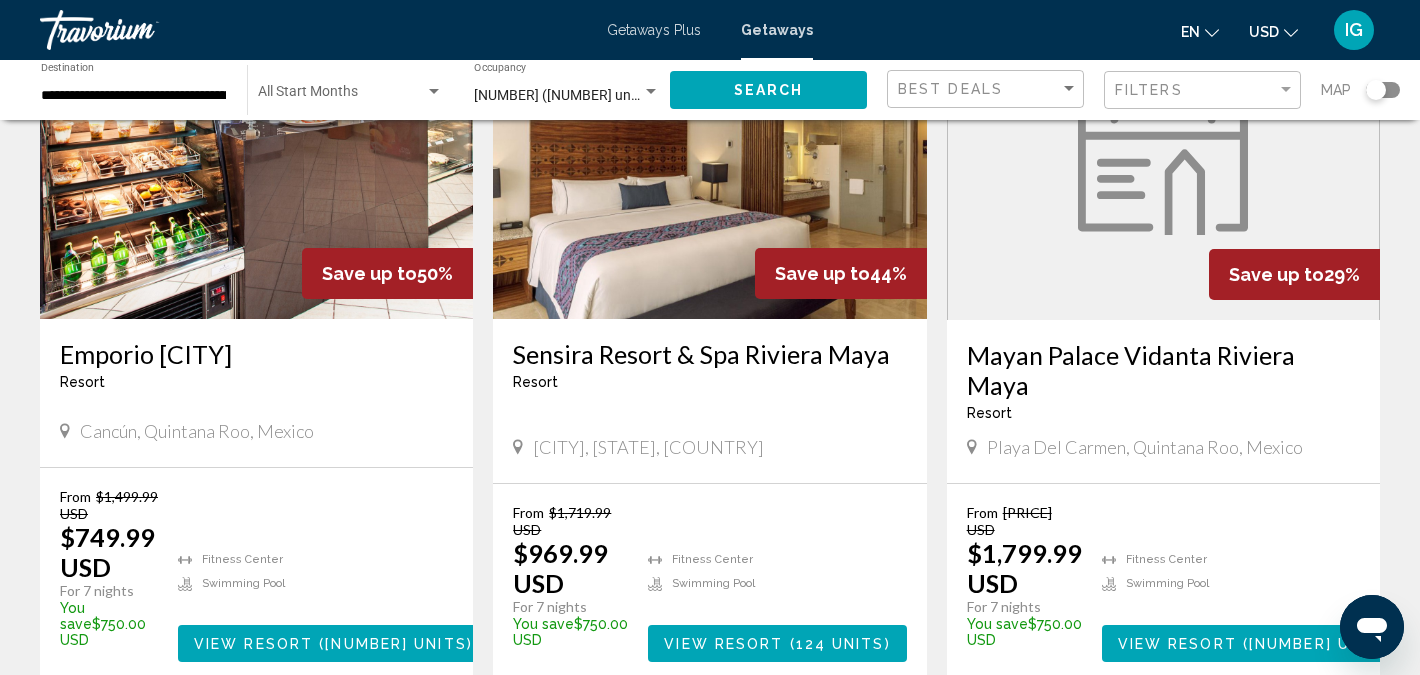 scroll, scrollTop: 215, scrollLeft: 0, axis: vertical 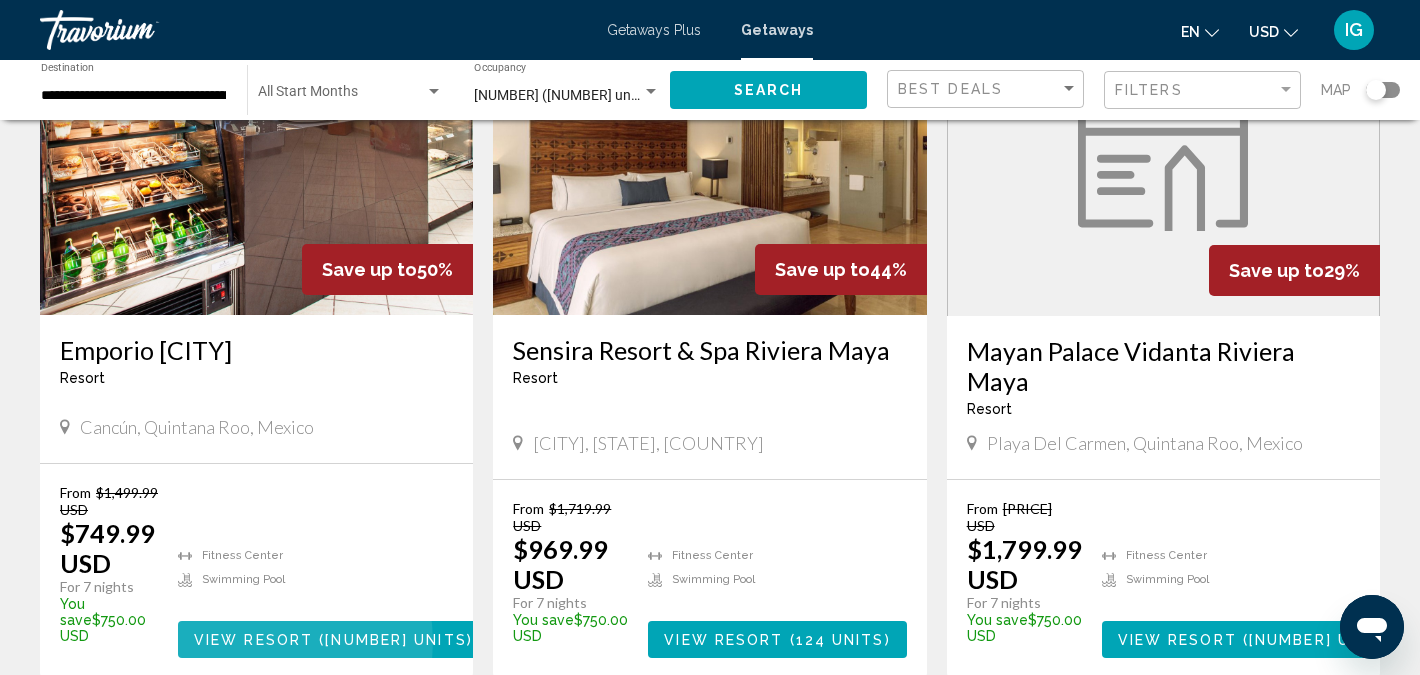 click on "View Resort" at bounding box center [253, 640] 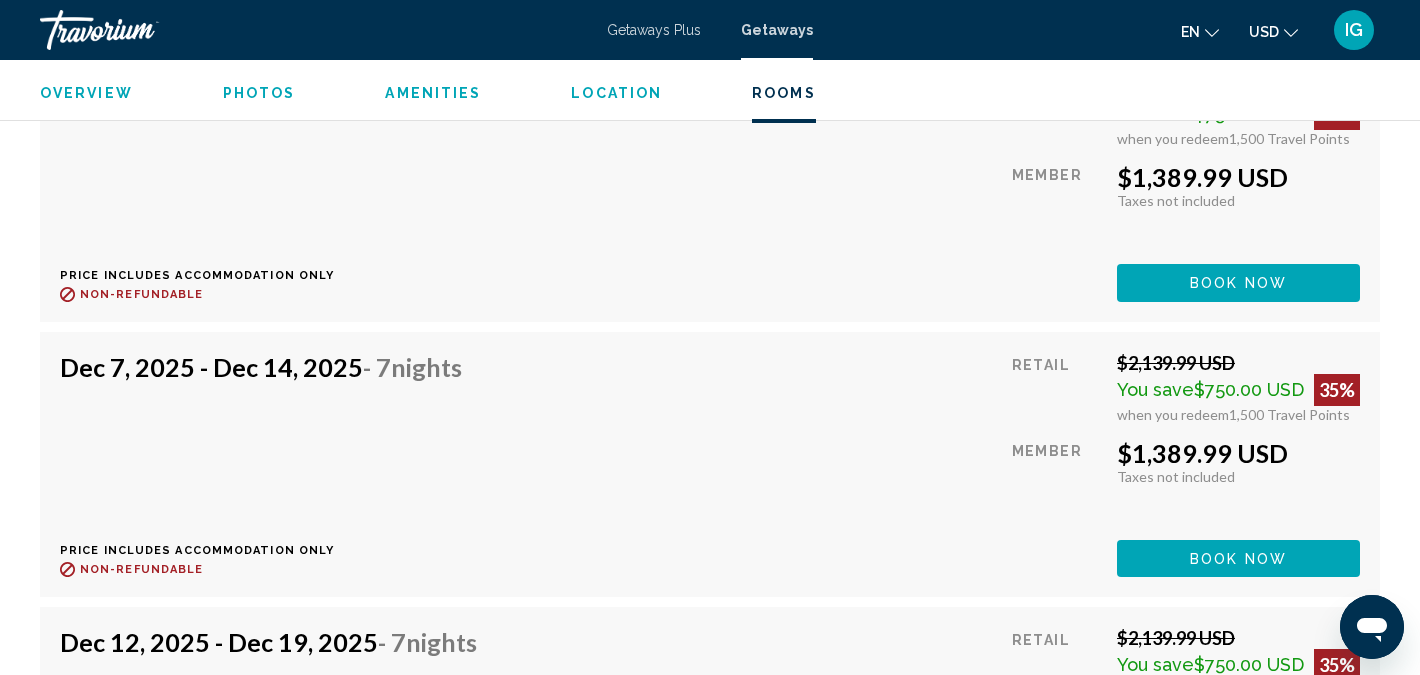 scroll, scrollTop: 19571, scrollLeft: 0, axis: vertical 